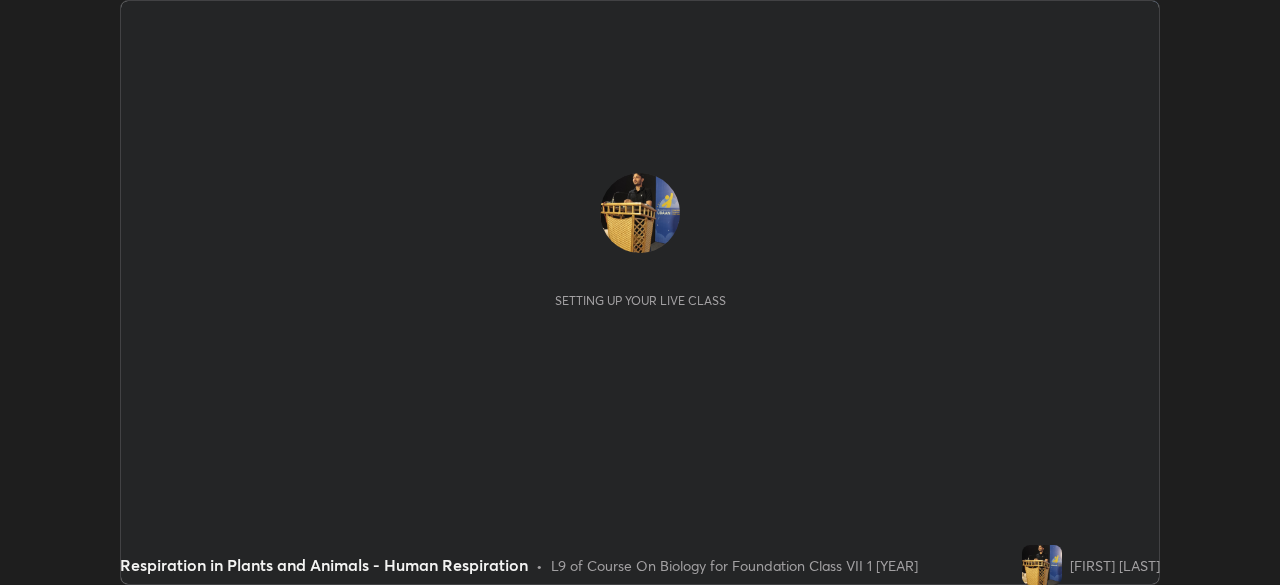 scroll, scrollTop: 0, scrollLeft: 0, axis: both 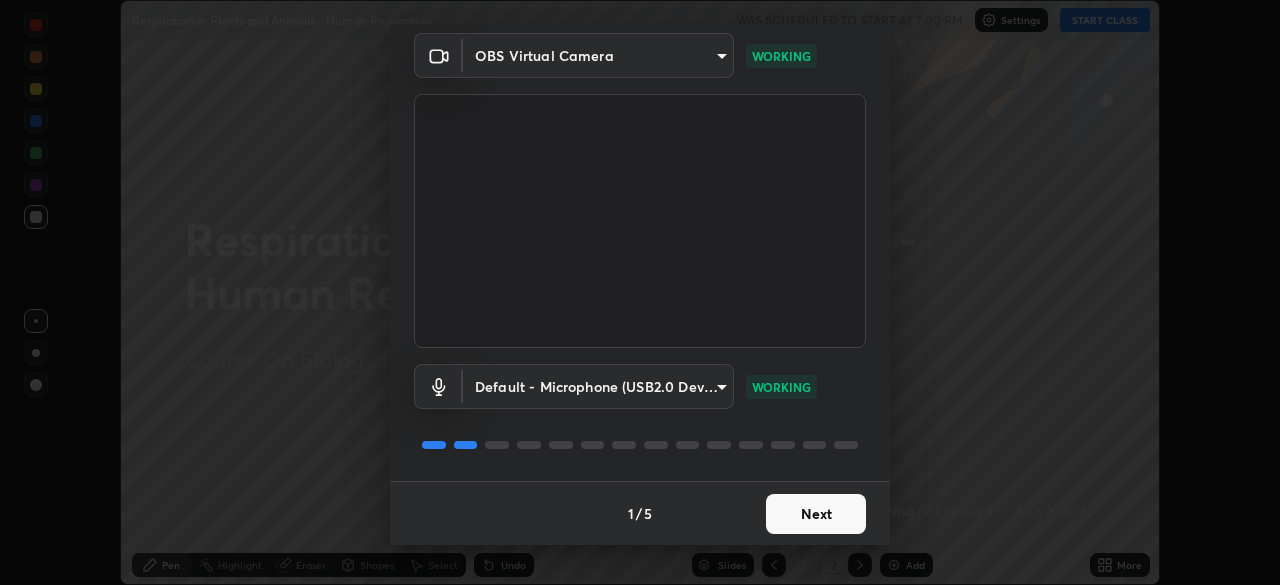 click on "Next" at bounding box center (816, 514) 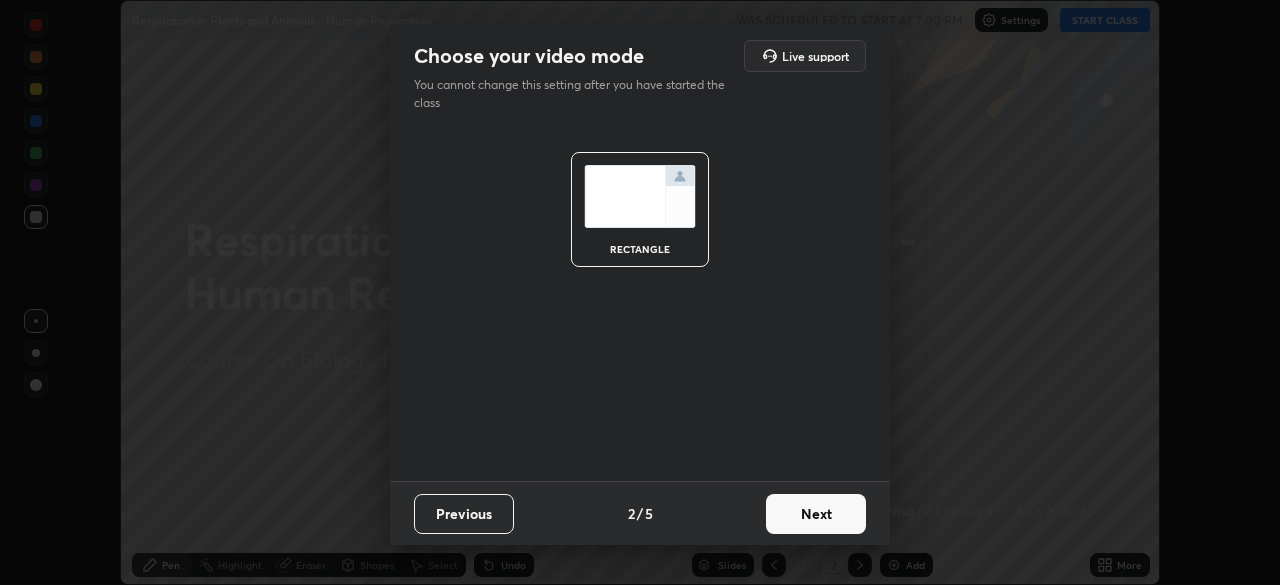 scroll, scrollTop: 0, scrollLeft: 0, axis: both 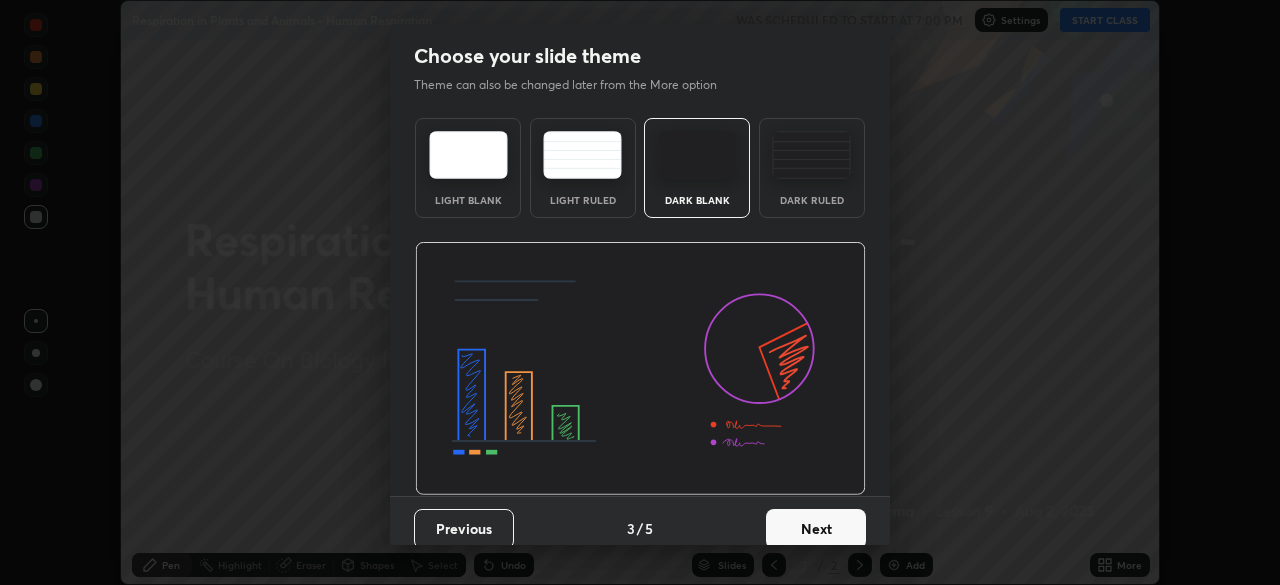 click on "Next" at bounding box center [816, 529] 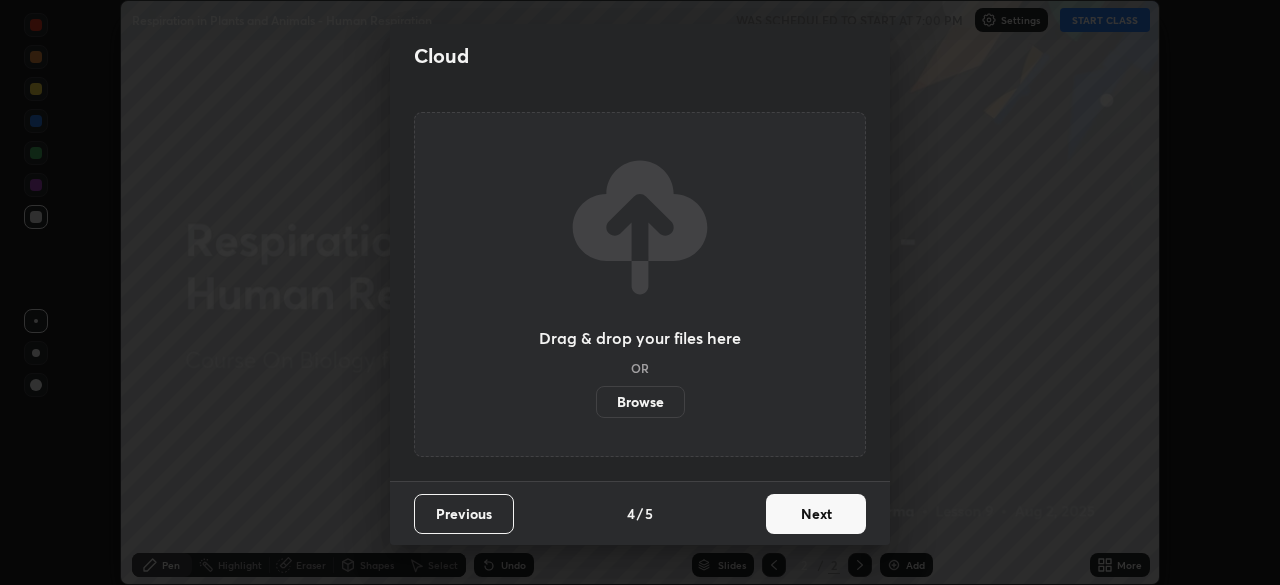 click on "Next" at bounding box center (816, 514) 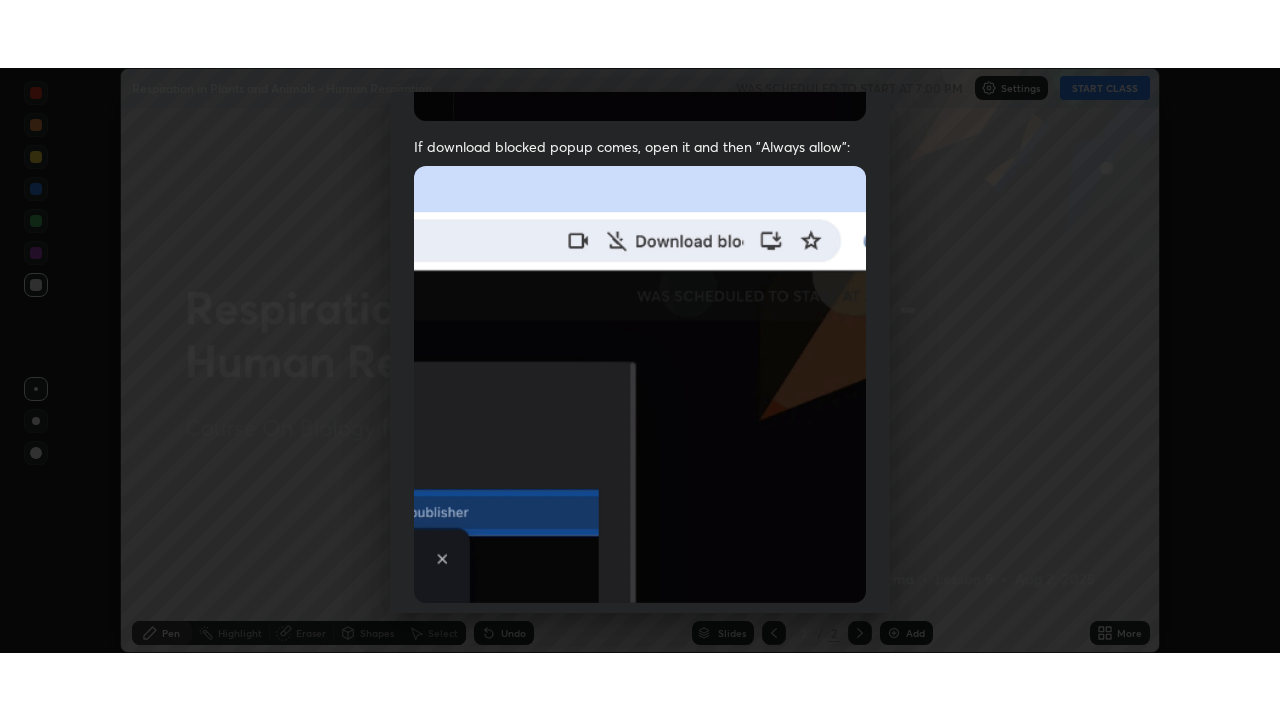 scroll, scrollTop: 479, scrollLeft: 0, axis: vertical 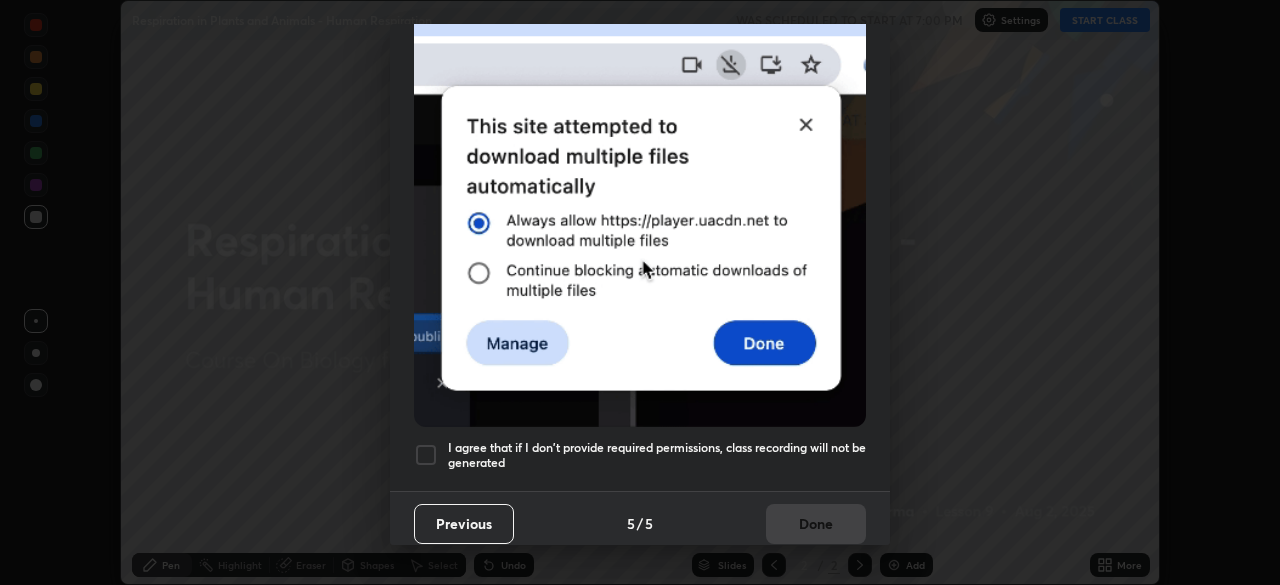 click at bounding box center (426, 455) 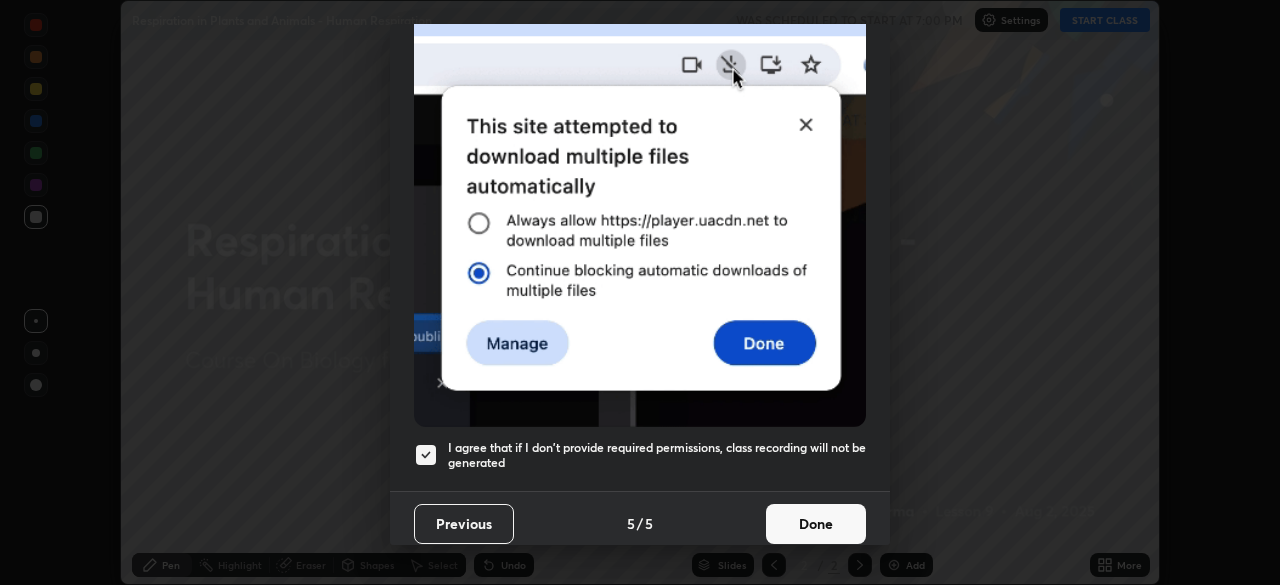 click on "Done" at bounding box center (816, 524) 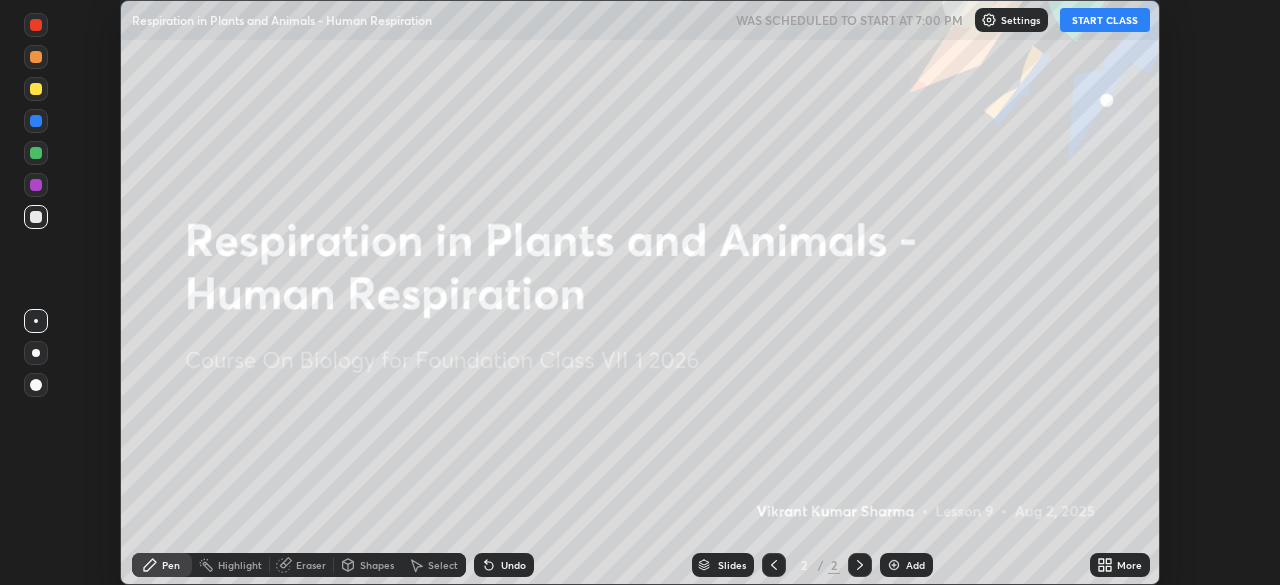 click 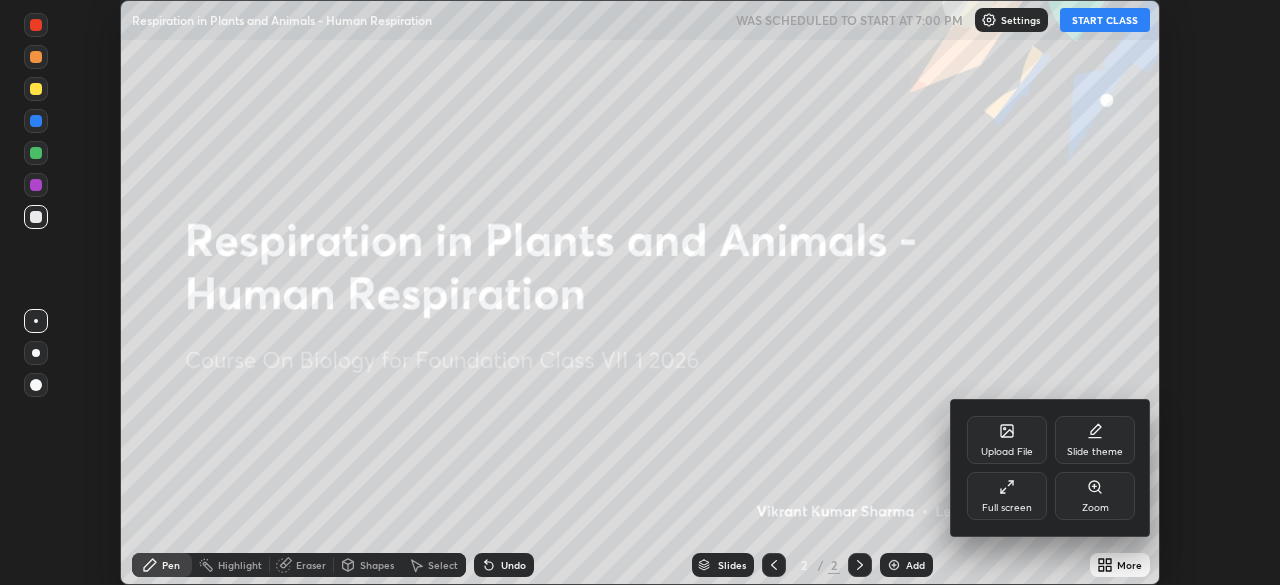 click on "Full screen" at bounding box center [1007, 508] 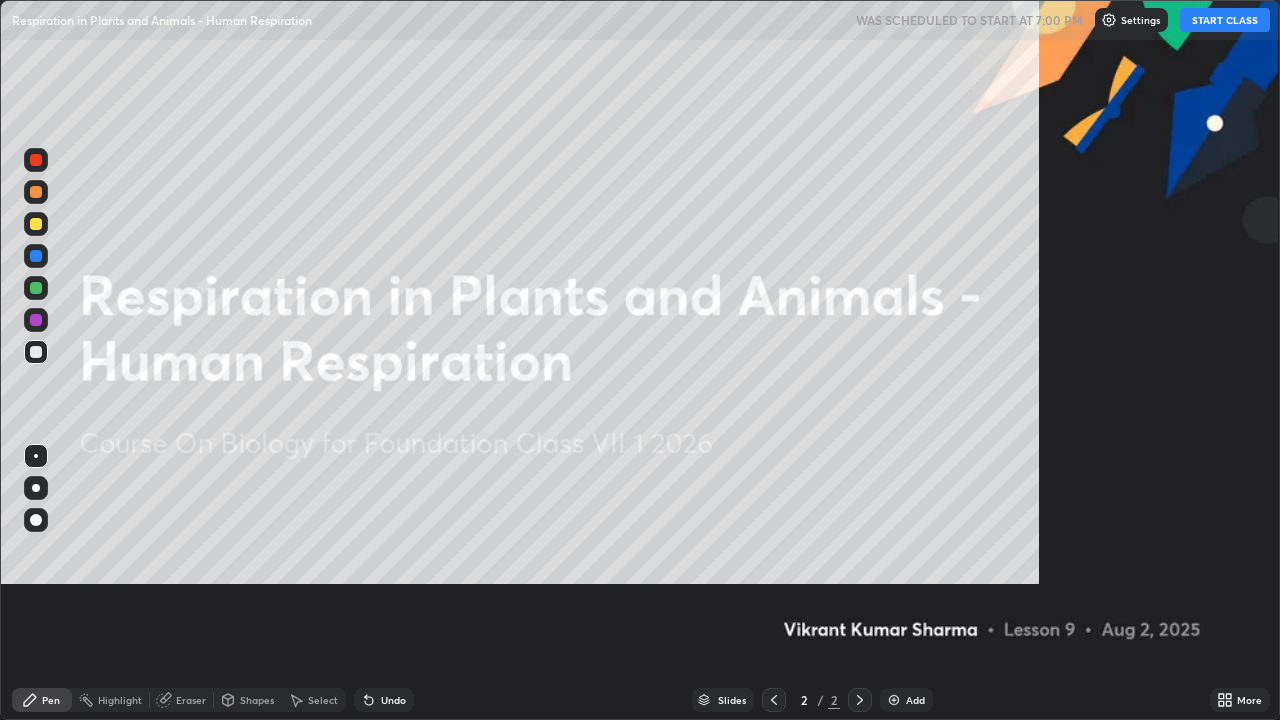 scroll, scrollTop: 99280, scrollLeft: 98720, axis: both 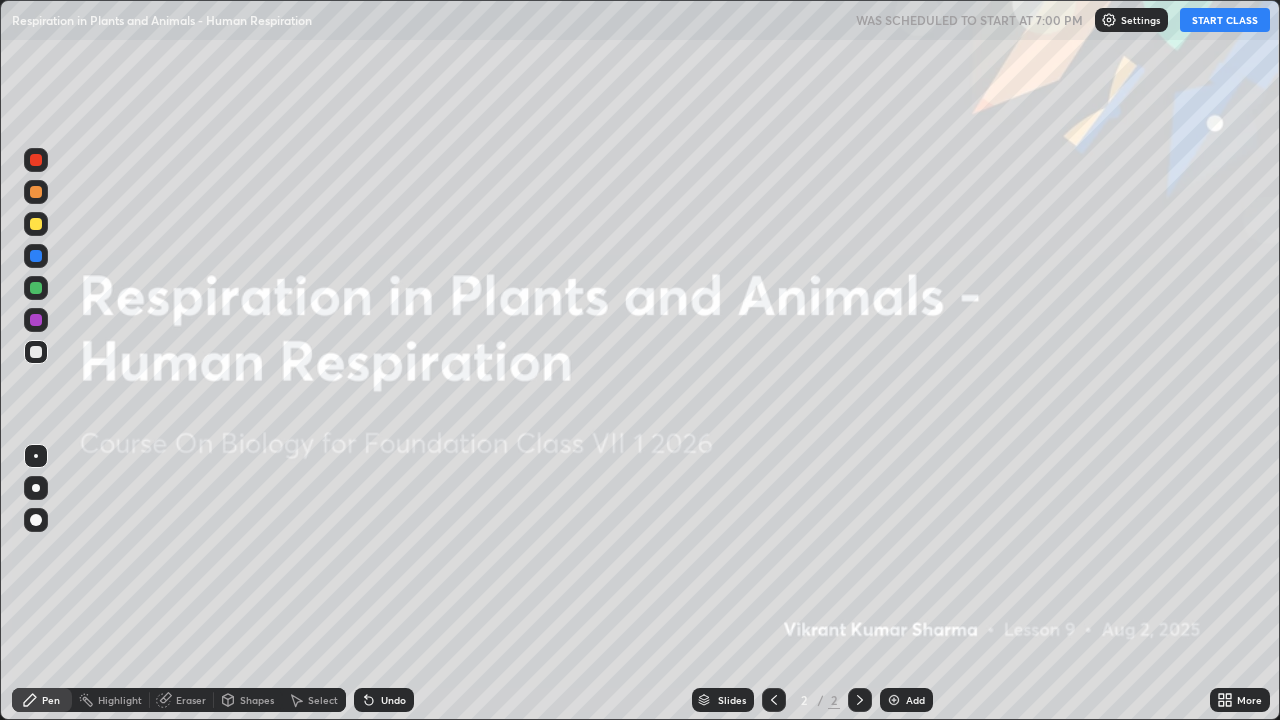 click on "START CLASS" at bounding box center (1225, 20) 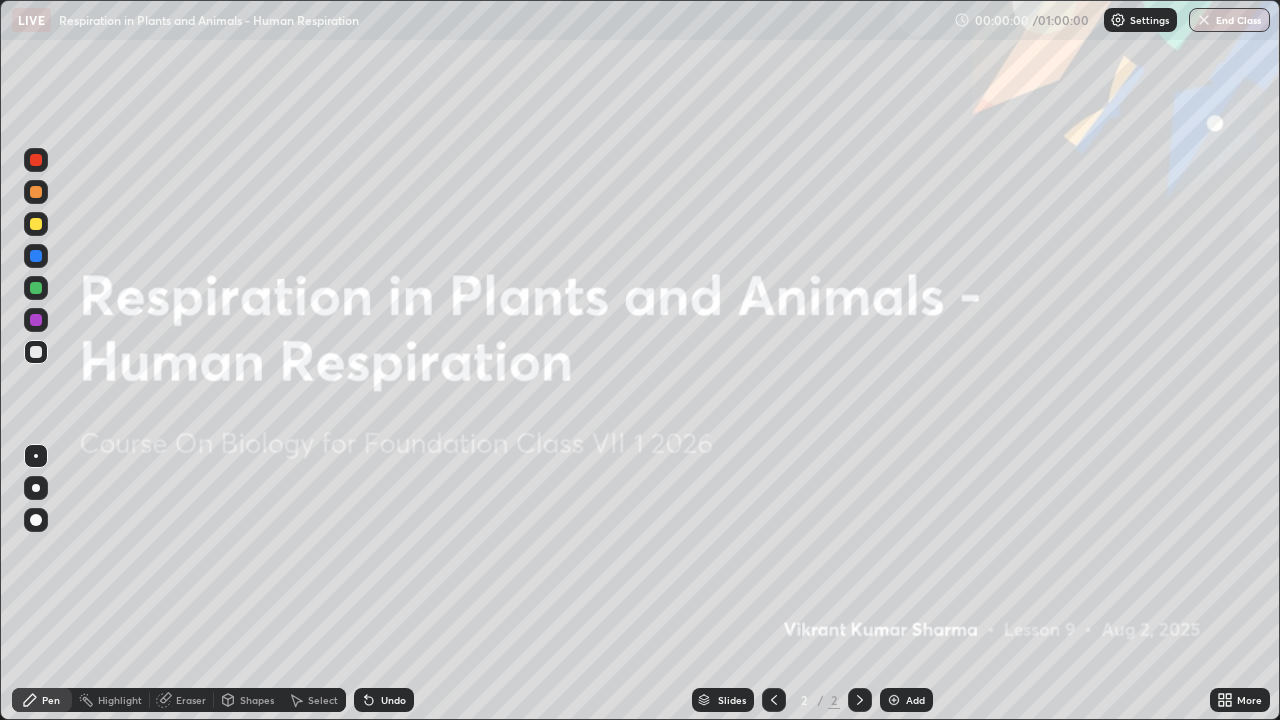 click at bounding box center [894, 700] 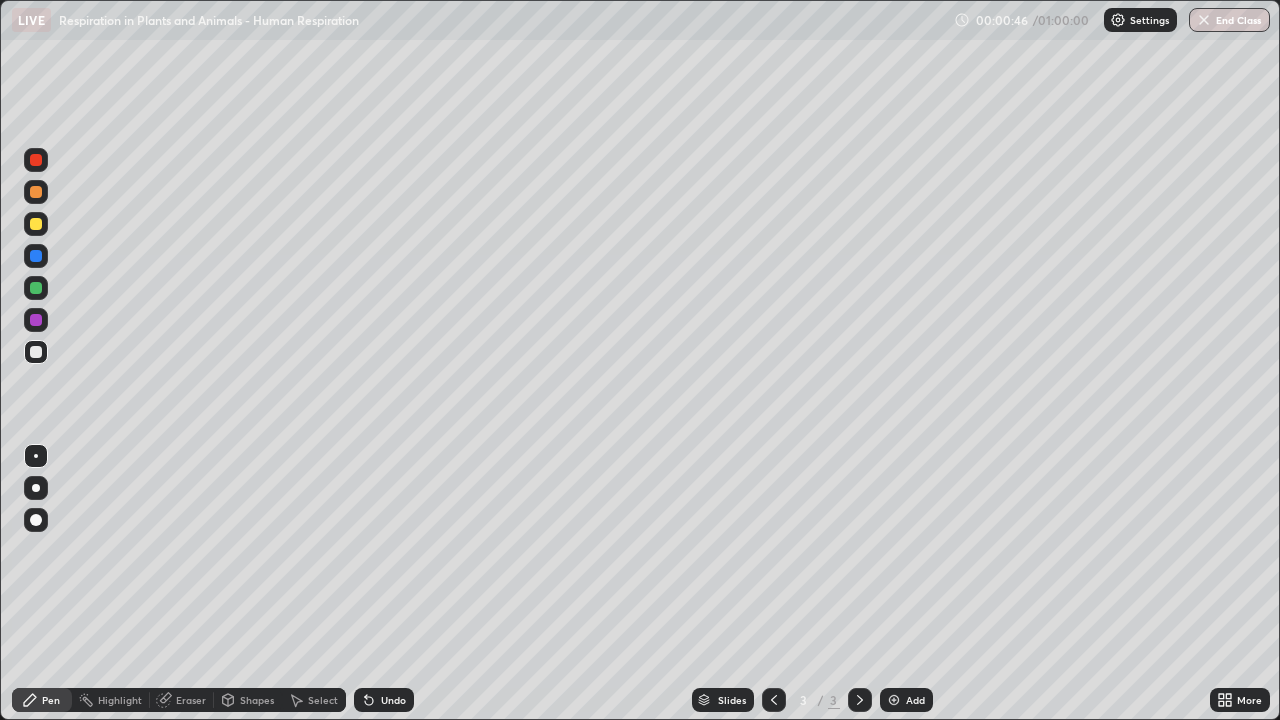 click at bounding box center (36, 256) 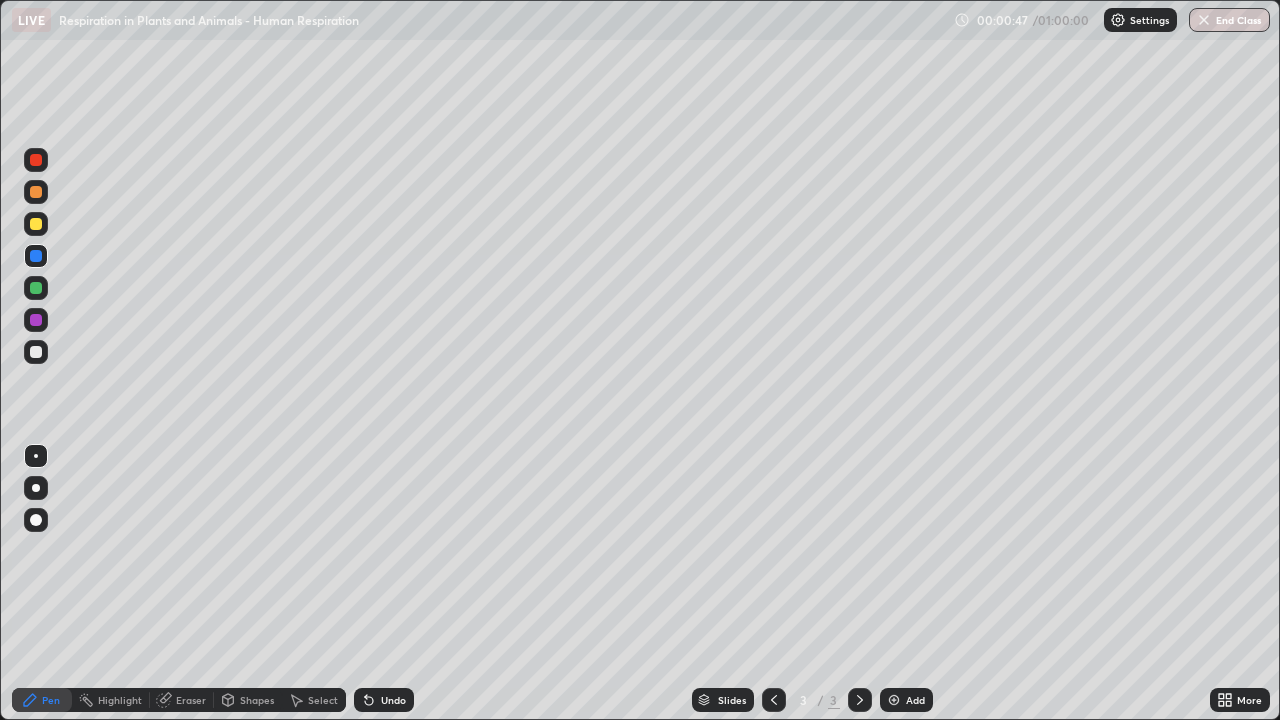 click at bounding box center (36, 488) 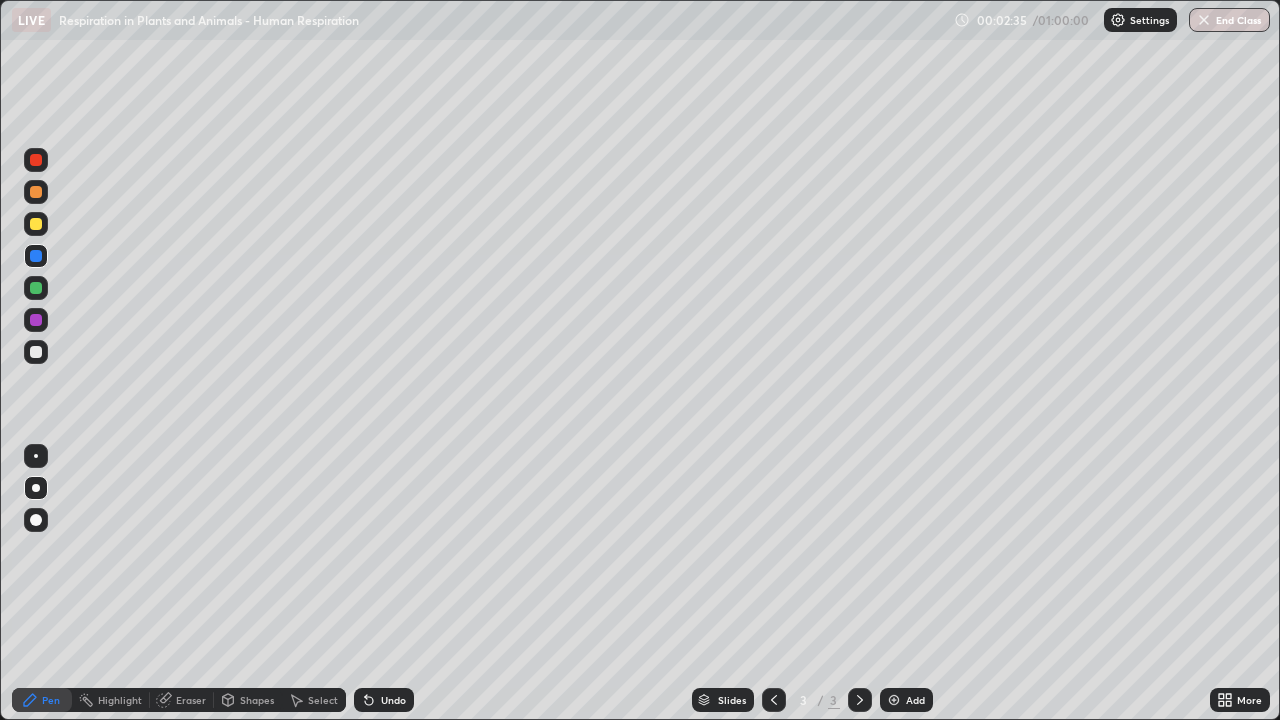 click 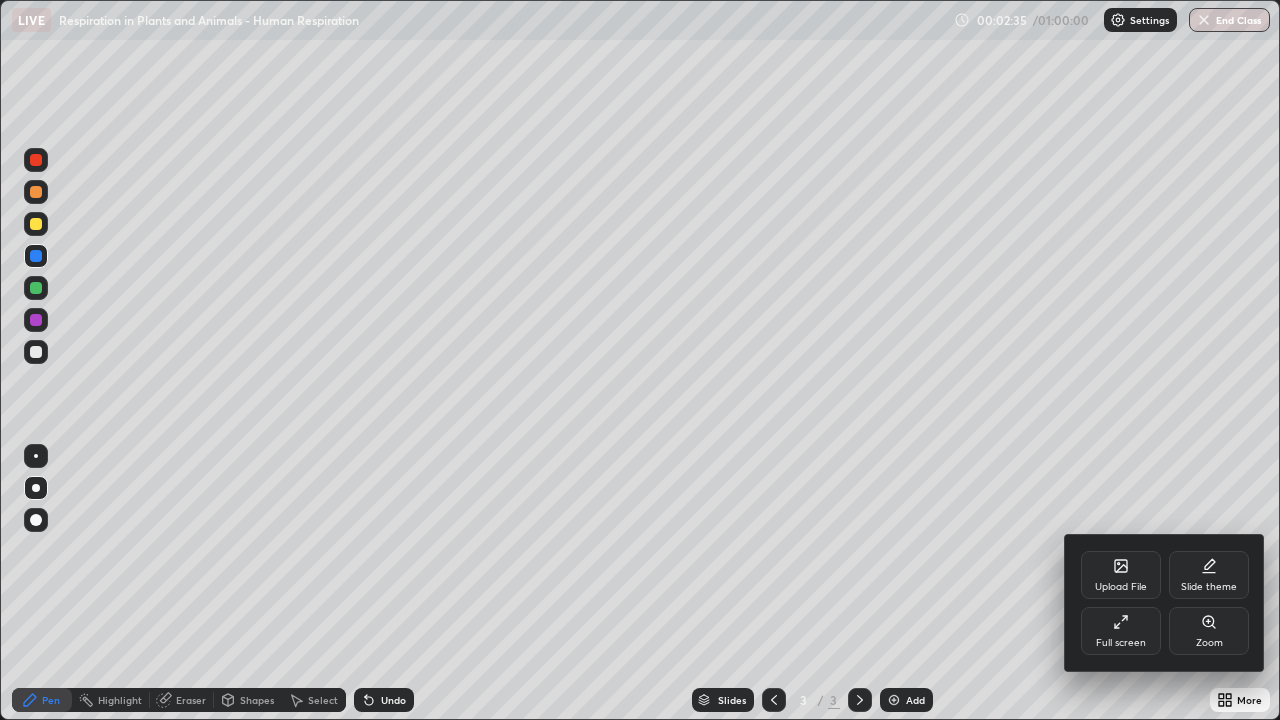 click on "Upload File" at bounding box center [1121, 587] 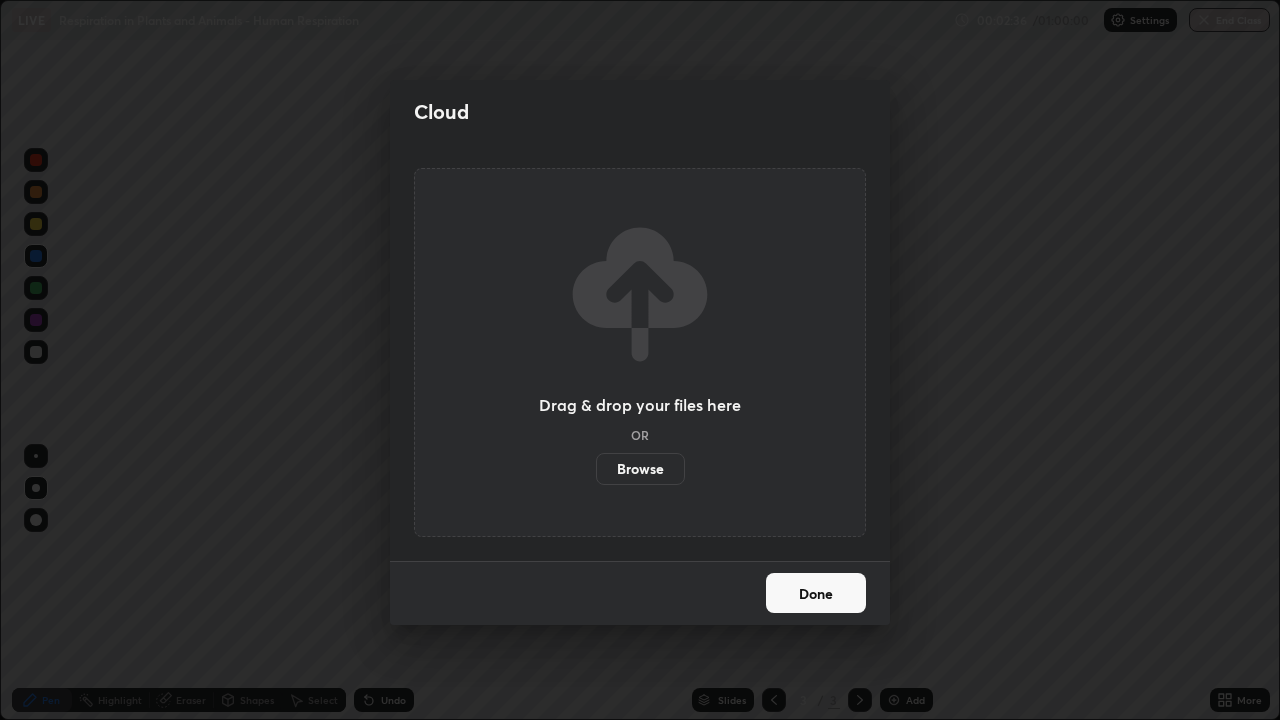 click on "Browse" at bounding box center [640, 469] 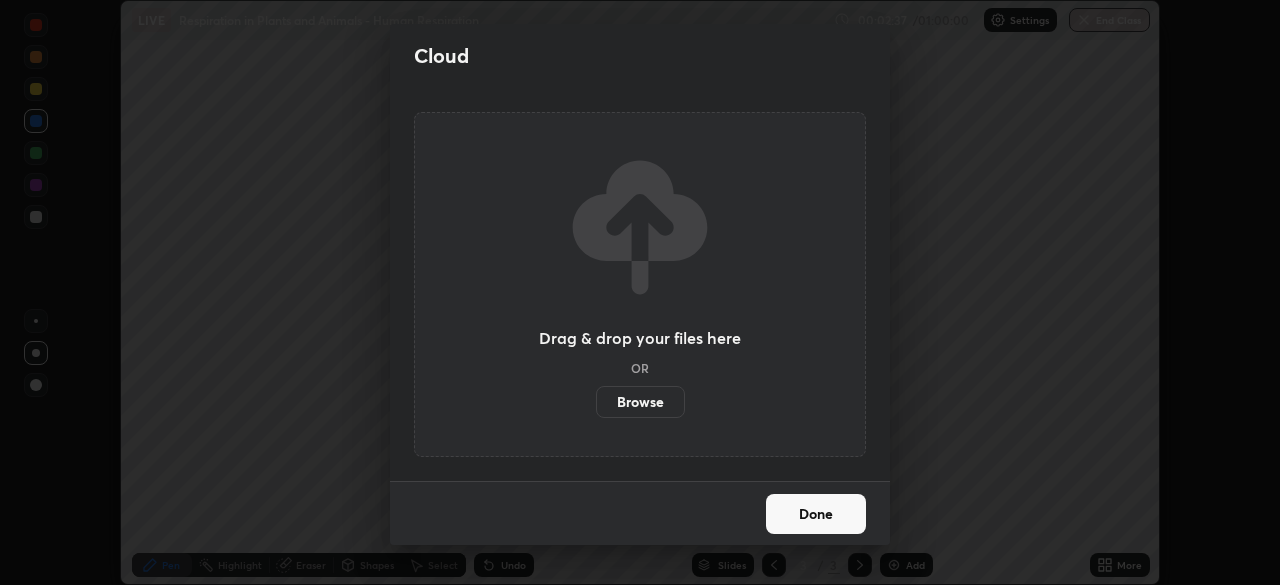 scroll, scrollTop: 585, scrollLeft: 1280, axis: both 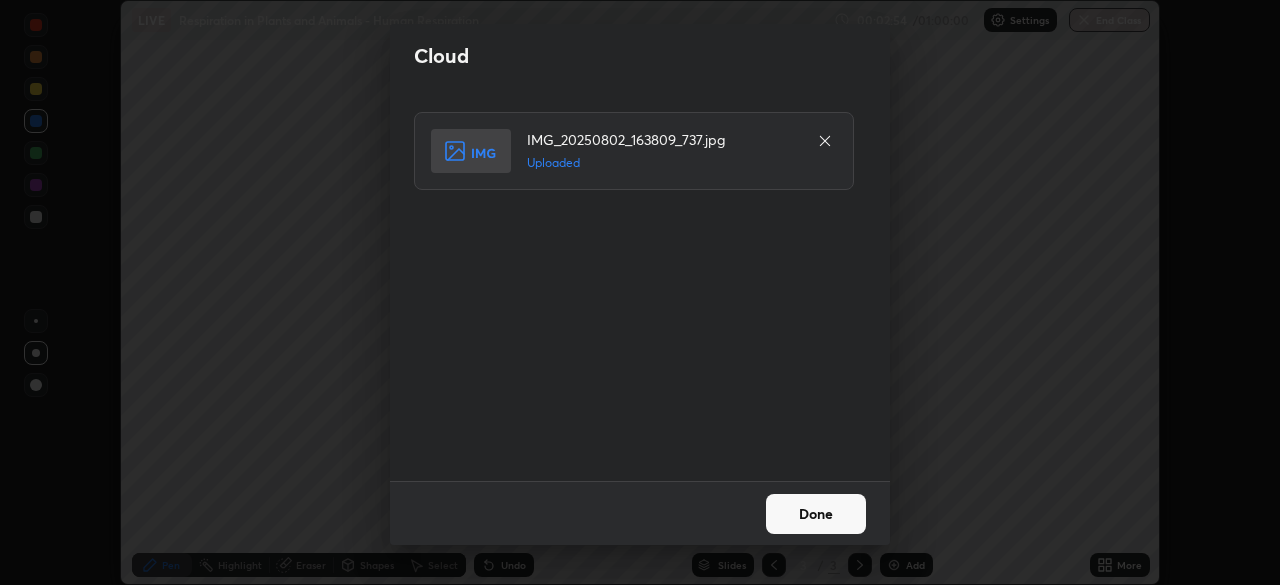 click on "Done" at bounding box center [816, 514] 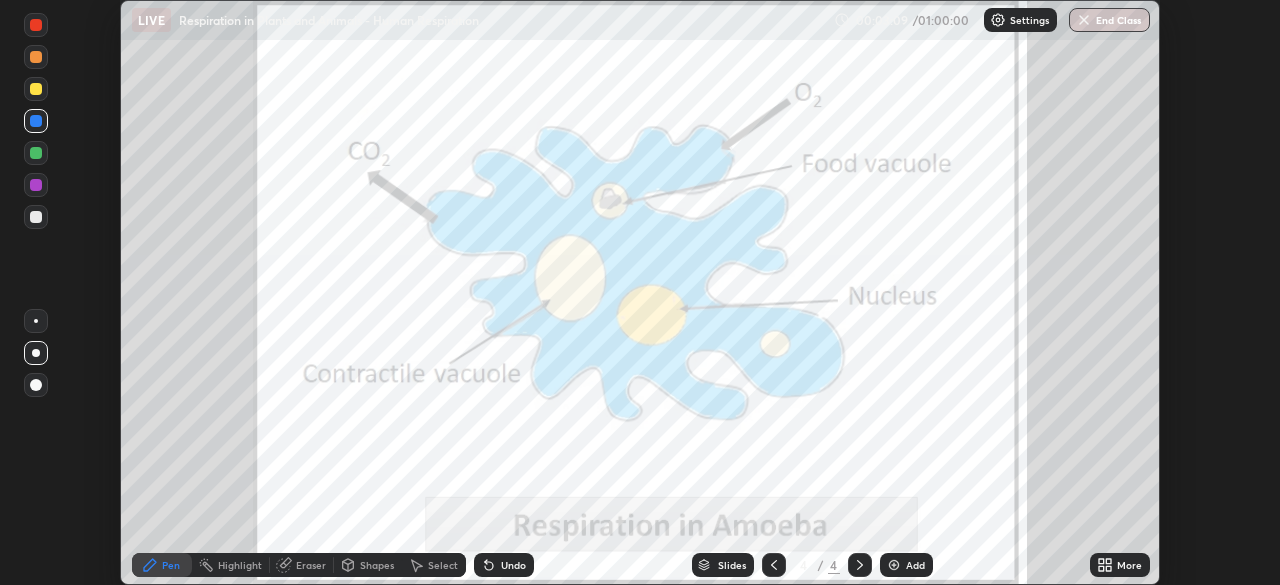 click 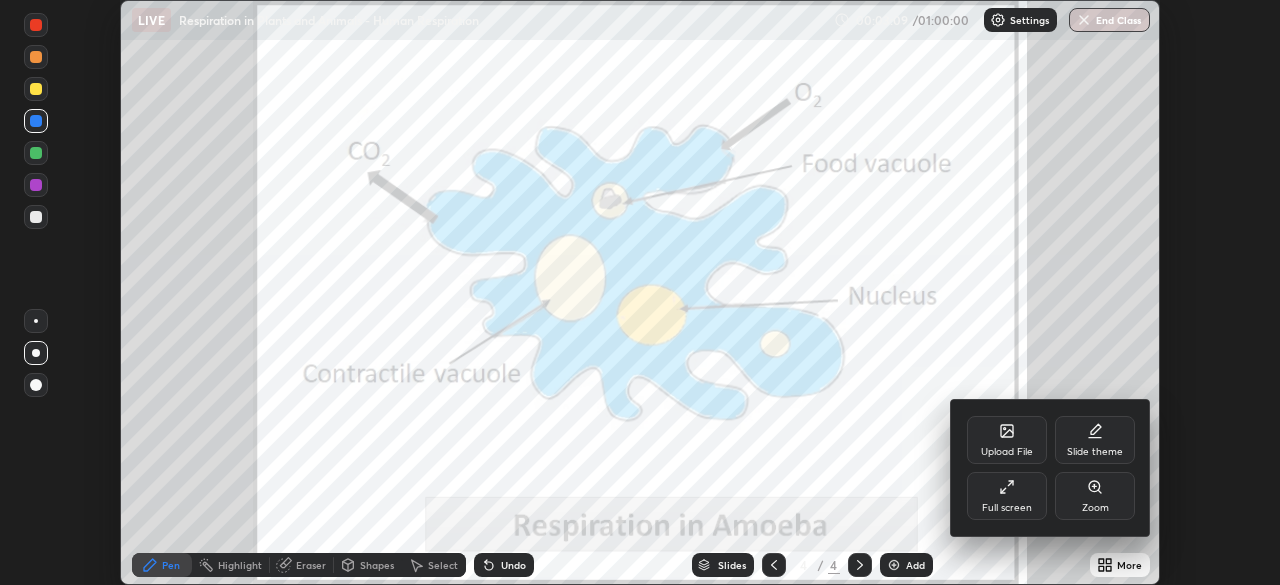click 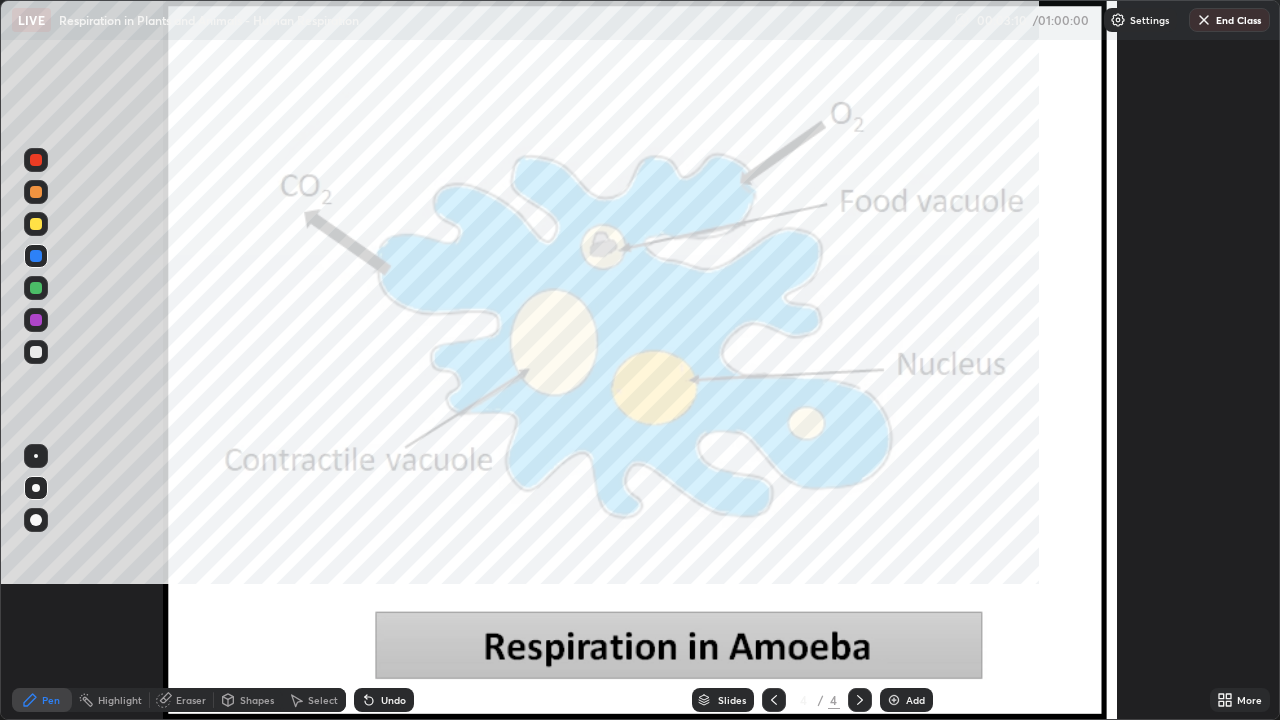 scroll, scrollTop: 99280, scrollLeft: 98720, axis: both 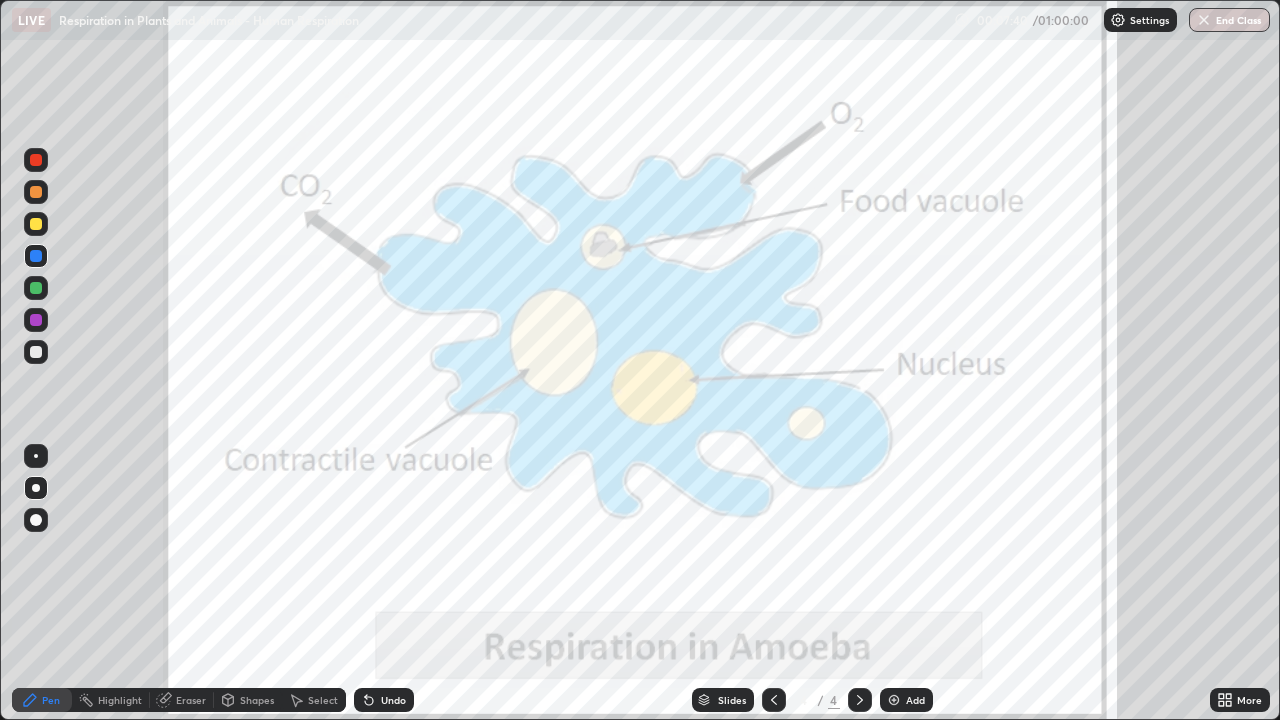 click at bounding box center (36, 320) 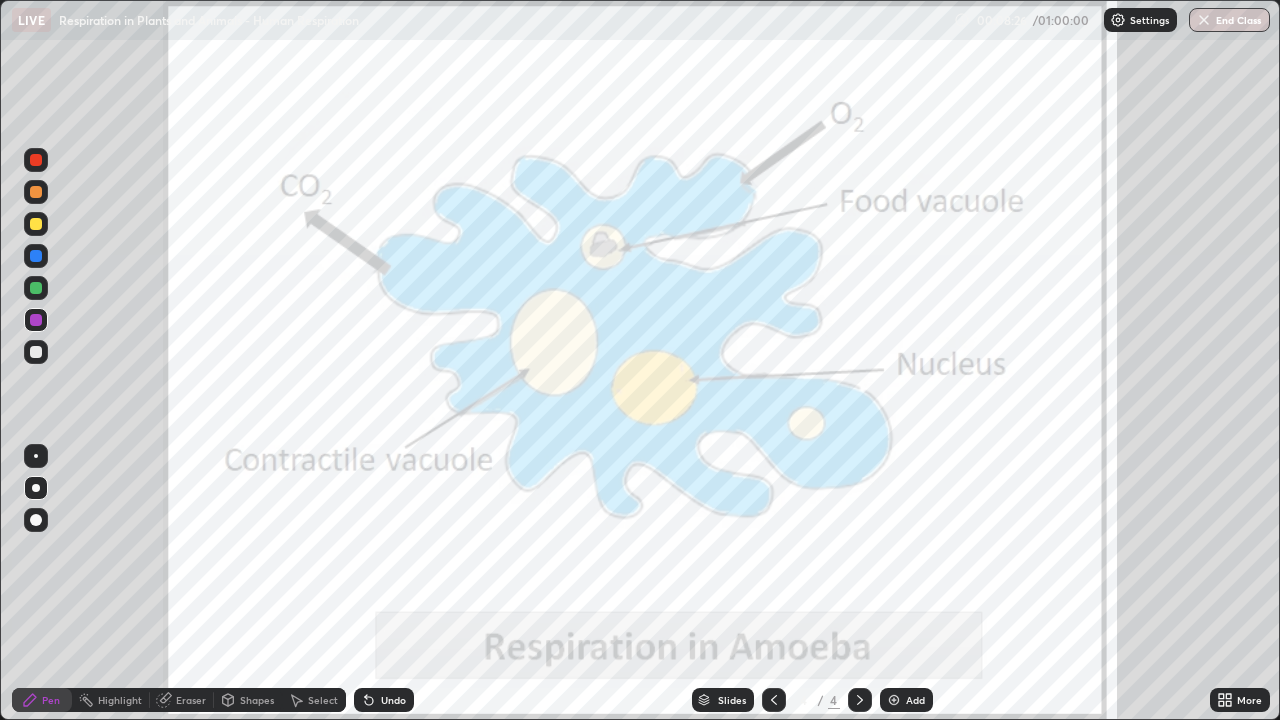 click 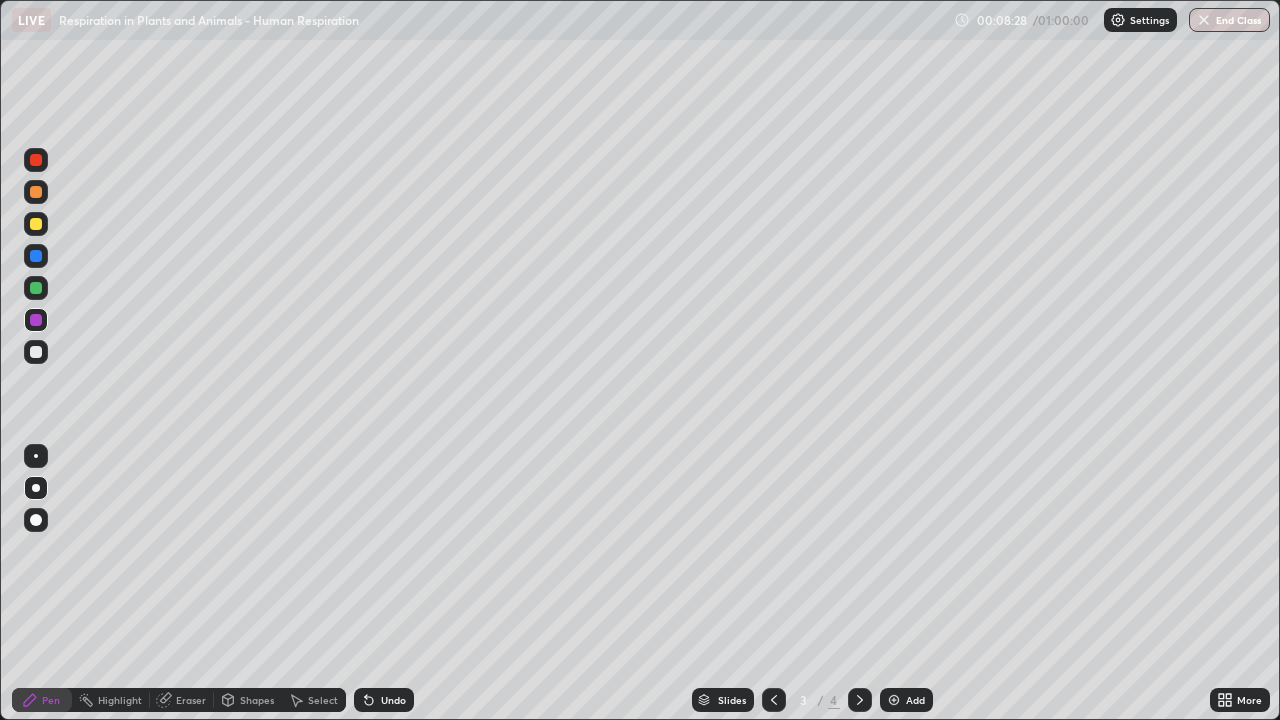 click at bounding box center [36, 352] 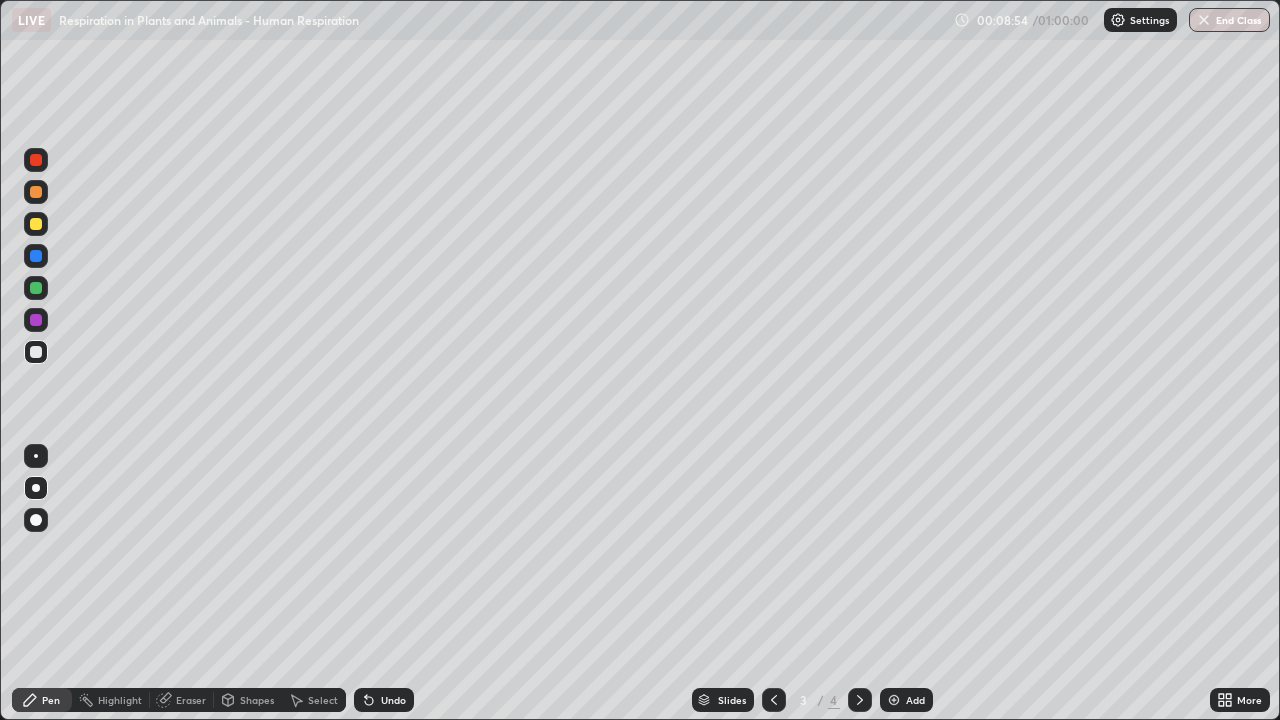 click 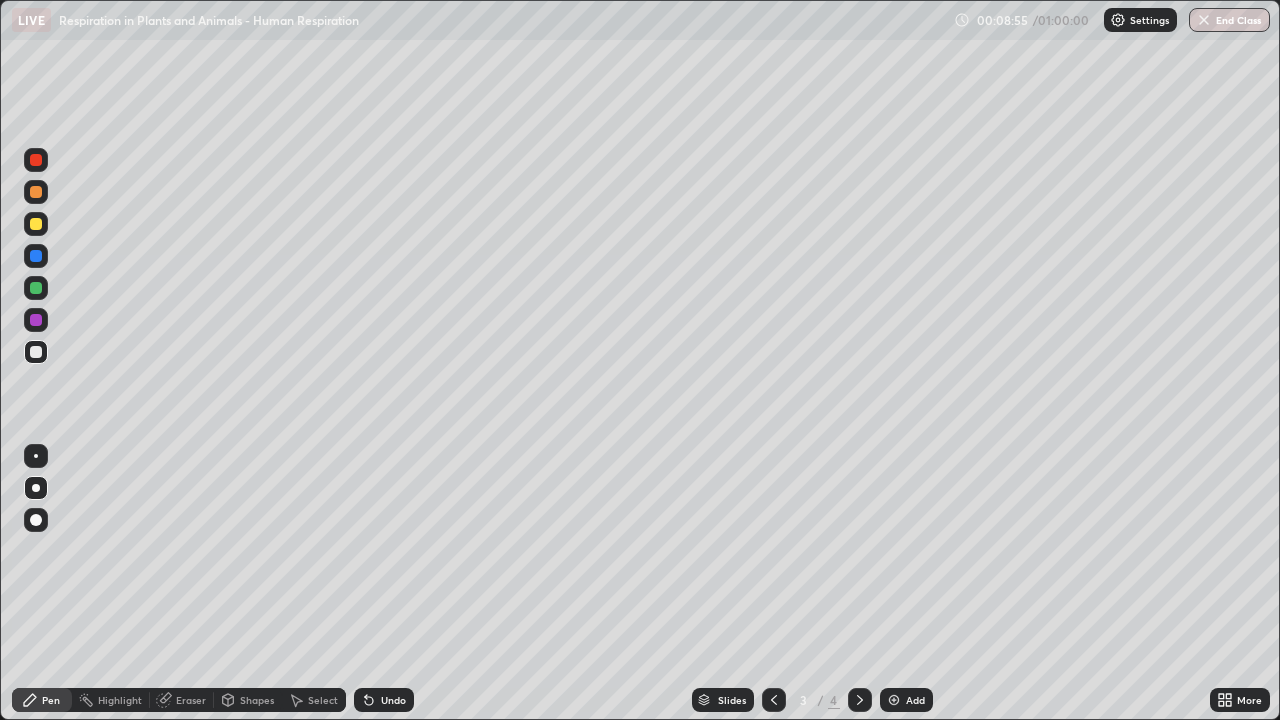 click on "Undo" at bounding box center [384, 700] 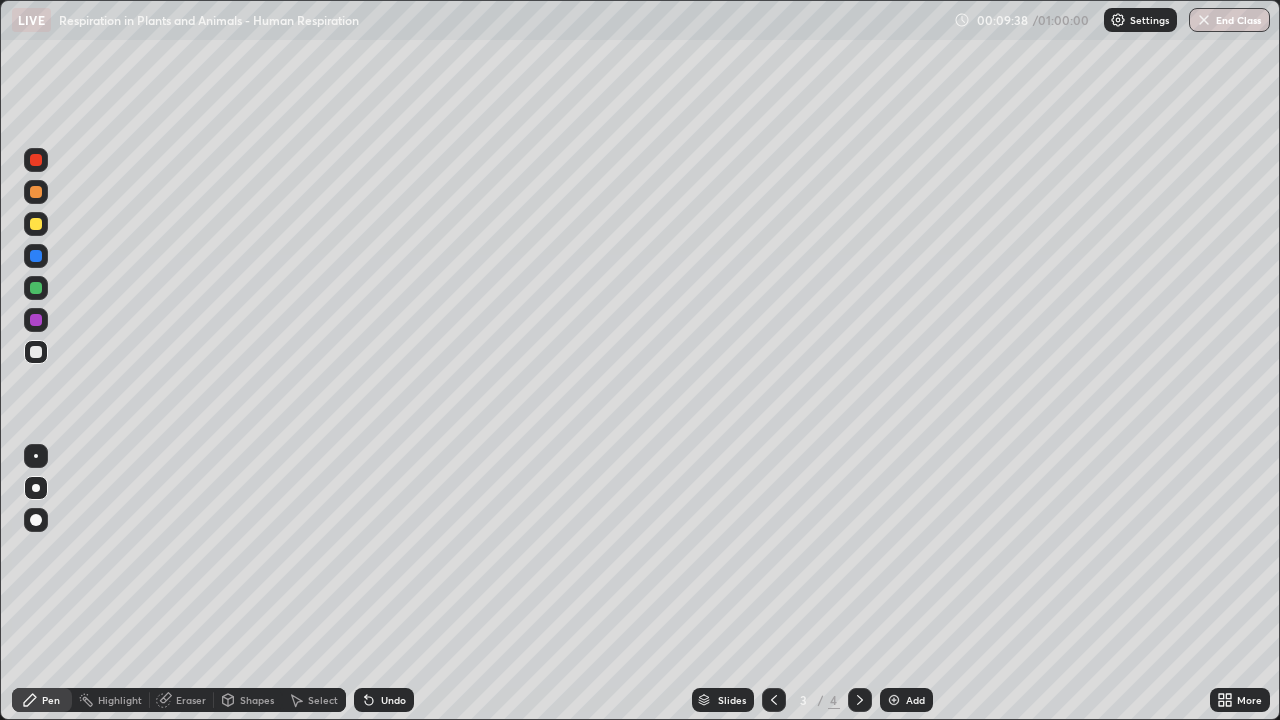 click 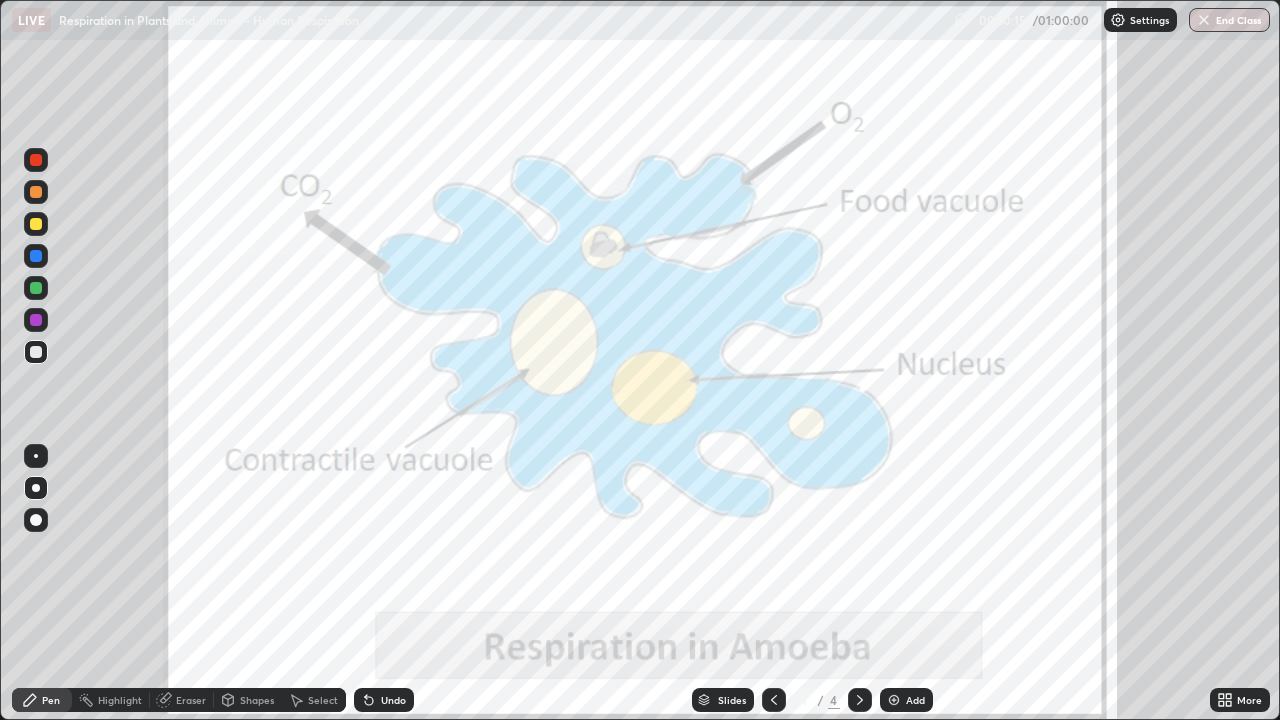 click 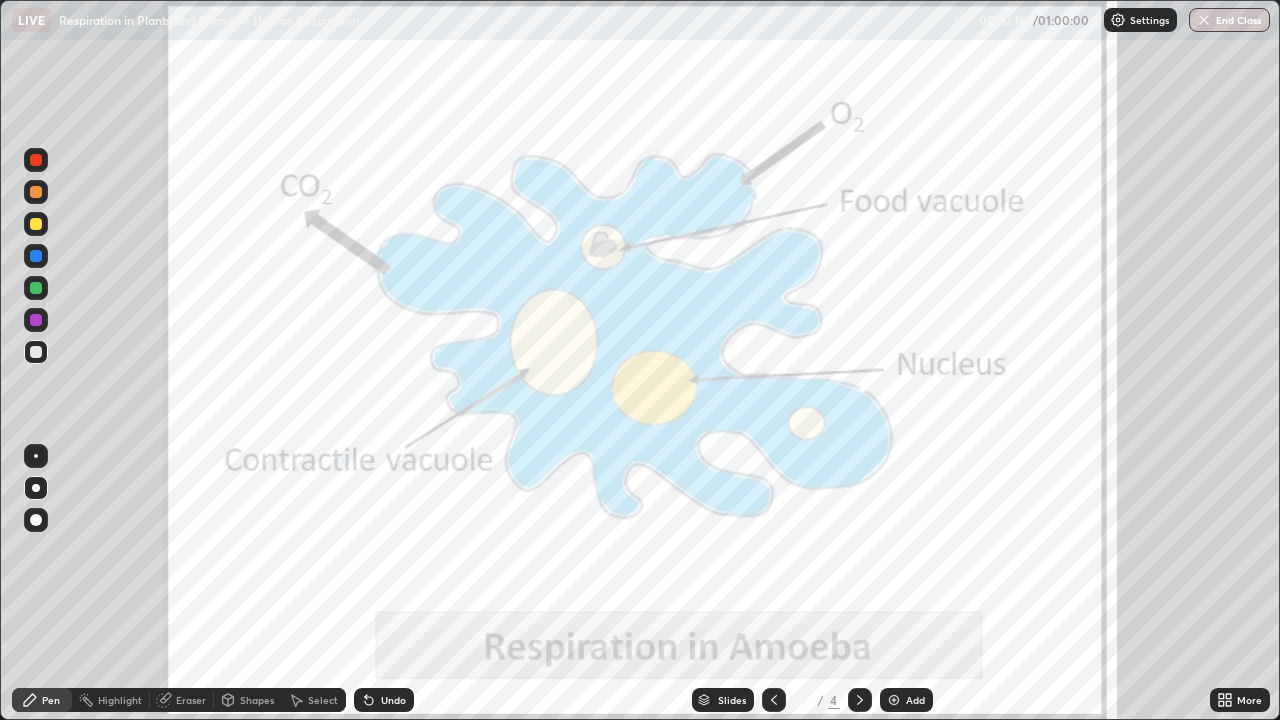 click at bounding box center (894, 700) 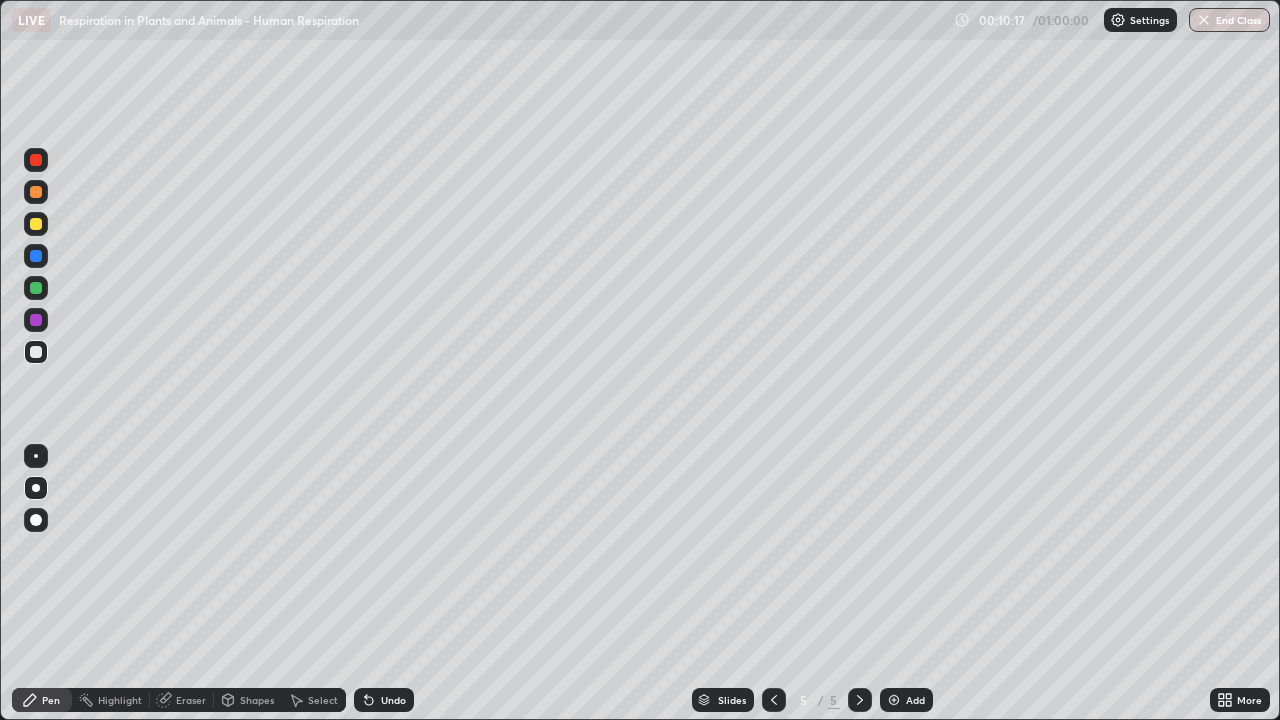 click at bounding box center [36, 256] 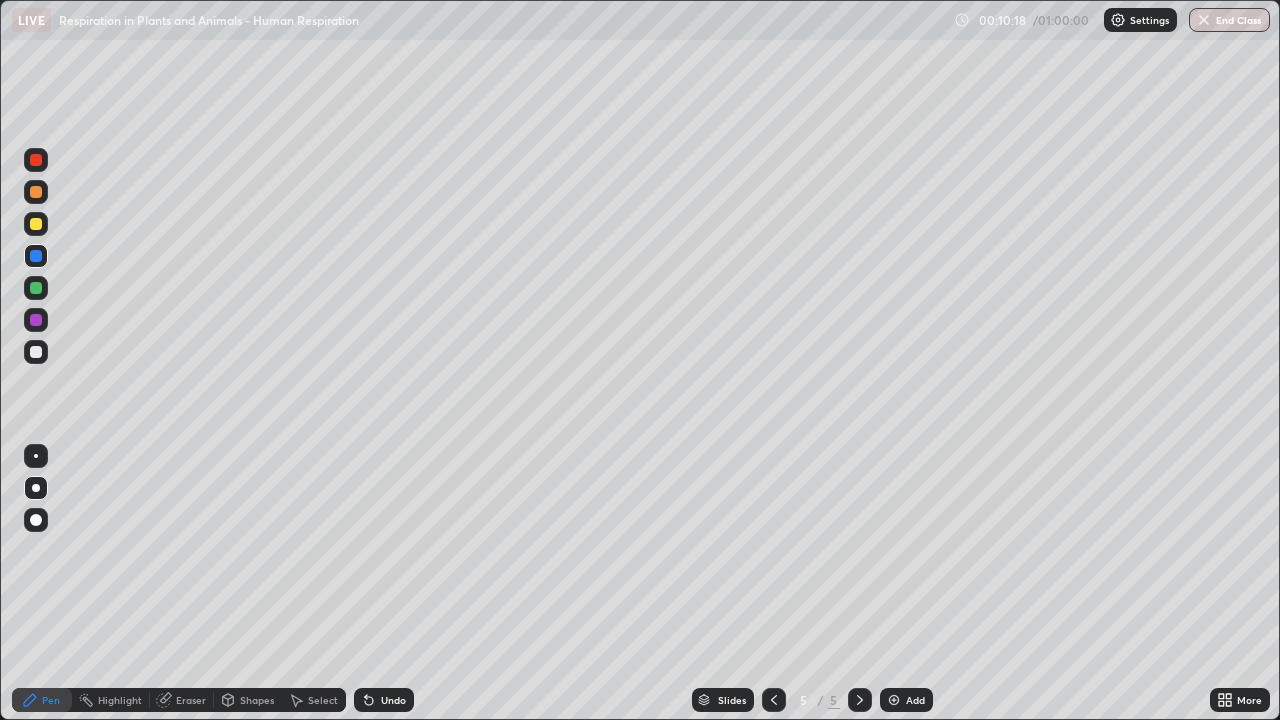 click at bounding box center (36, 488) 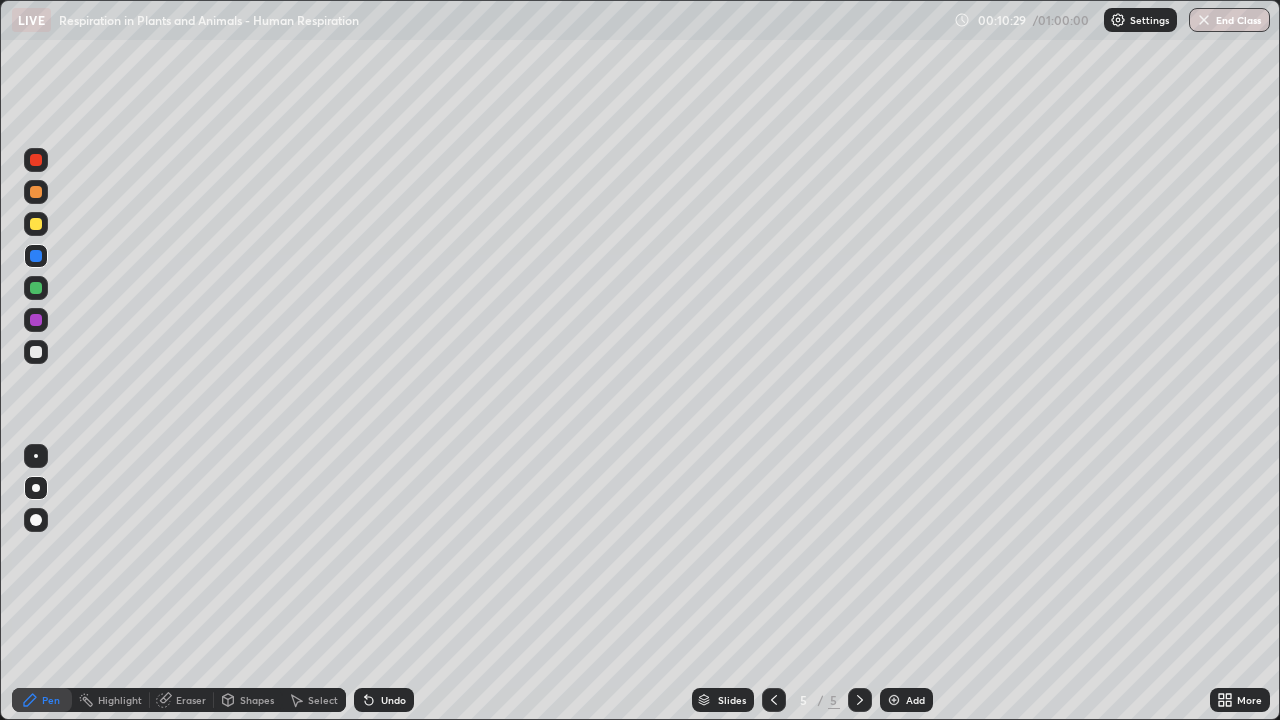 click at bounding box center (36, 352) 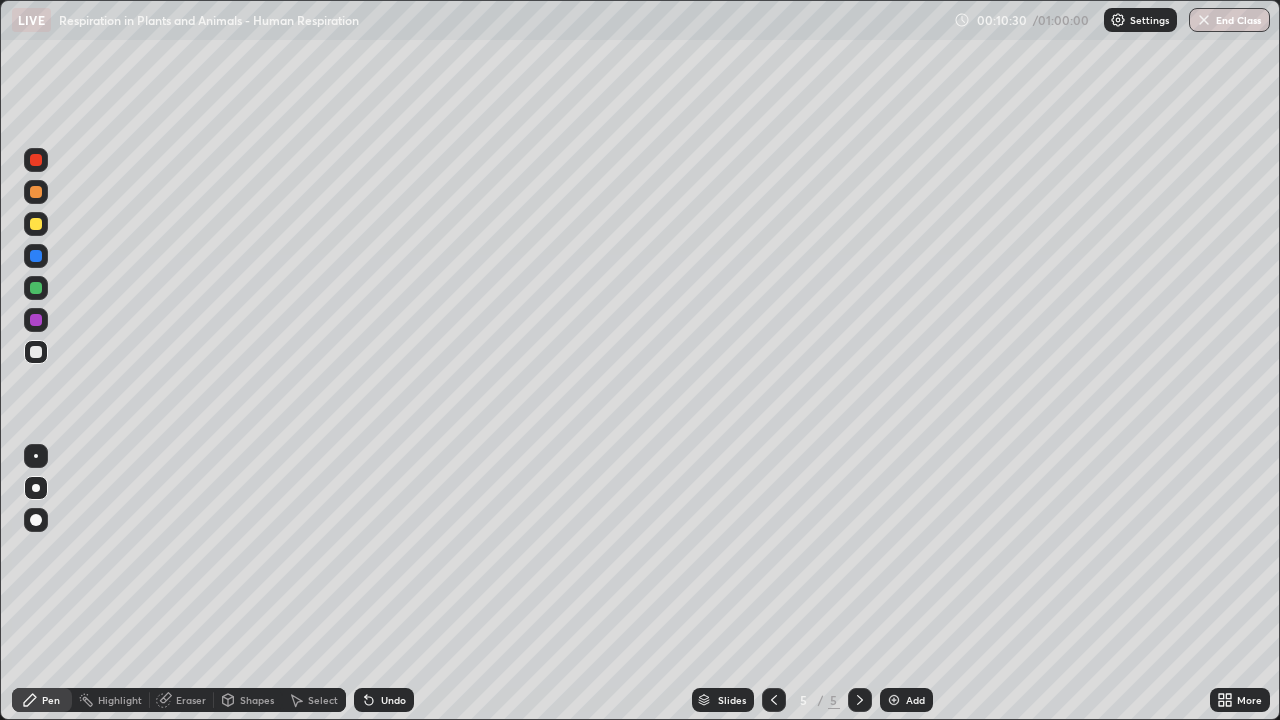 click at bounding box center [774, 700] 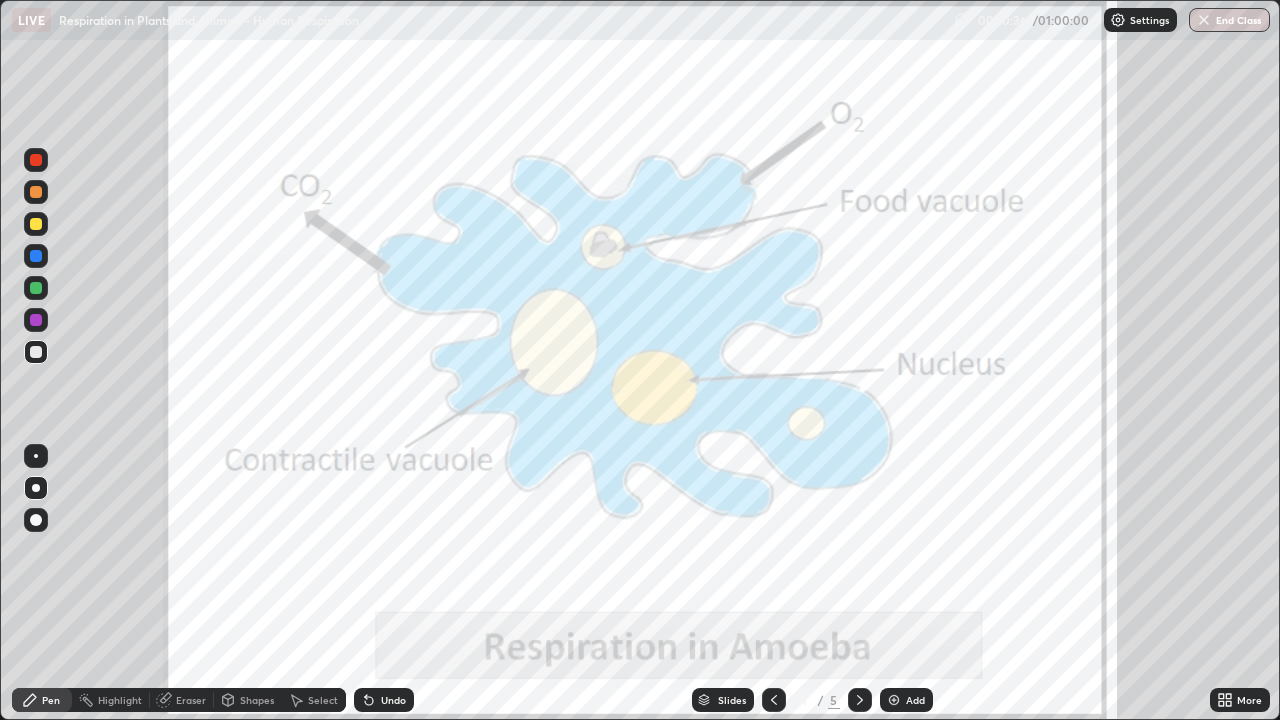 click 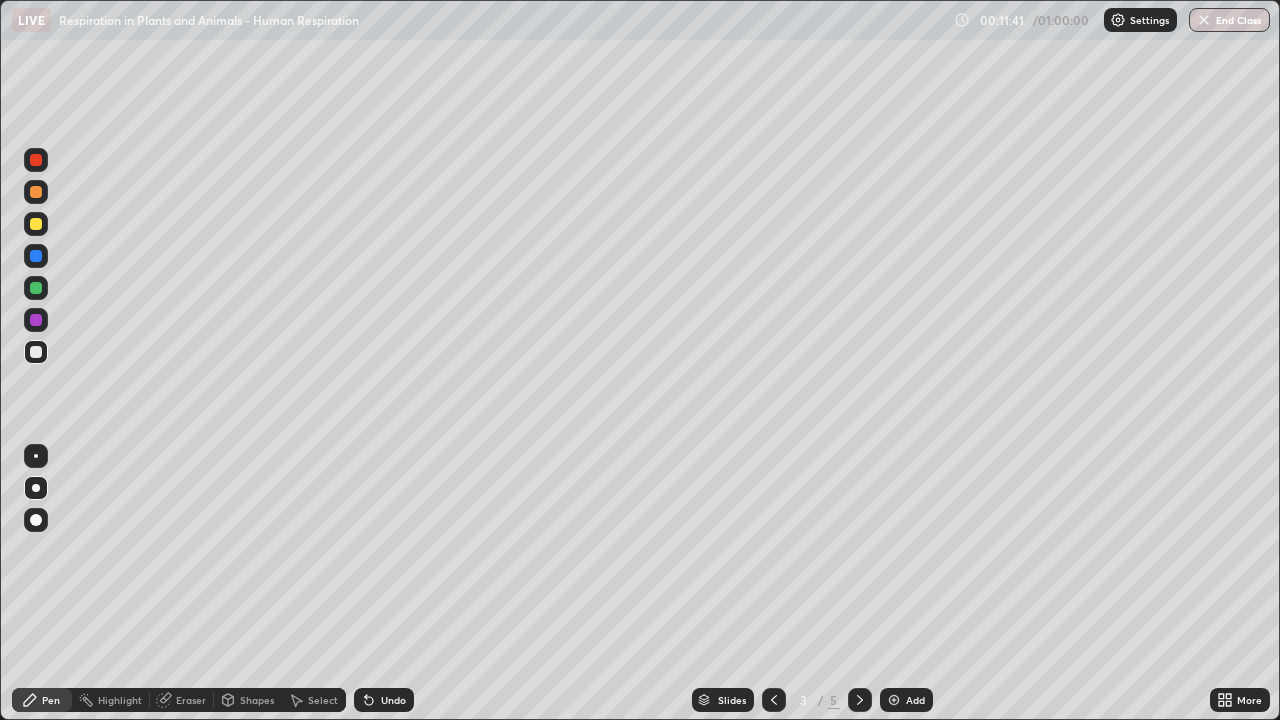 click at bounding box center (860, 700) 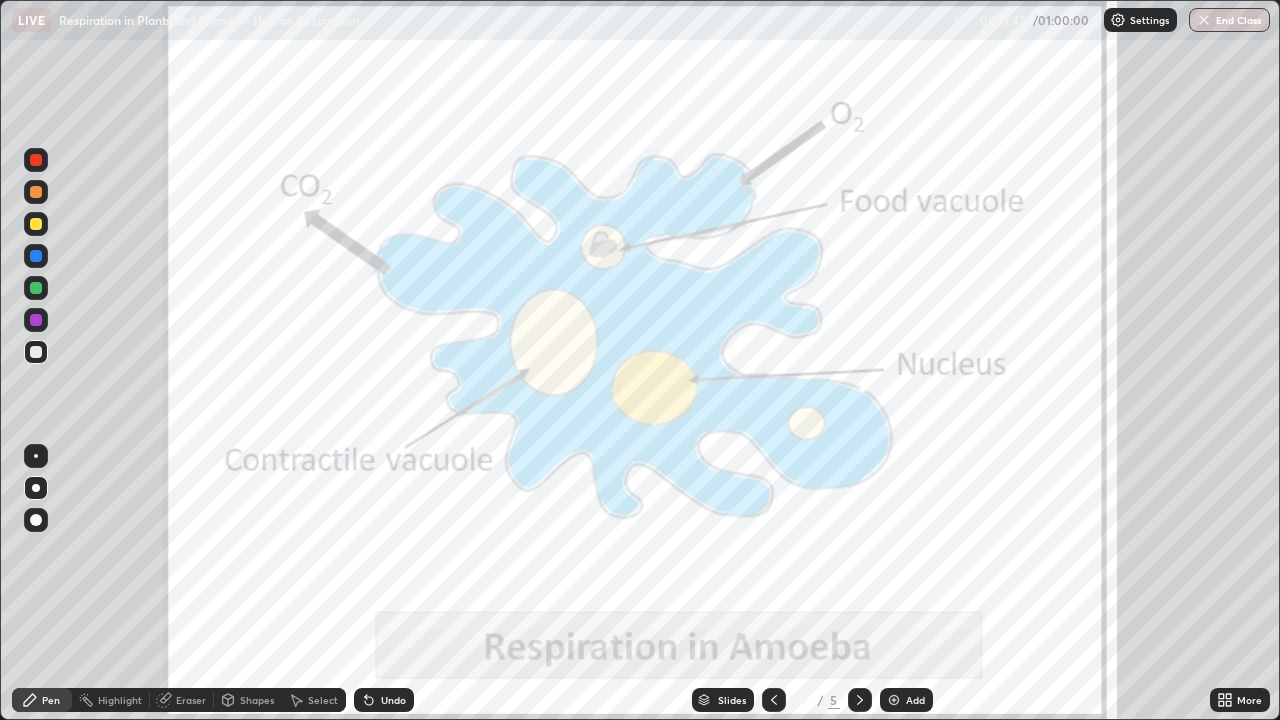 click 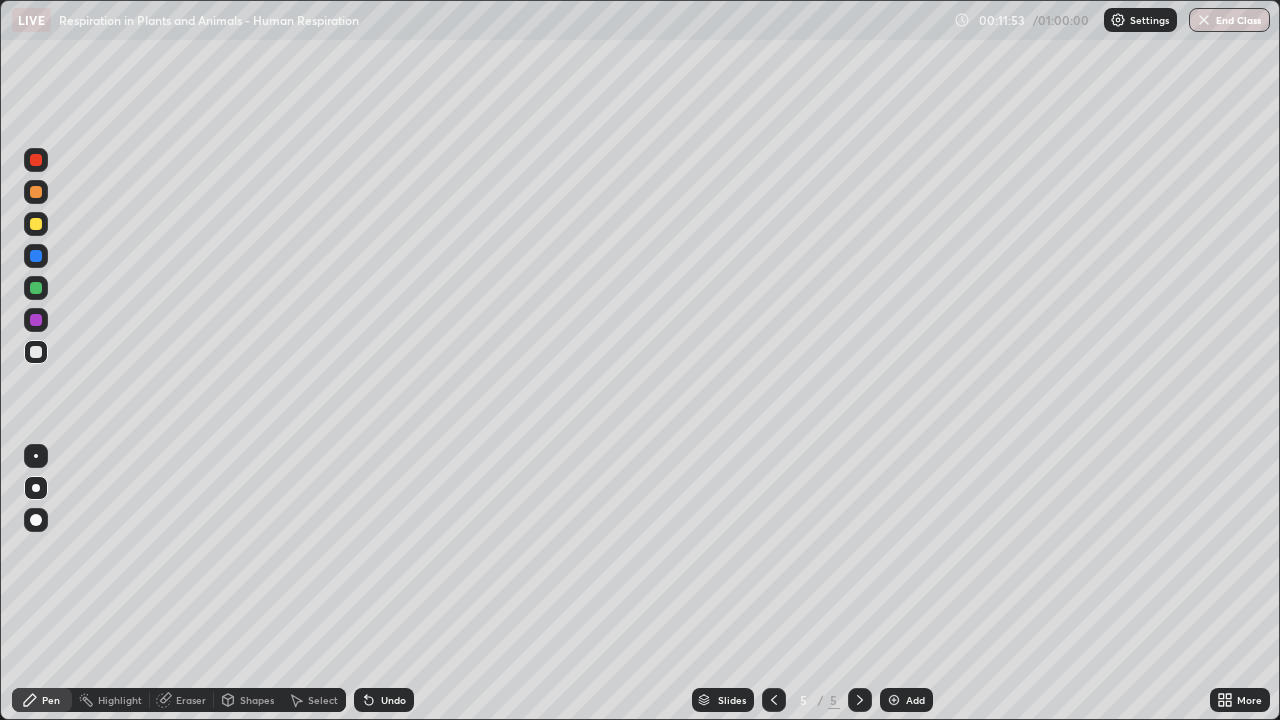 click at bounding box center (36, 352) 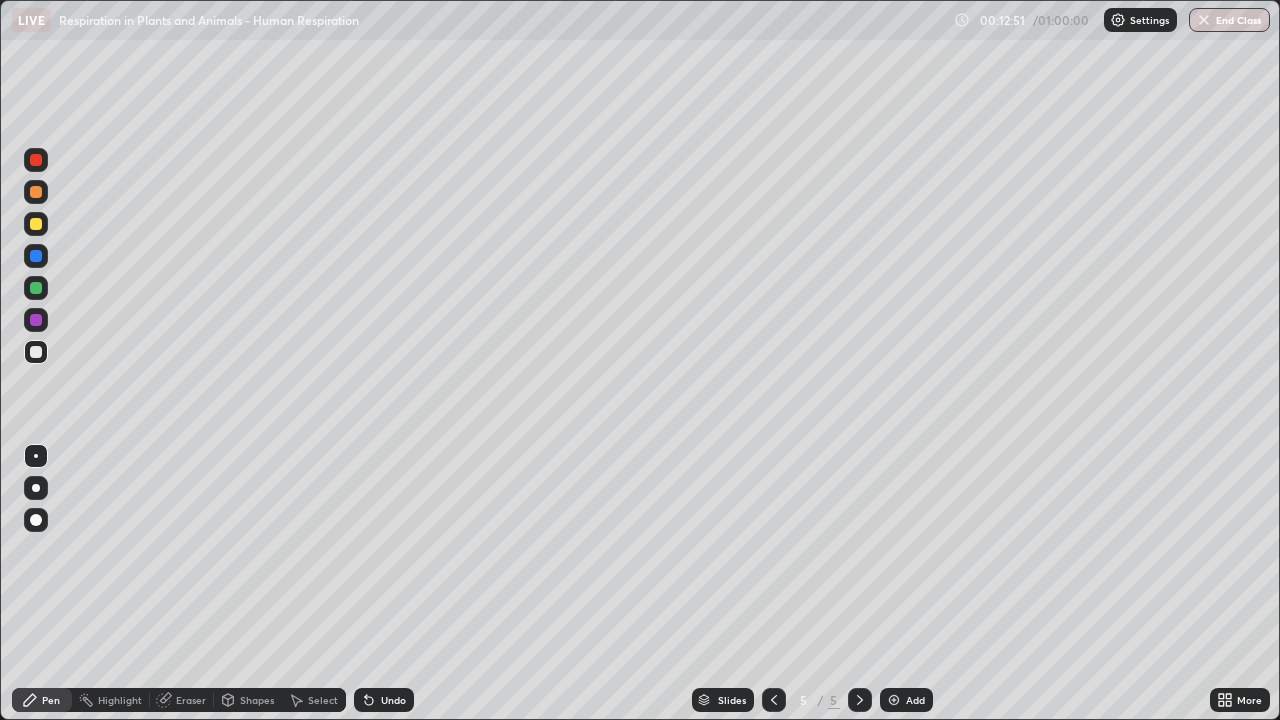 click at bounding box center [36, 288] 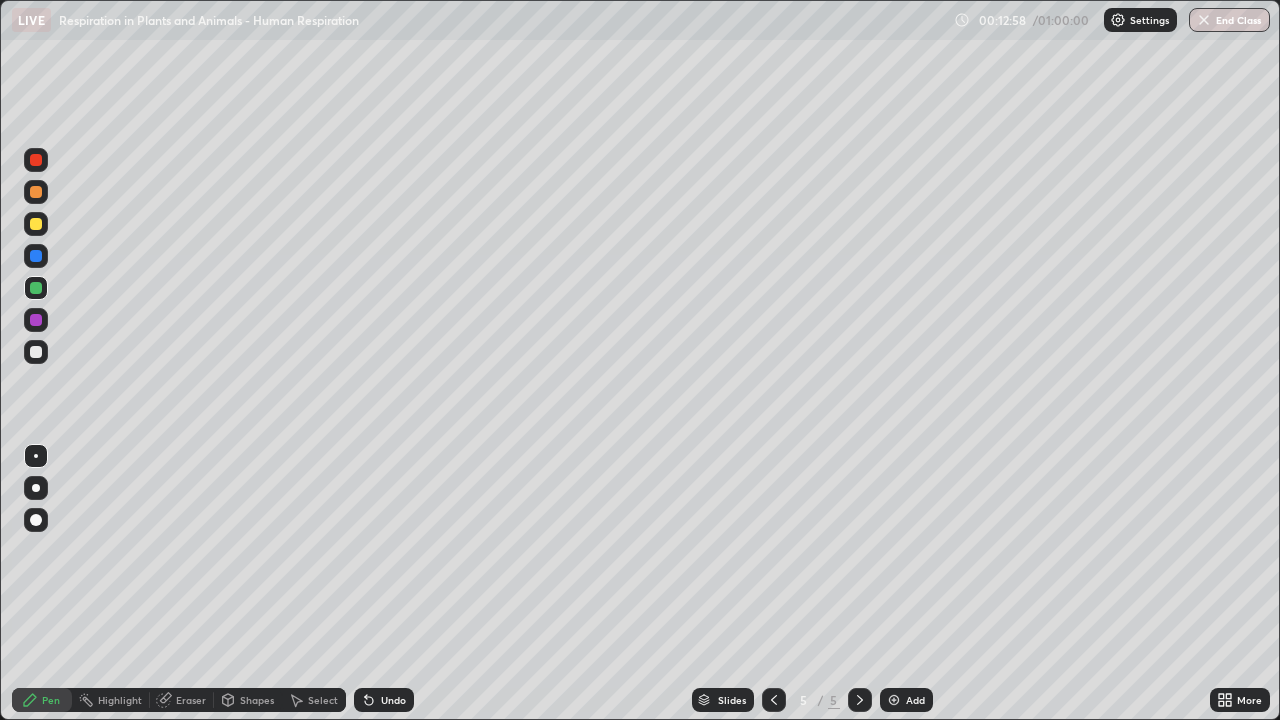 click at bounding box center [36, 256] 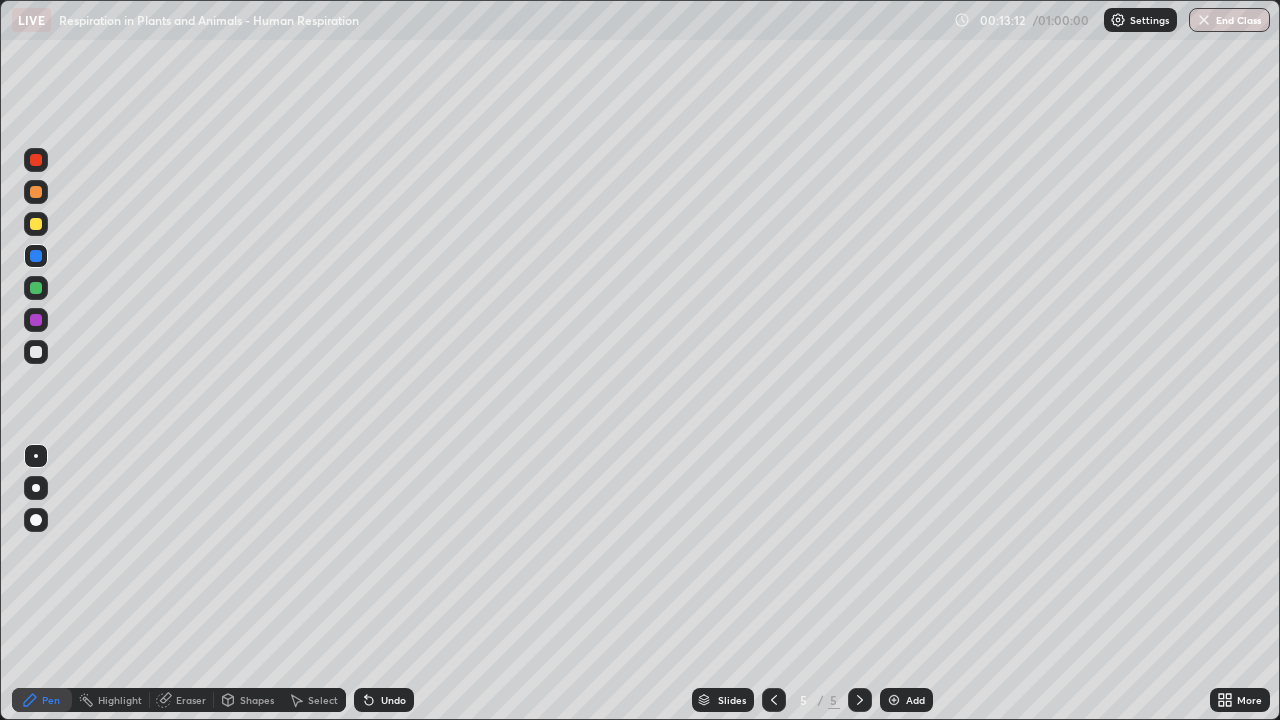 click at bounding box center (36, 352) 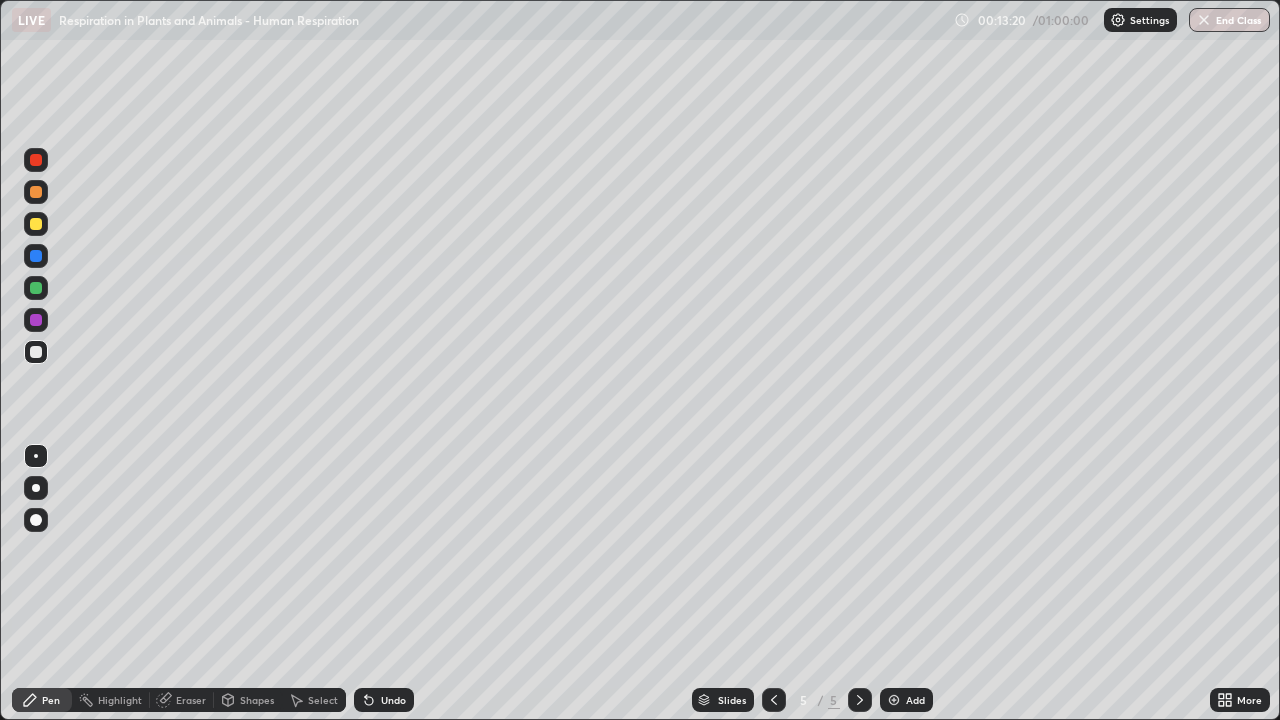 click at bounding box center (36, 288) 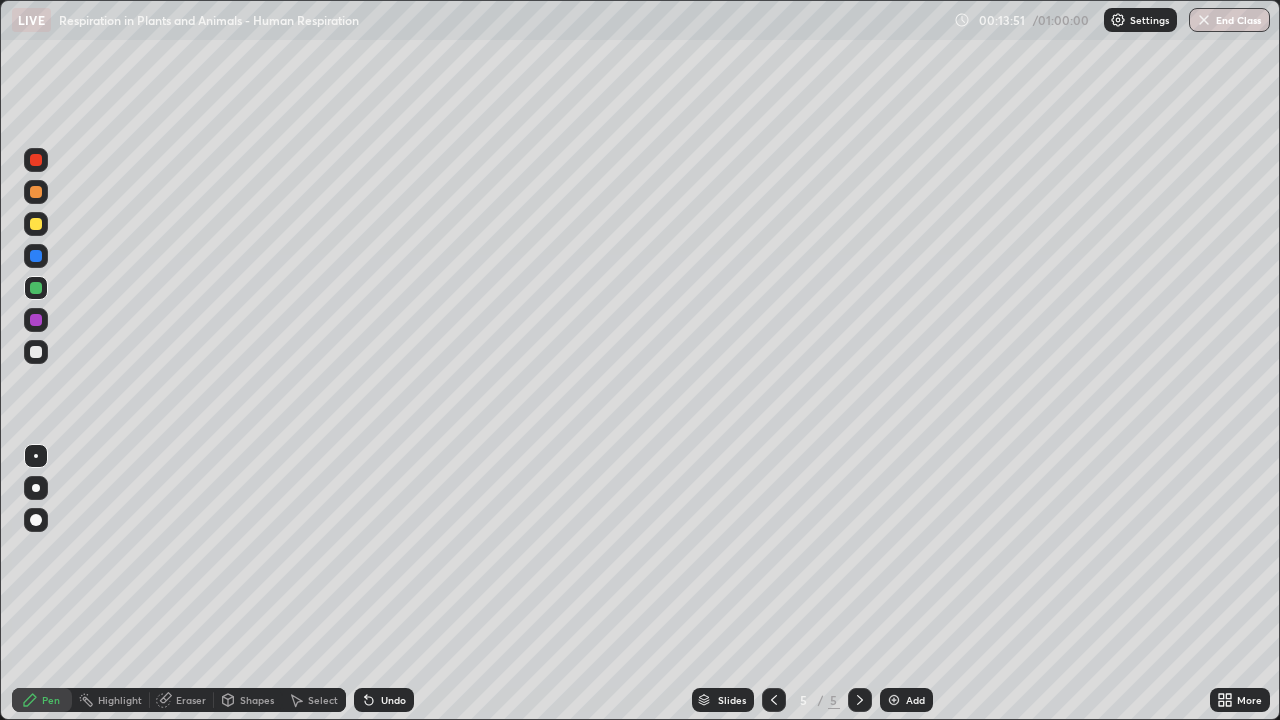 click 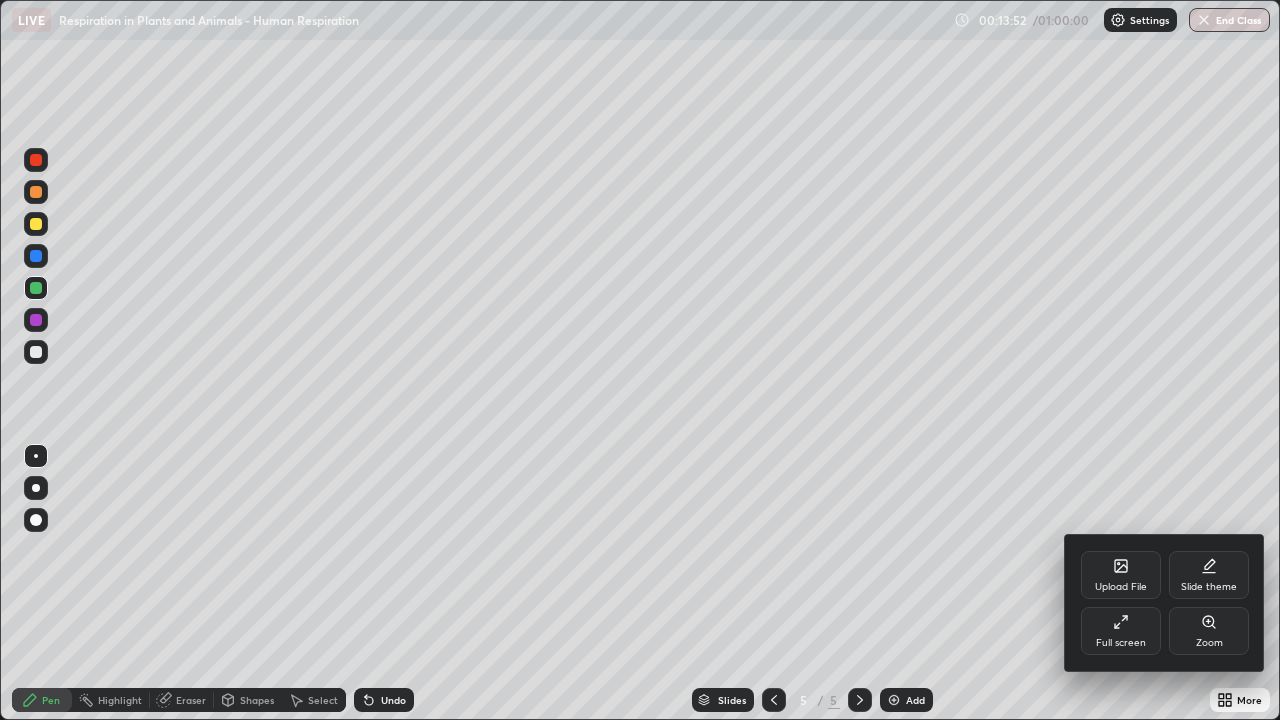 click on "Upload File" at bounding box center (1121, 575) 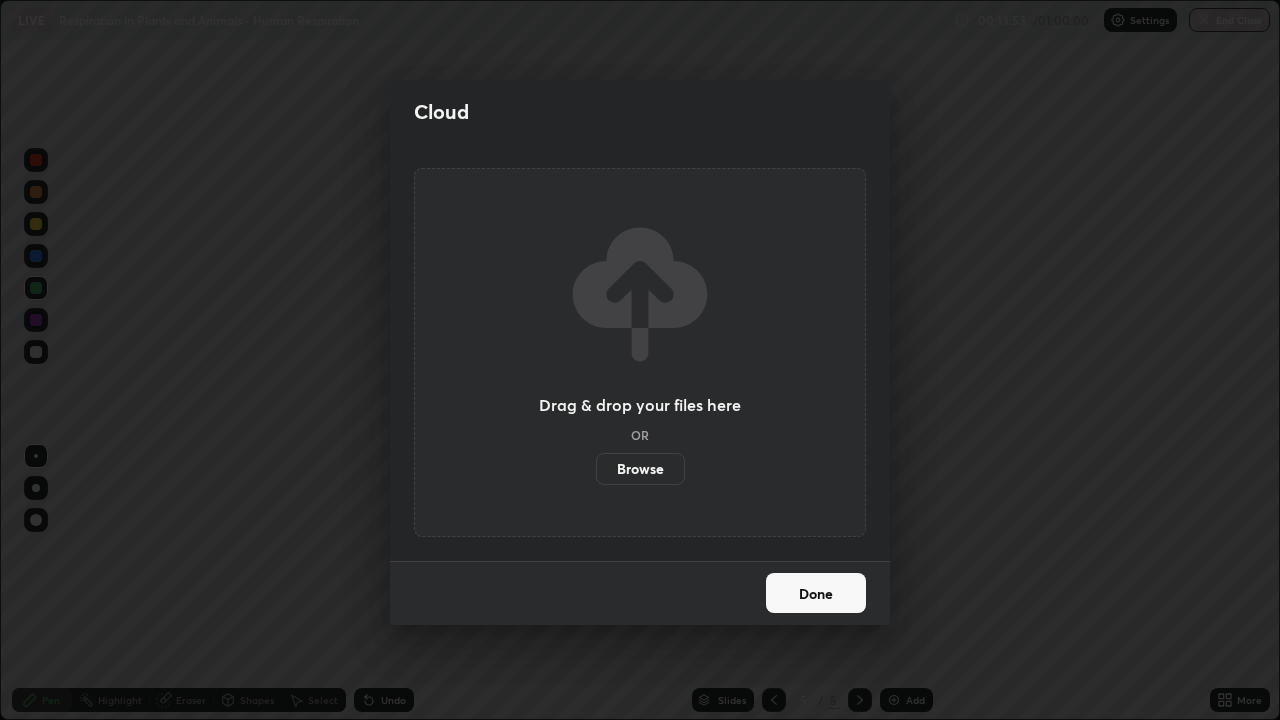 click on "Browse" at bounding box center (640, 469) 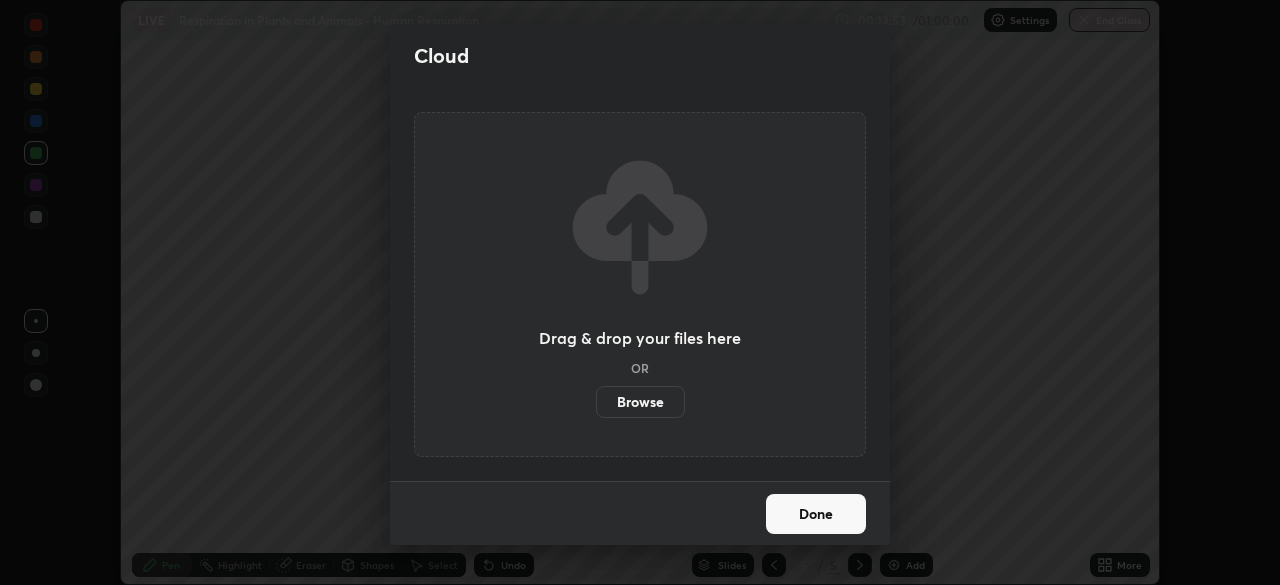 scroll, scrollTop: 585, scrollLeft: 1280, axis: both 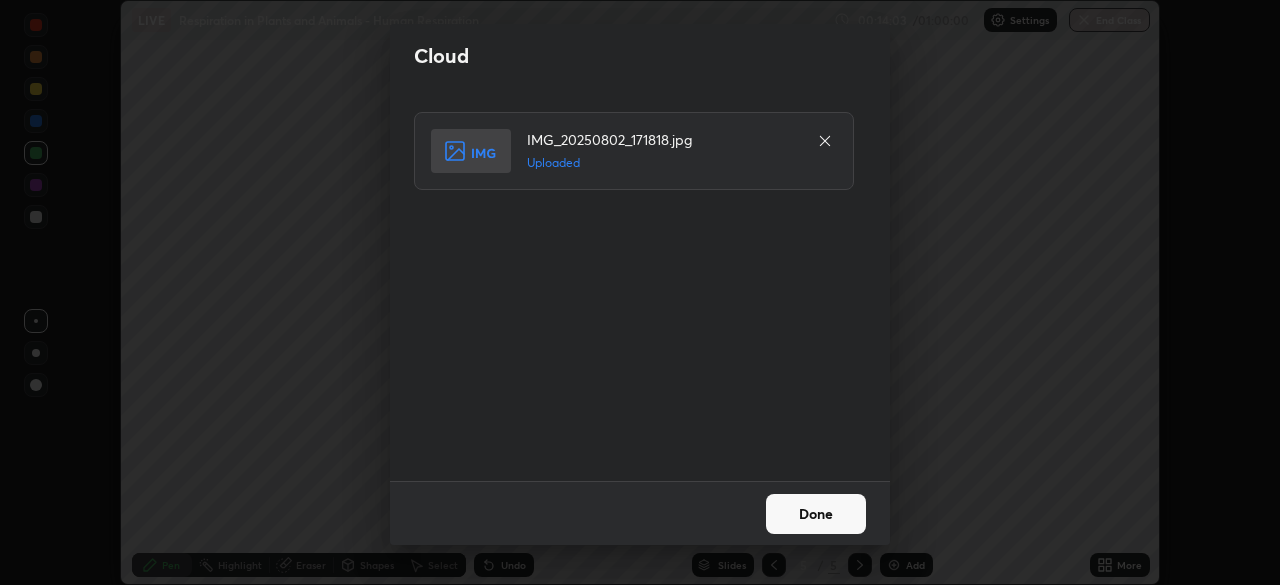click on "Done" at bounding box center (816, 514) 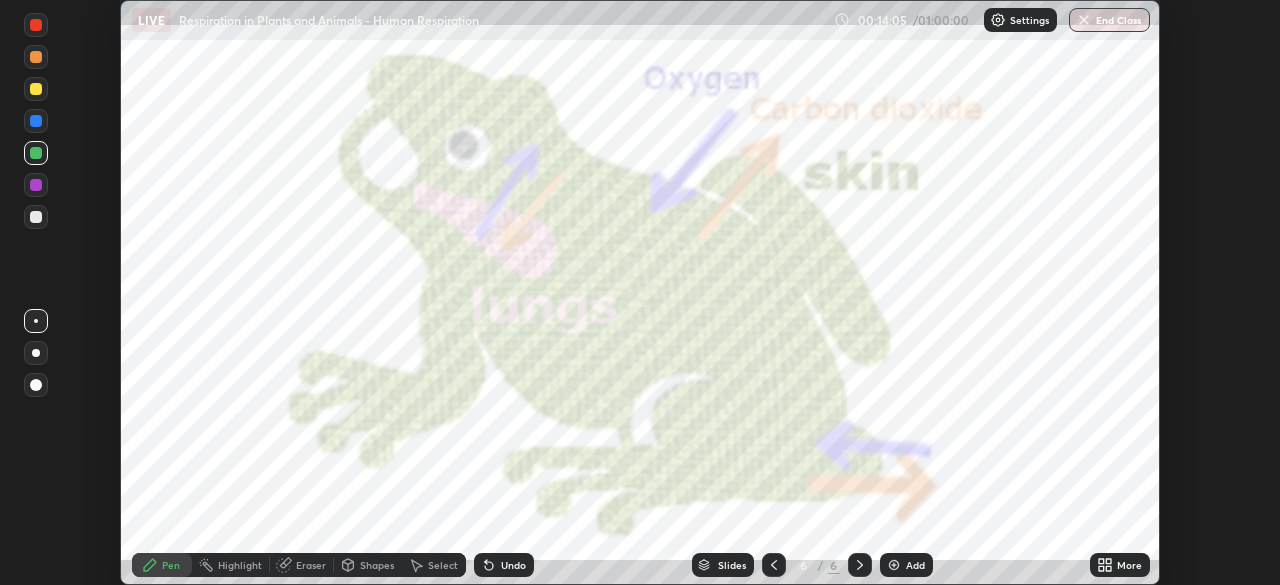click 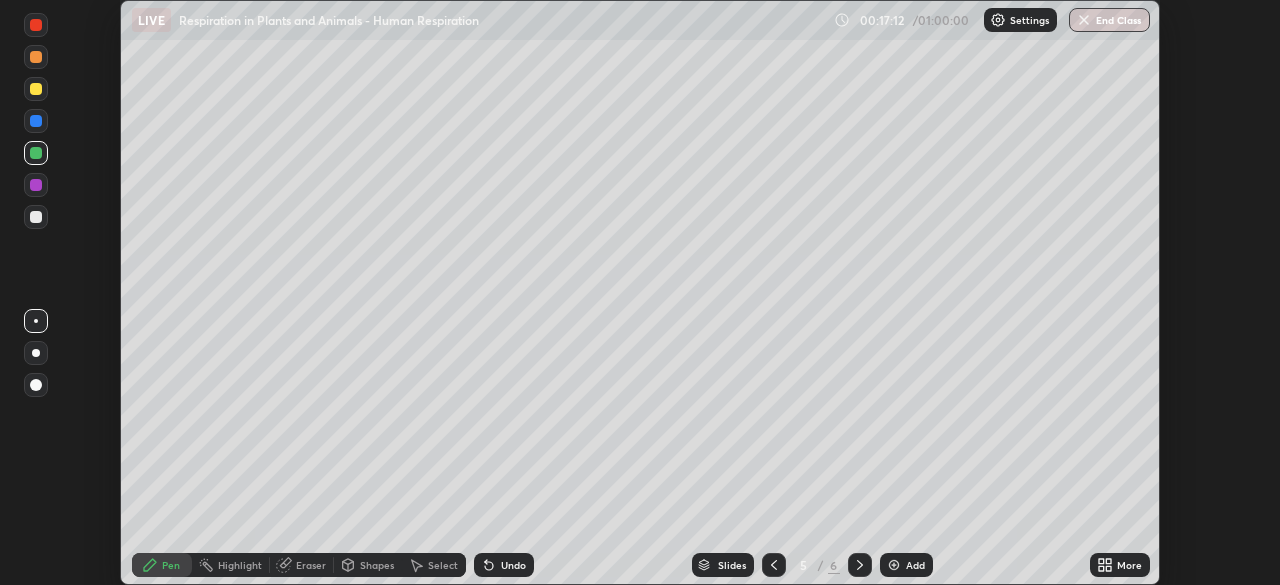 click 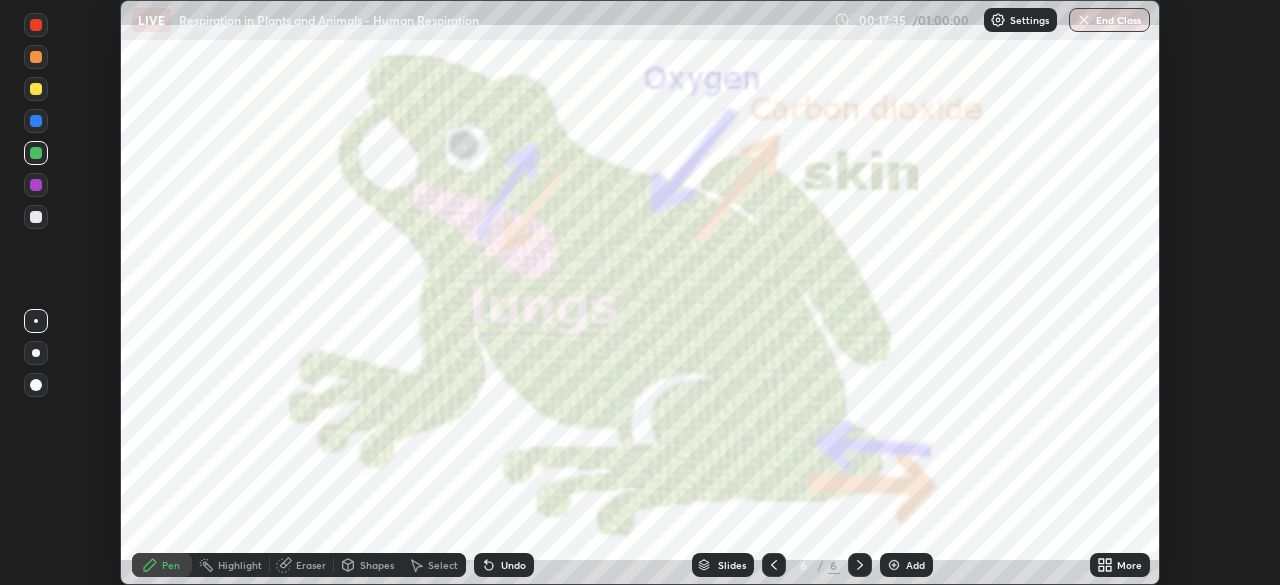 click at bounding box center (894, 565) 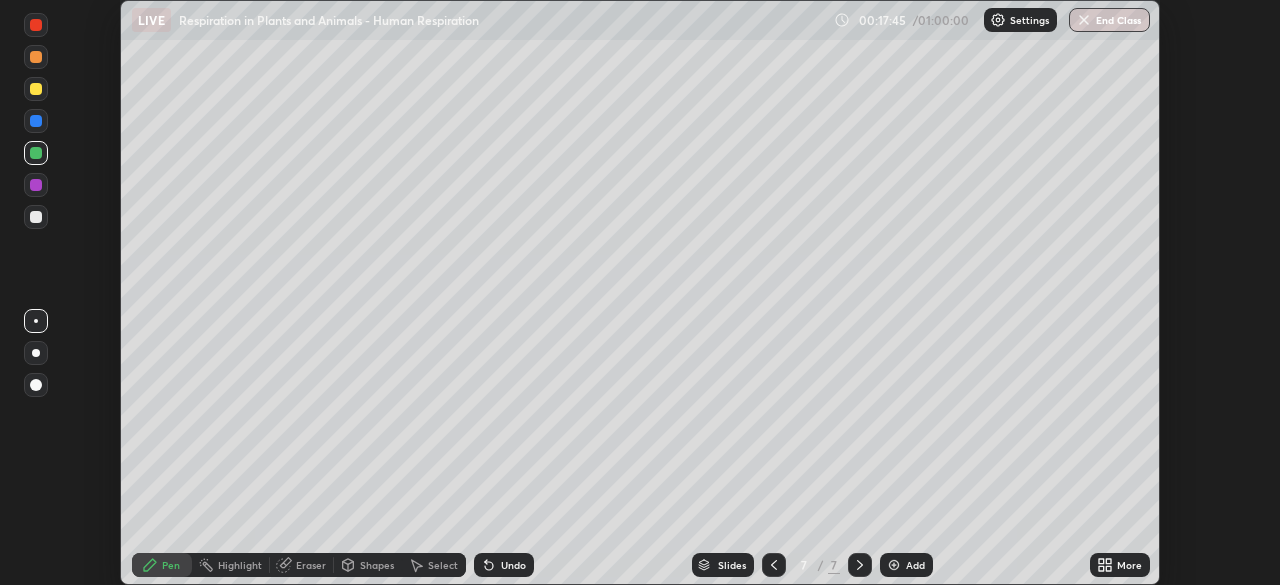 click at bounding box center (36, 217) 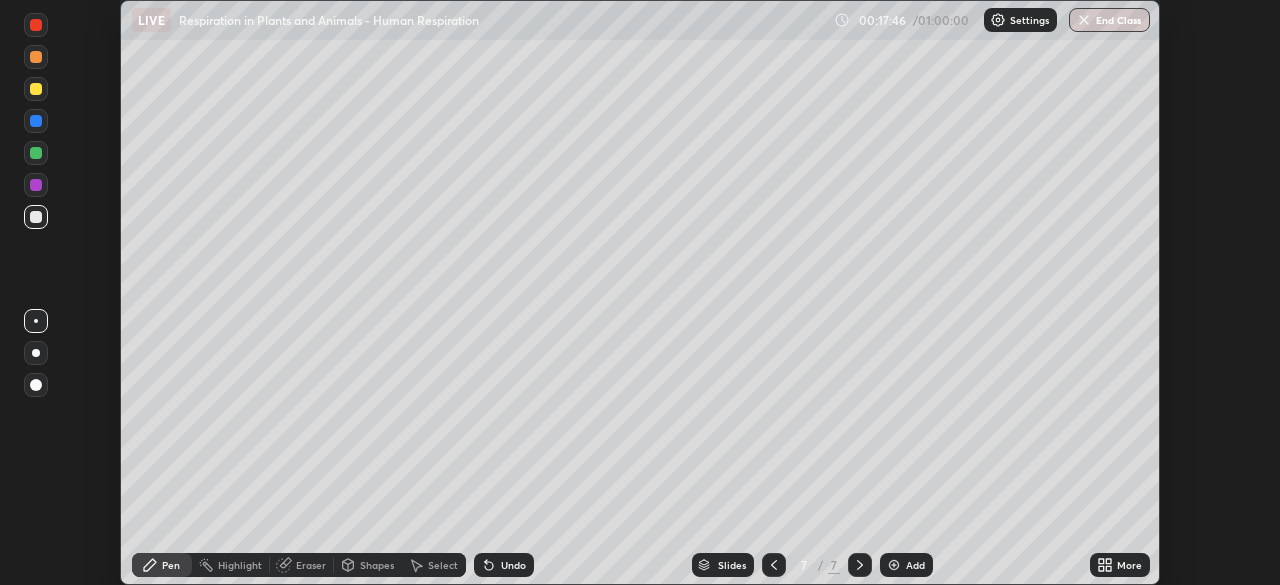 click at bounding box center [36, 121] 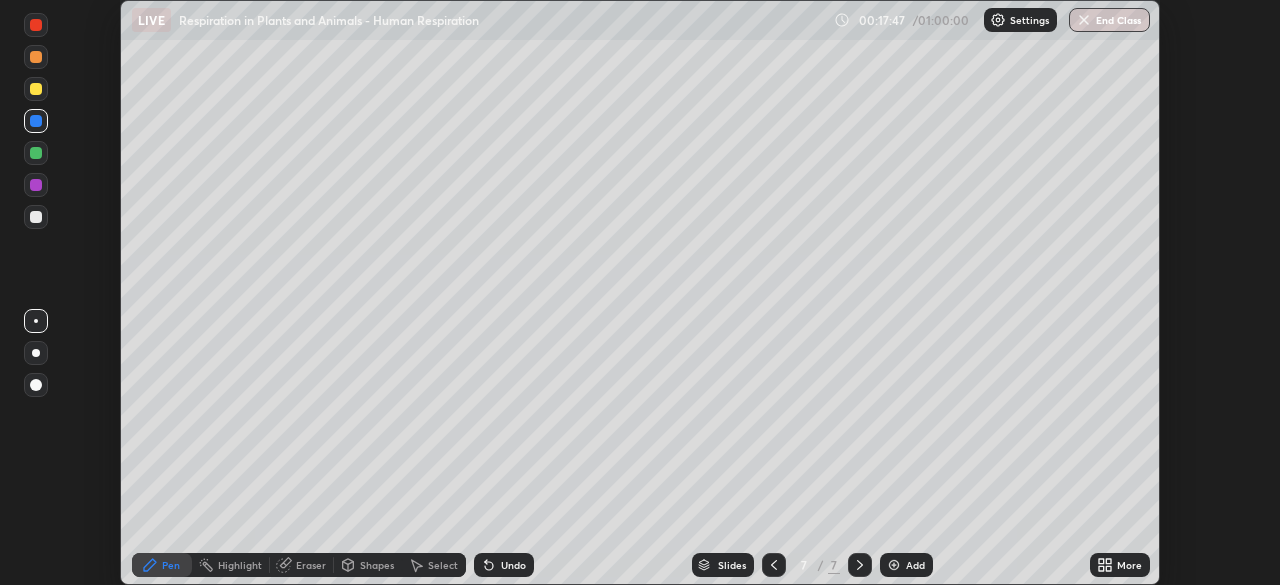 click at bounding box center [36, 353] 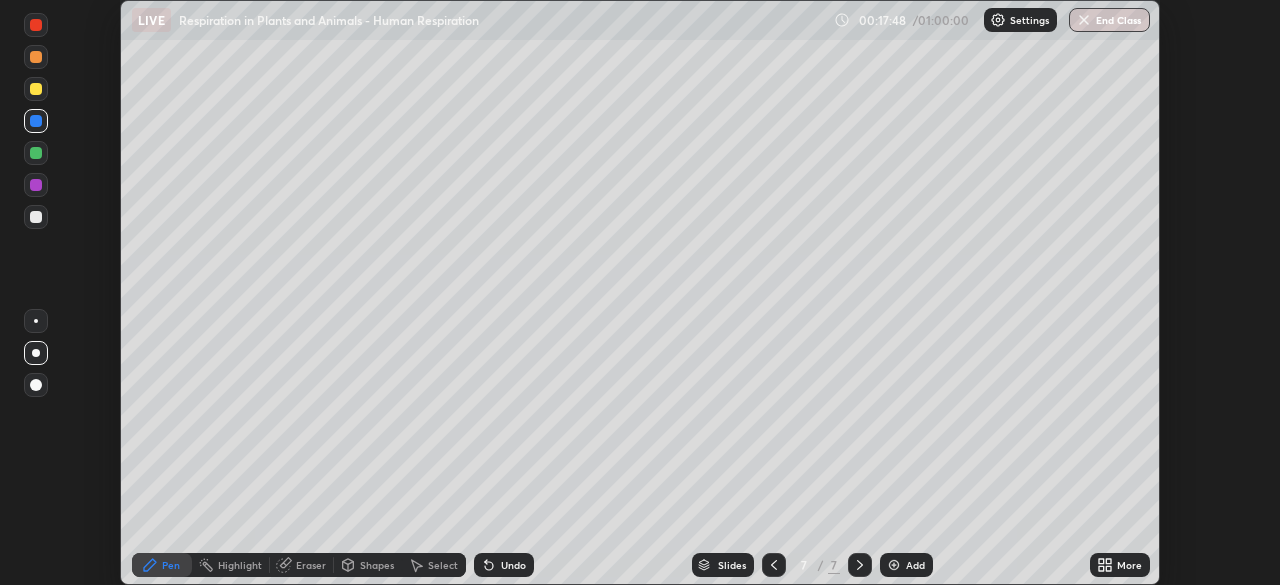 click 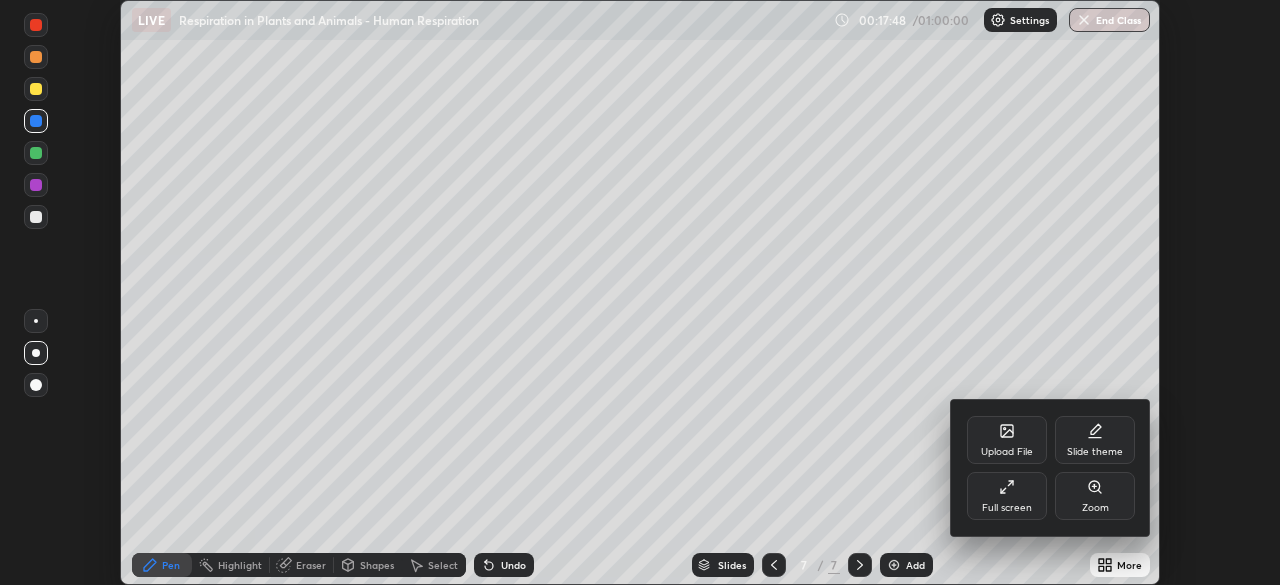 click on "Full screen" at bounding box center [1007, 496] 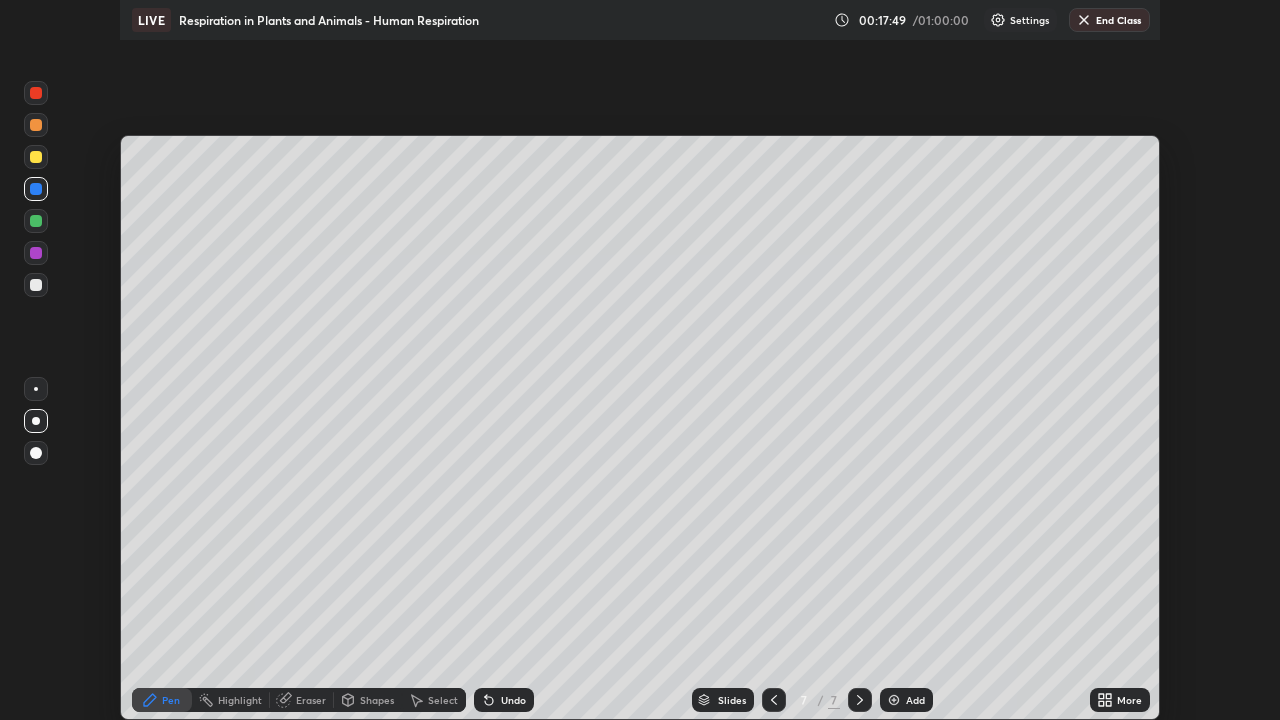 scroll, scrollTop: 99280, scrollLeft: 98720, axis: both 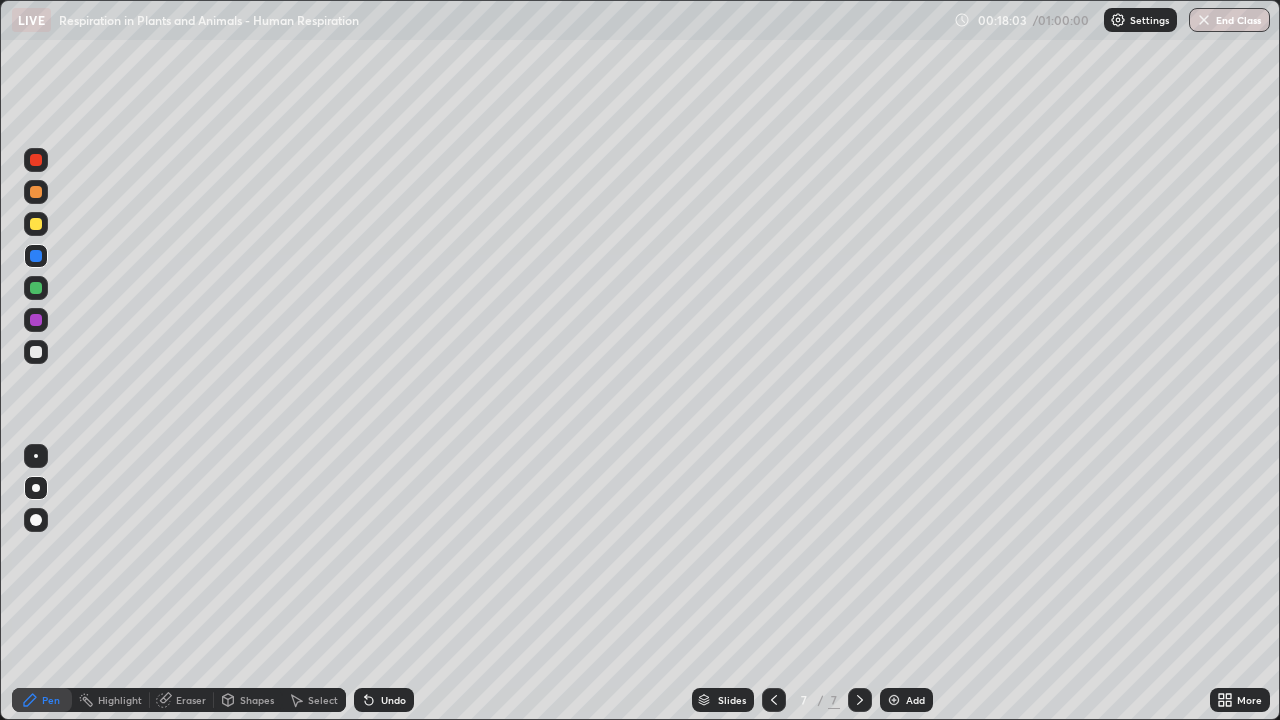 click at bounding box center [36, 352] 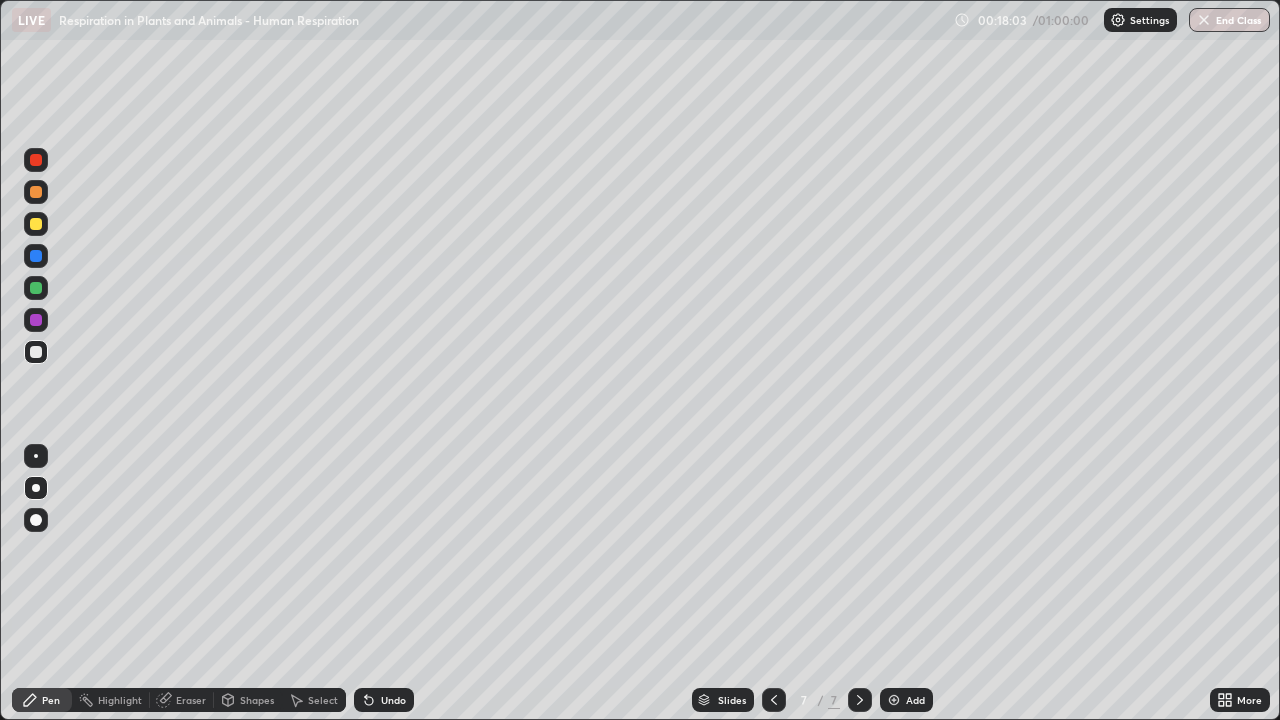 click at bounding box center (36, 456) 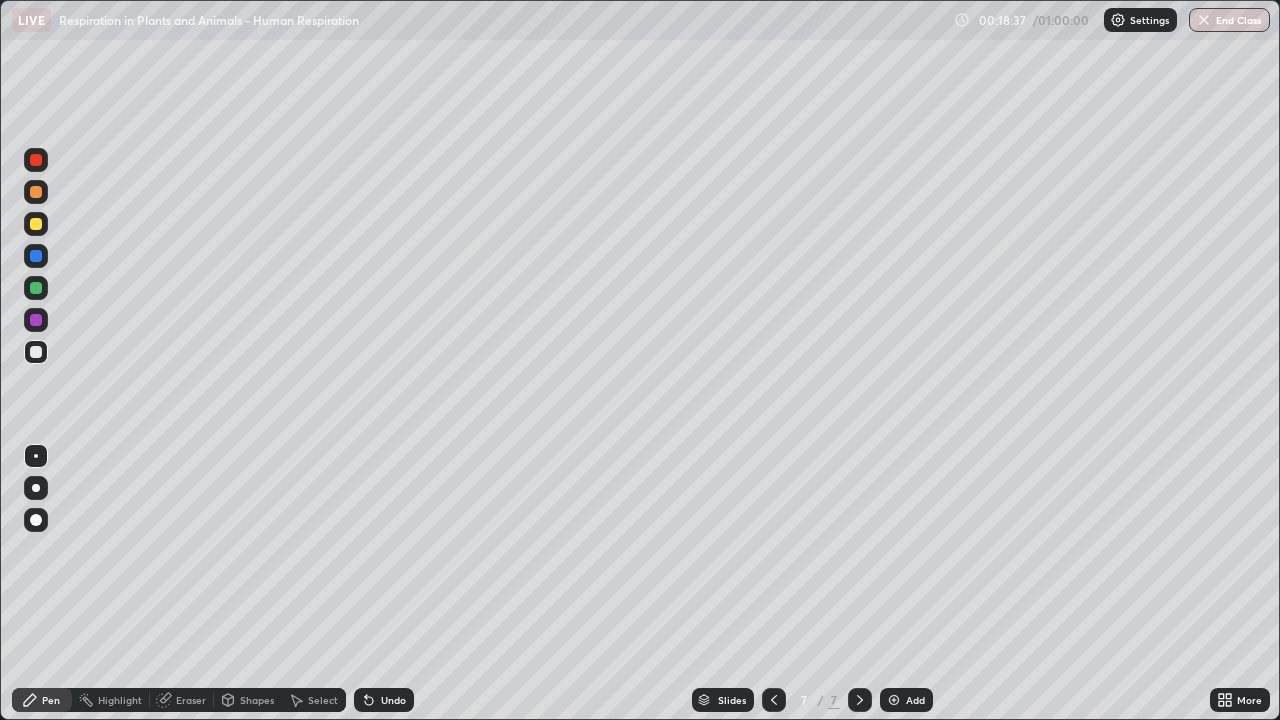 click at bounding box center [36, 288] 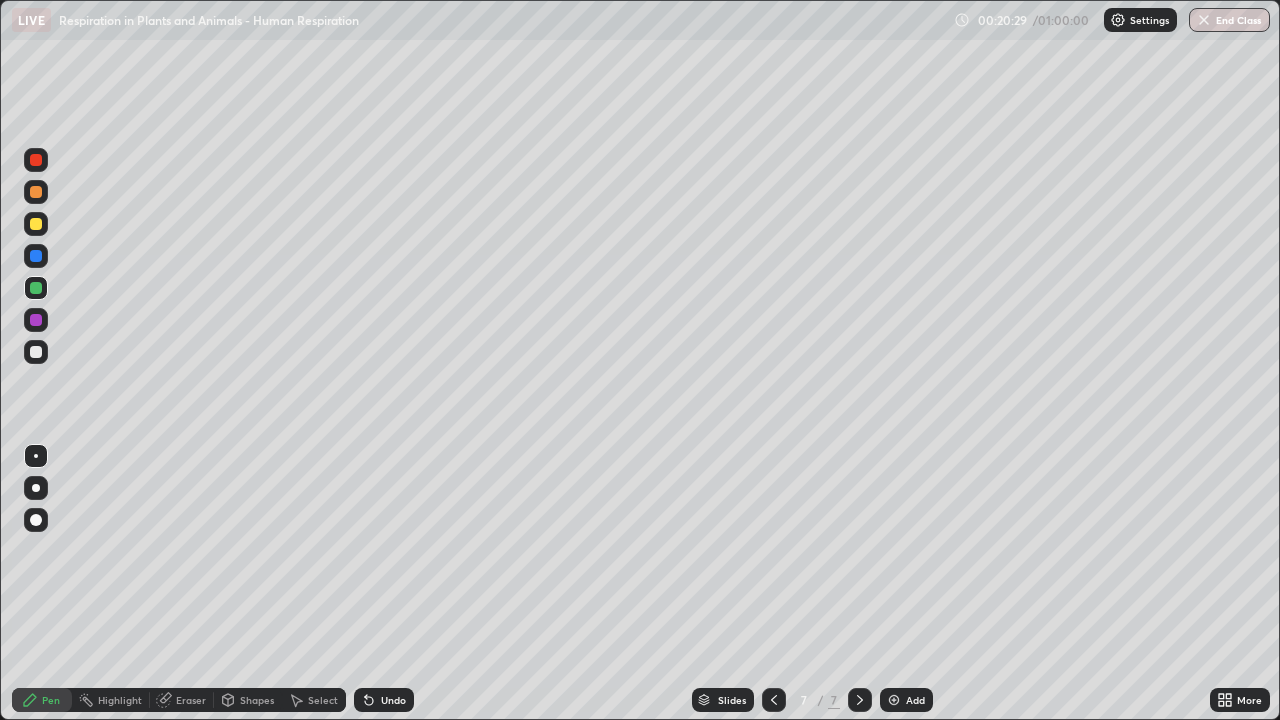 click 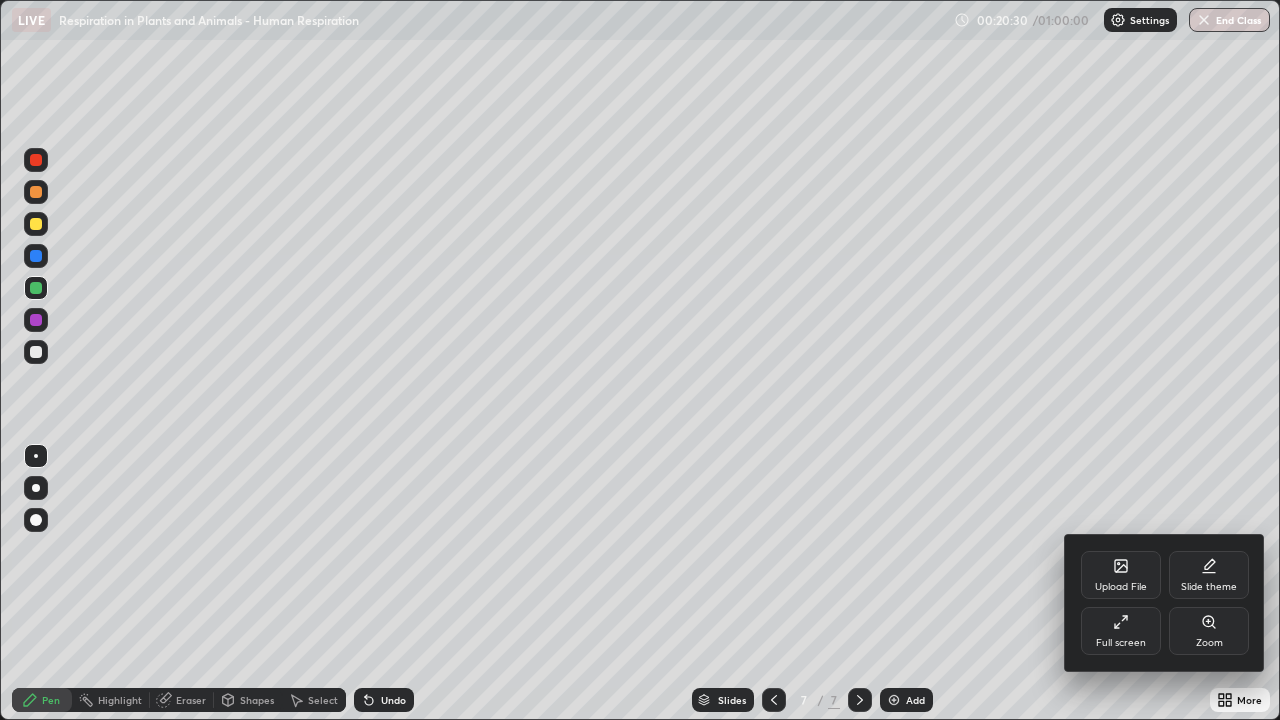 click on "Upload File" at bounding box center [1121, 587] 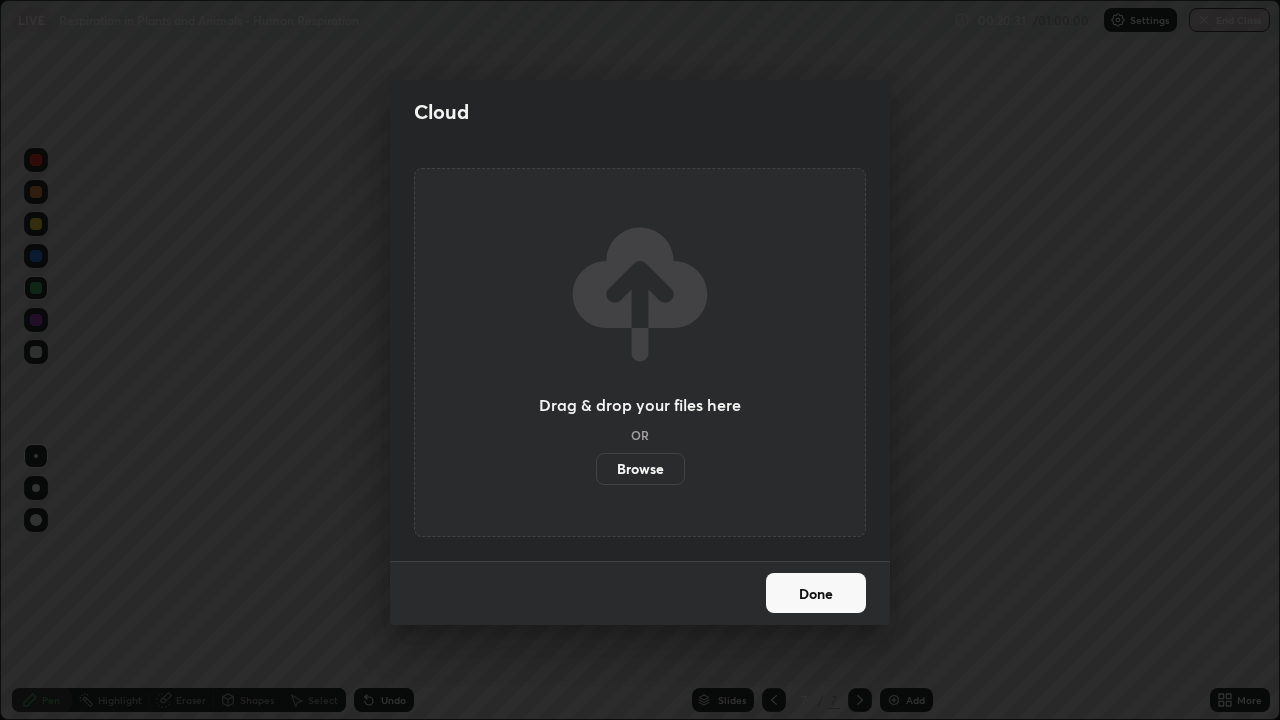click on "Browse" at bounding box center [640, 469] 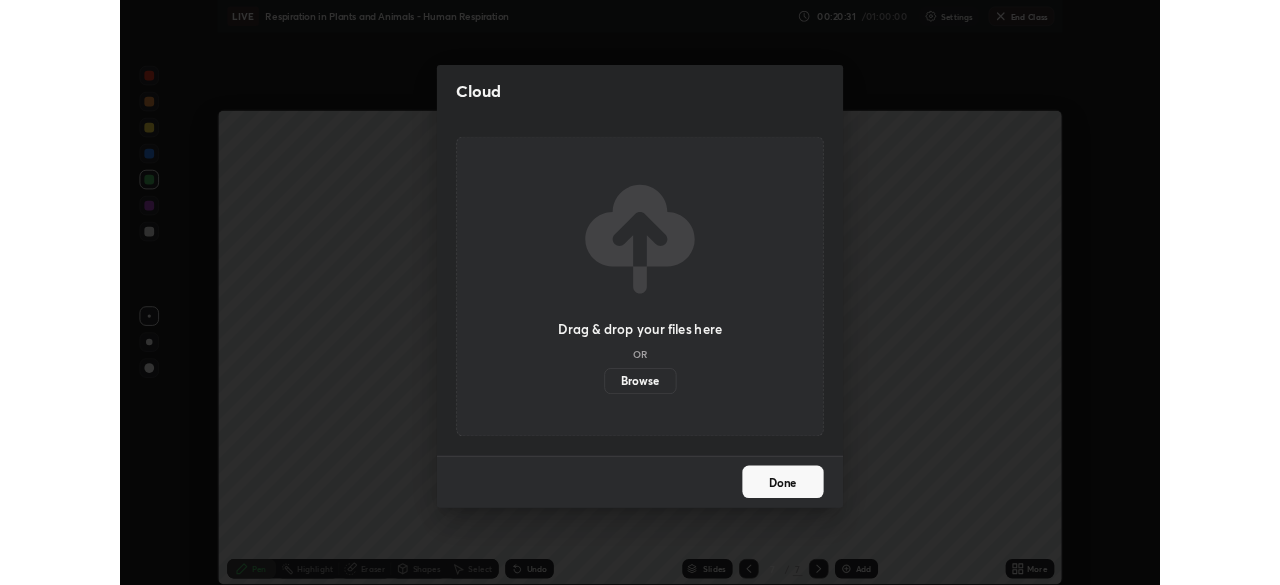 scroll, scrollTop: 585, scrollLeft: 1280, axis: both 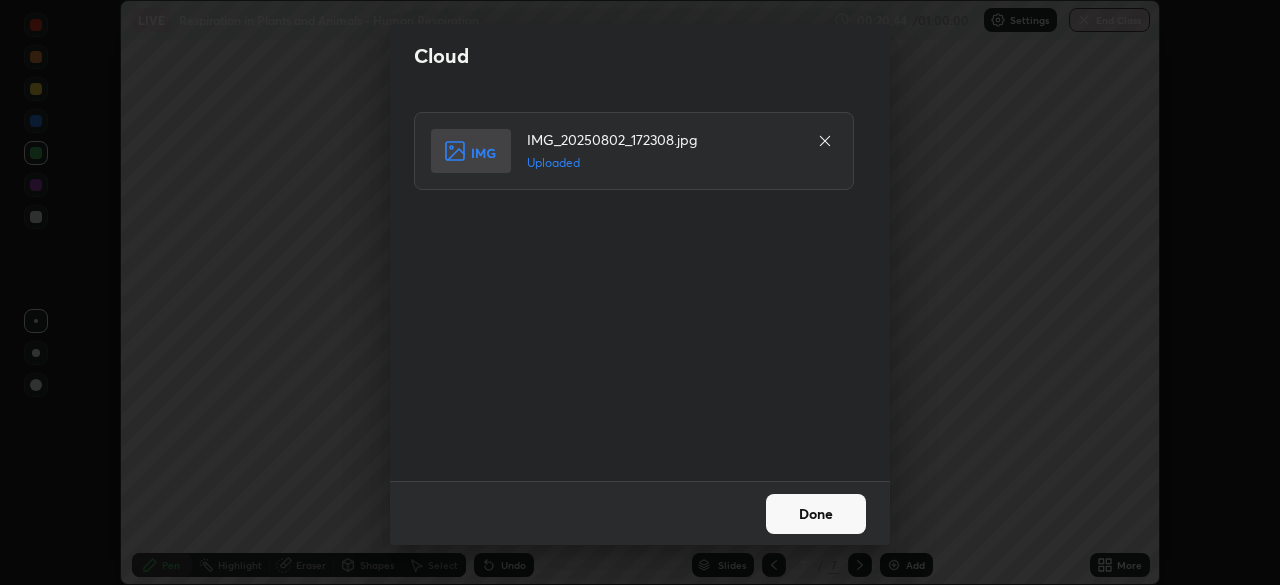 click on "Done" at bounding box center (816, 514) 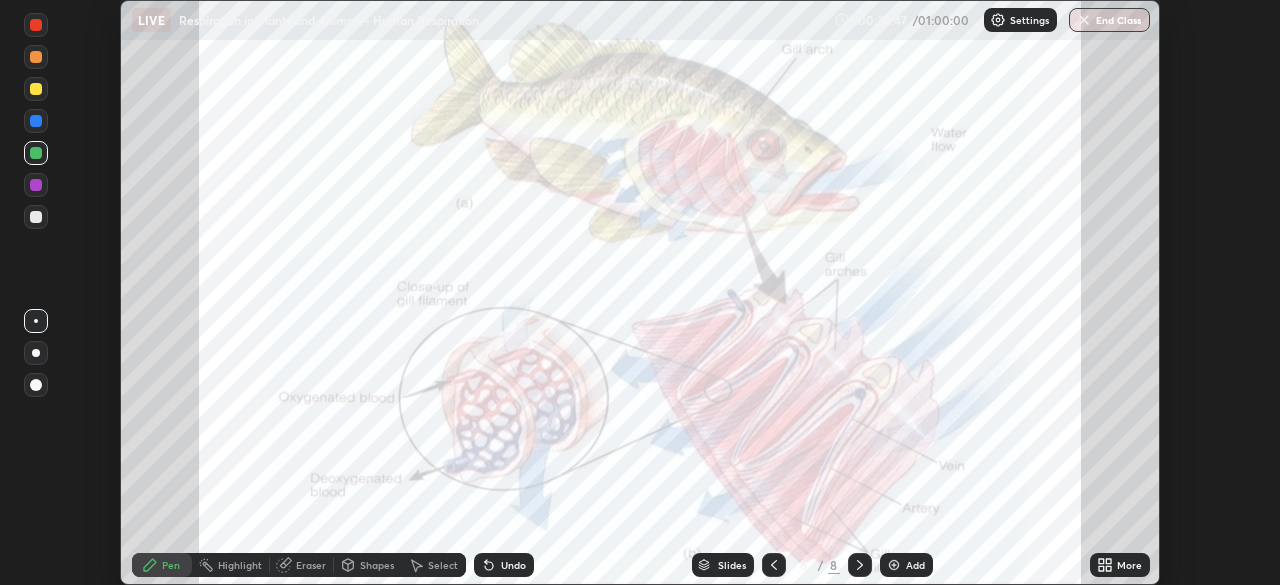 click 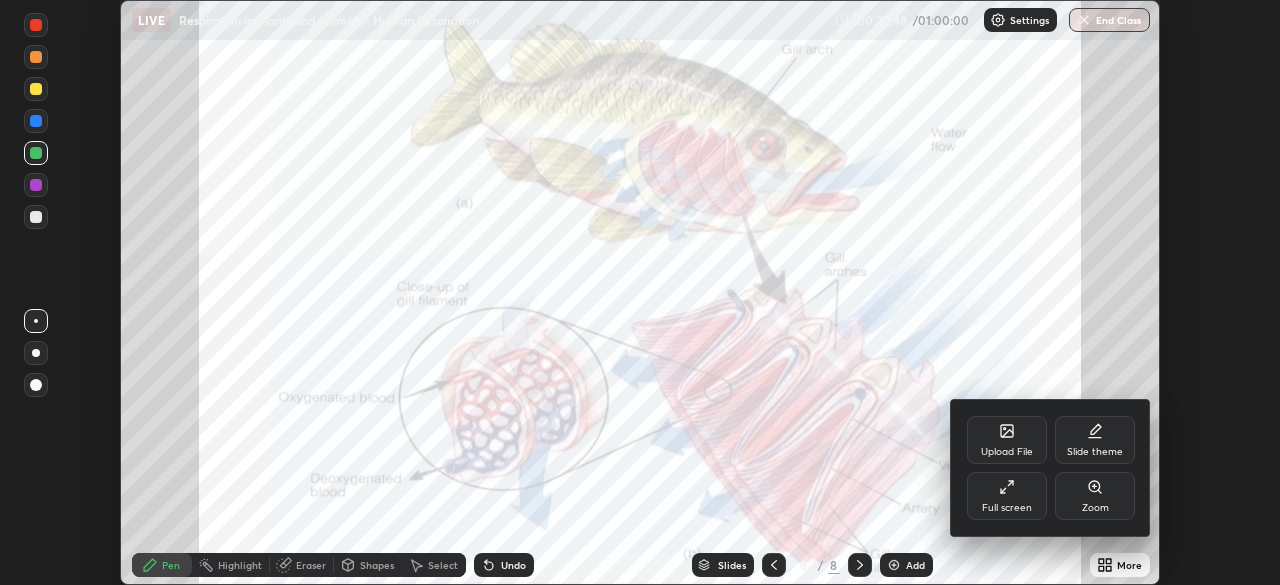 click on "Full screen" at bounding box center (1007, 496) 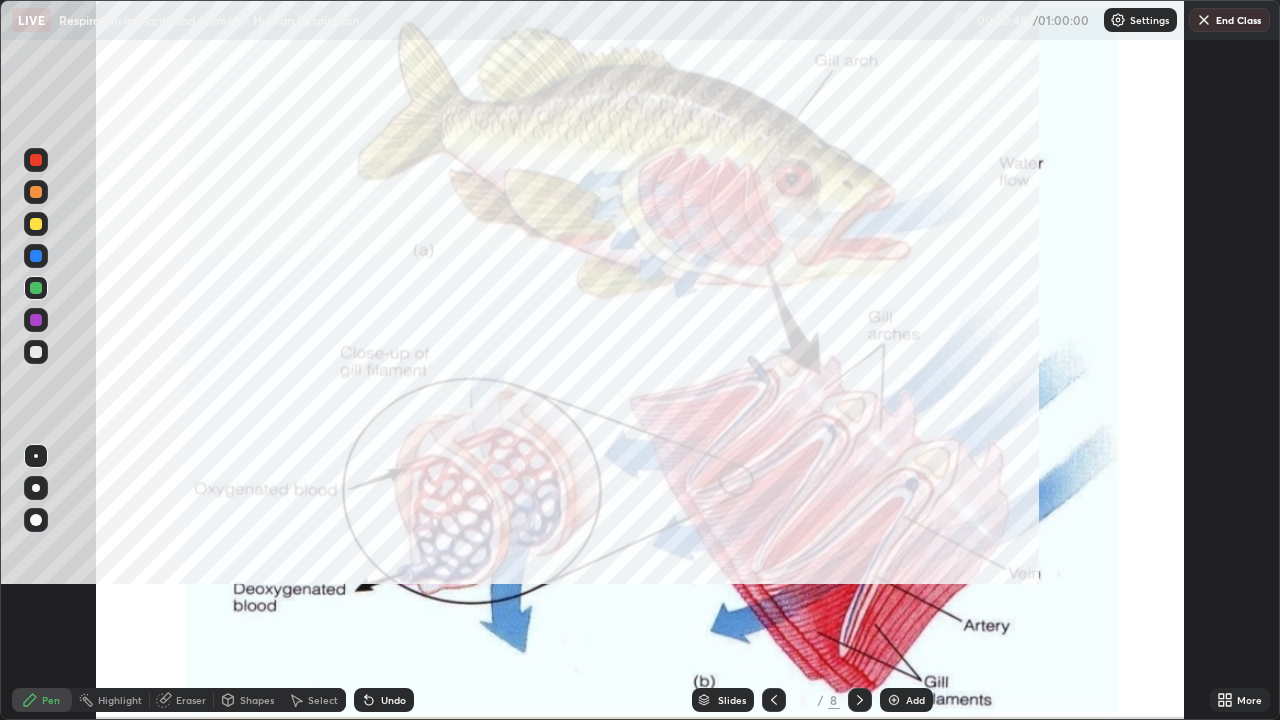 scroll, scrollTop: 99280, scrollLeft: 98720, axis: both 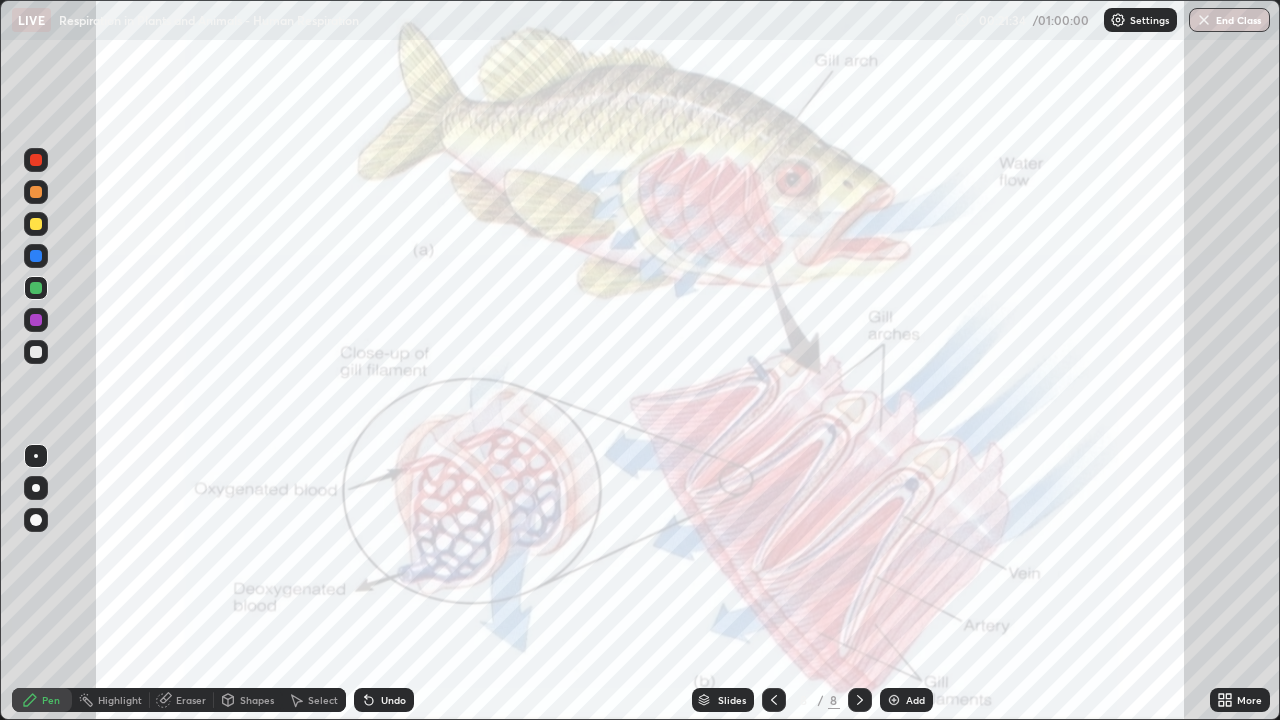 click at bounding box center [36, 256] 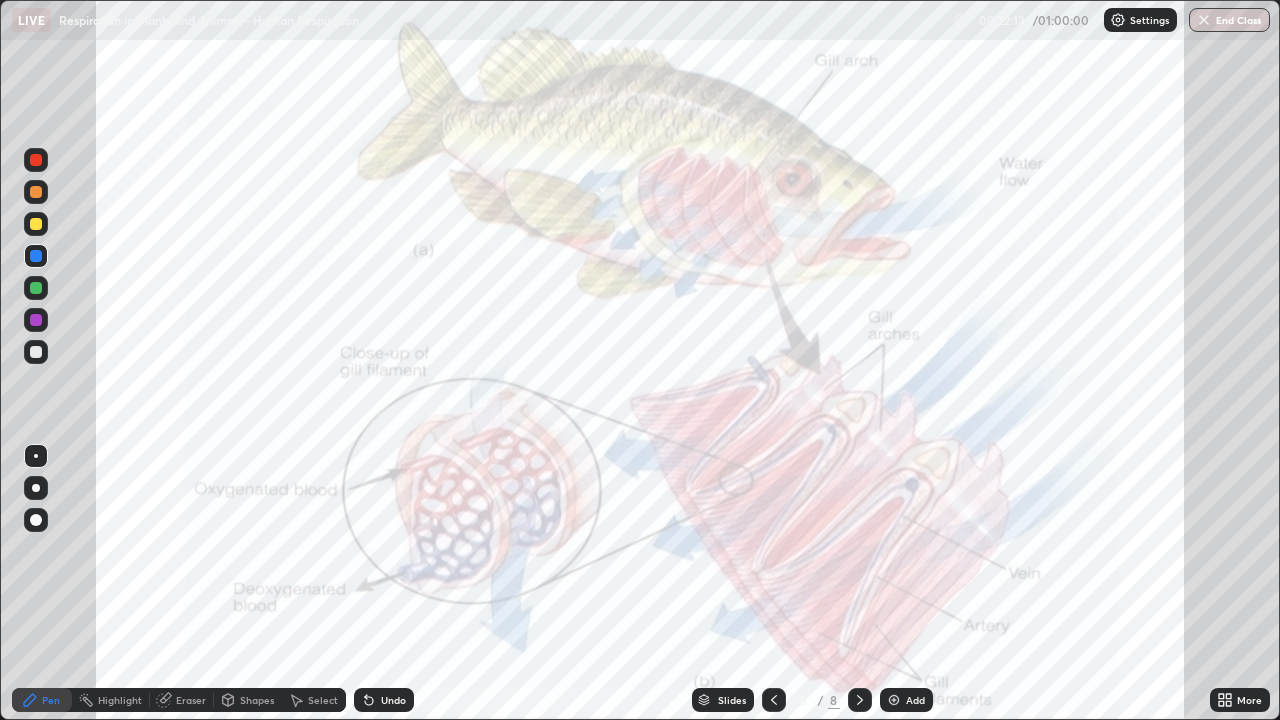 click 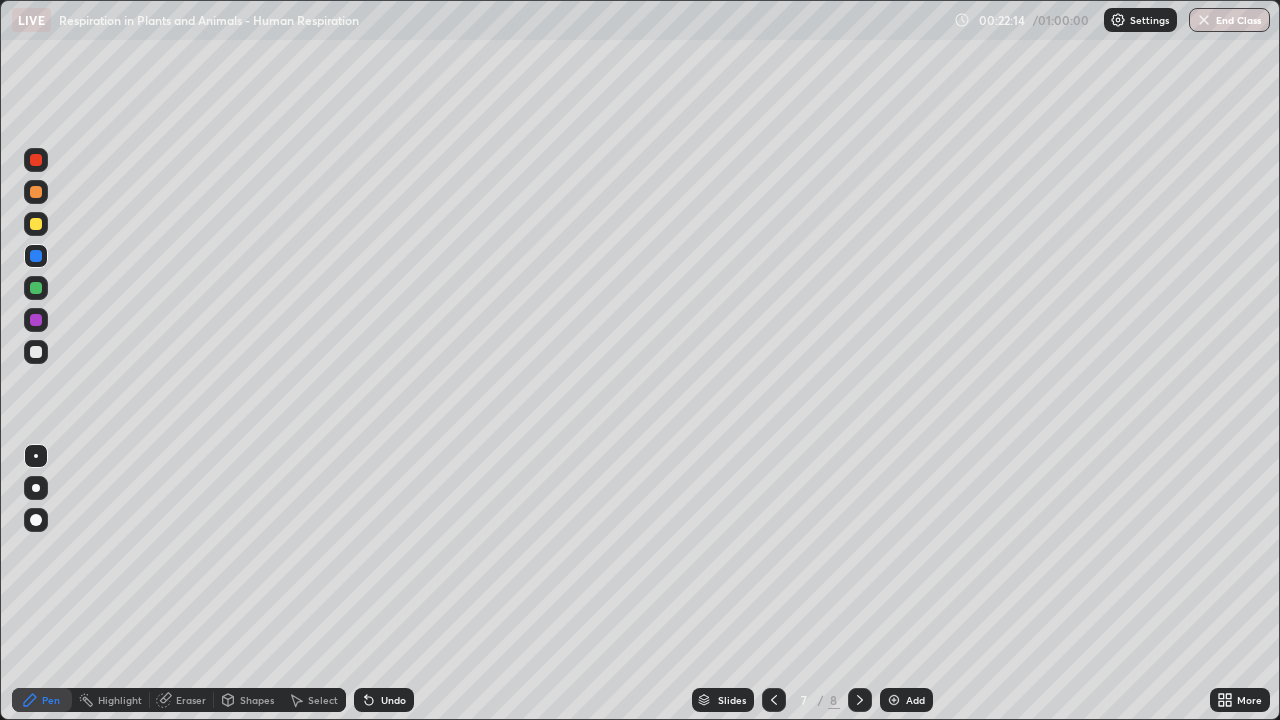 click at bounding box center (36, 224) 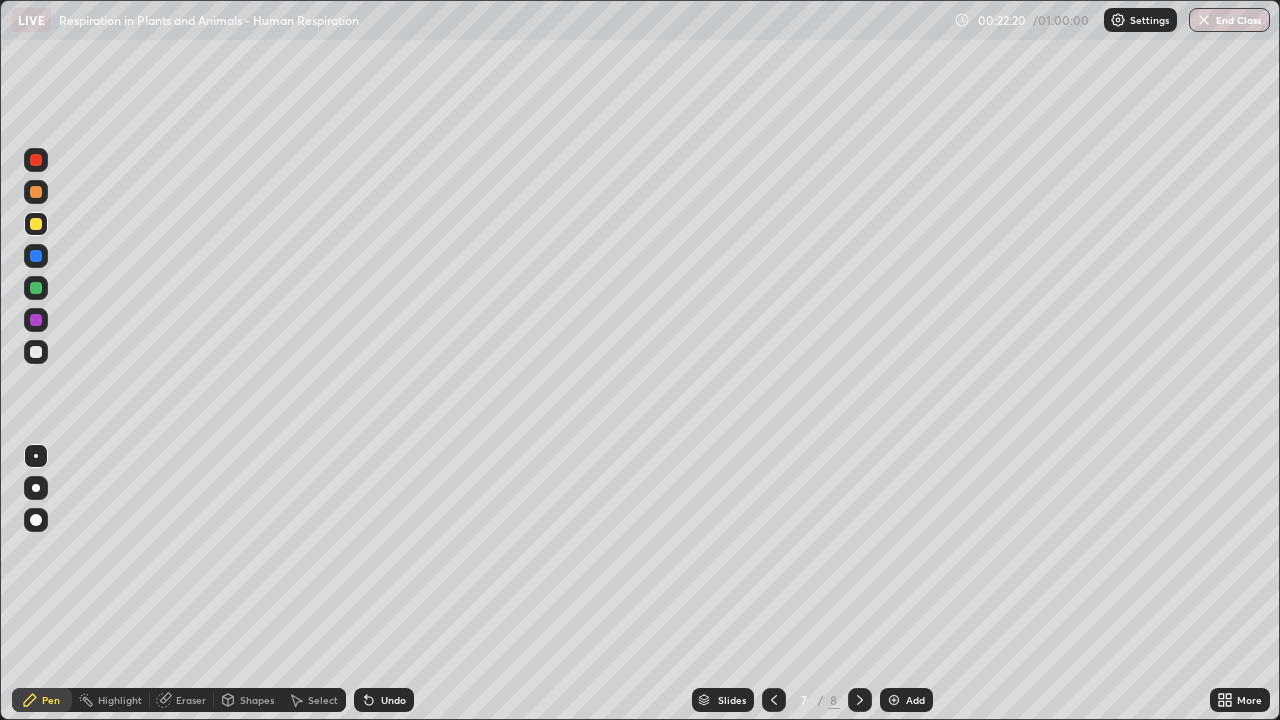 click at bounding box center [36, 352] 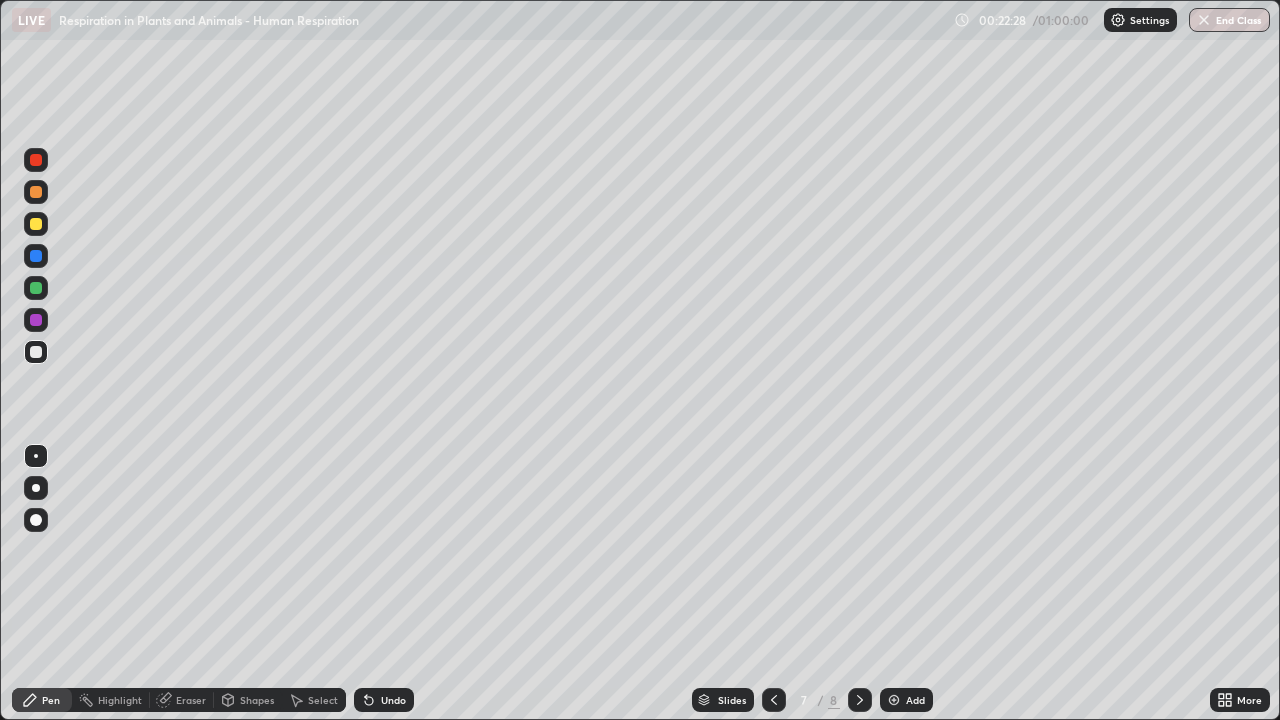 click at bounding box center (36, 320) 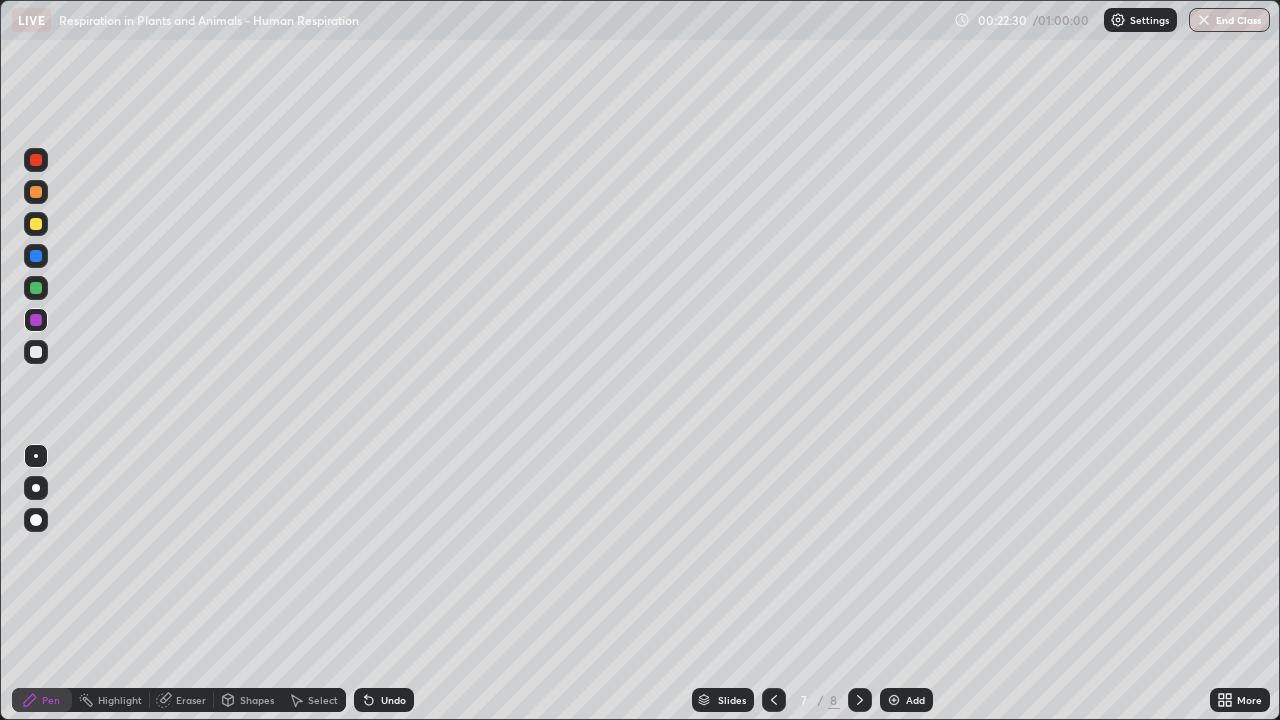 click at bounding box center (36, 192) 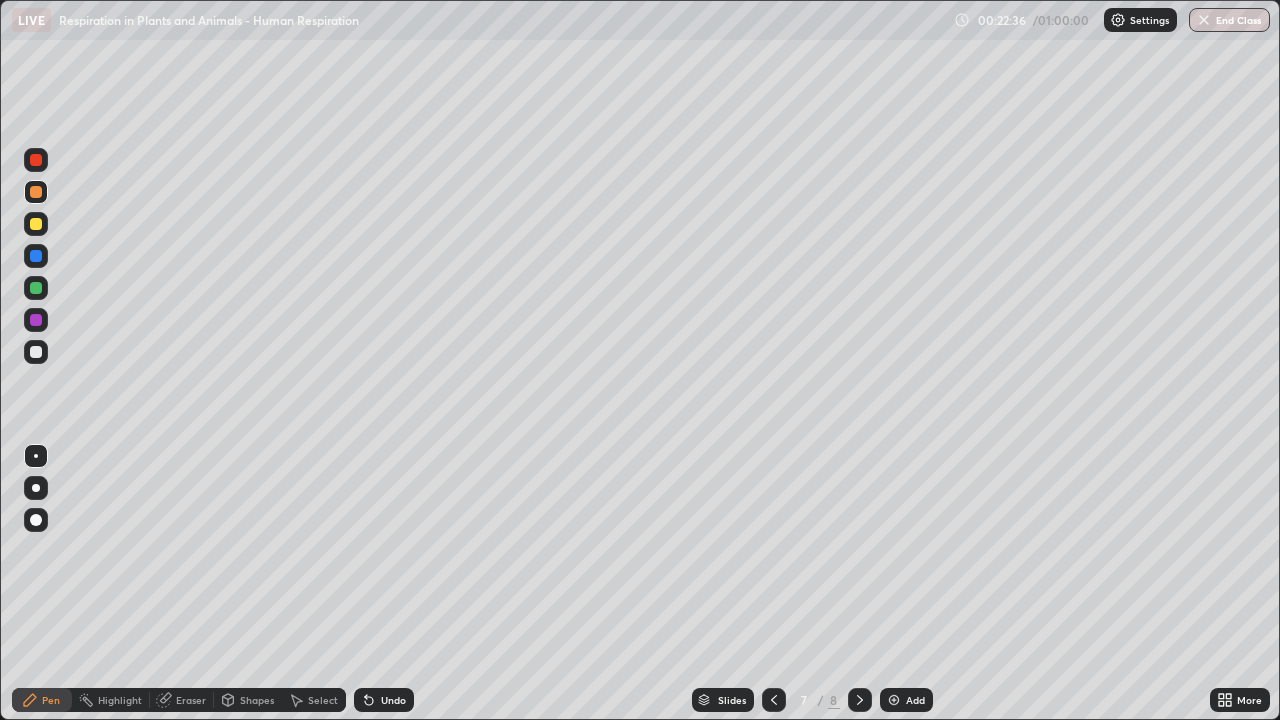 click at bounding box center (36, 320) 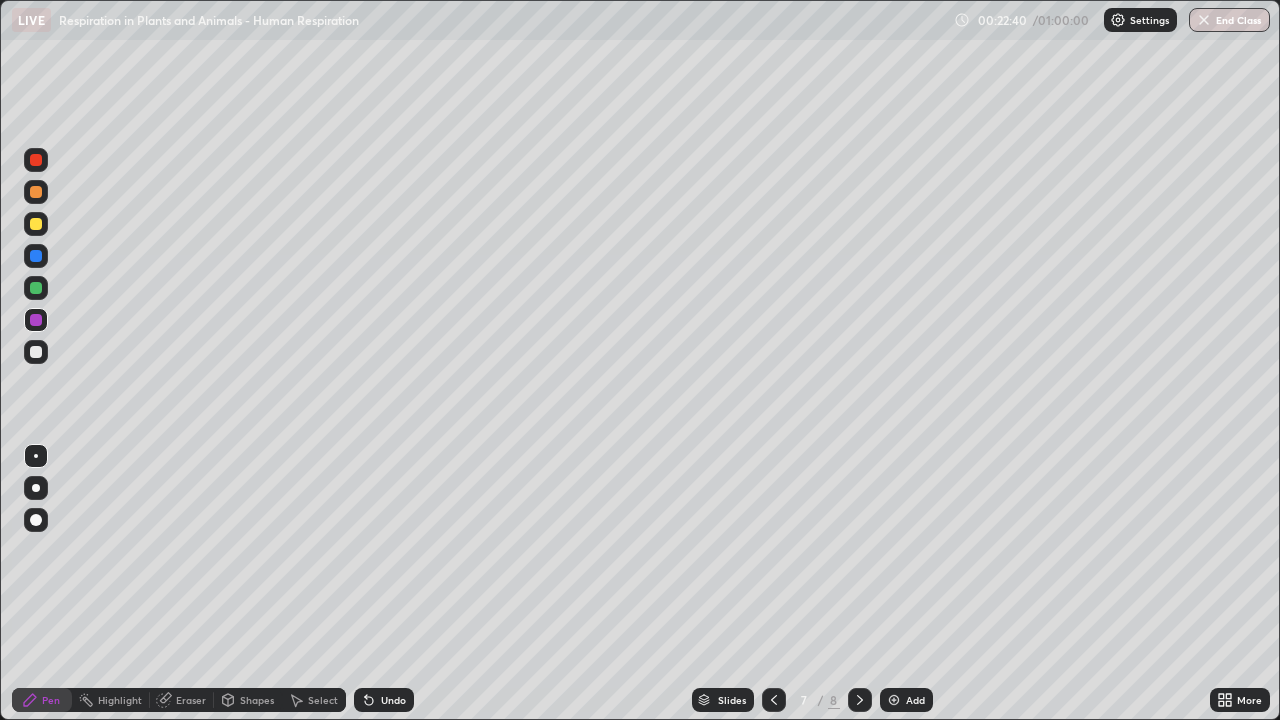 click at bounding box center [36, 256] 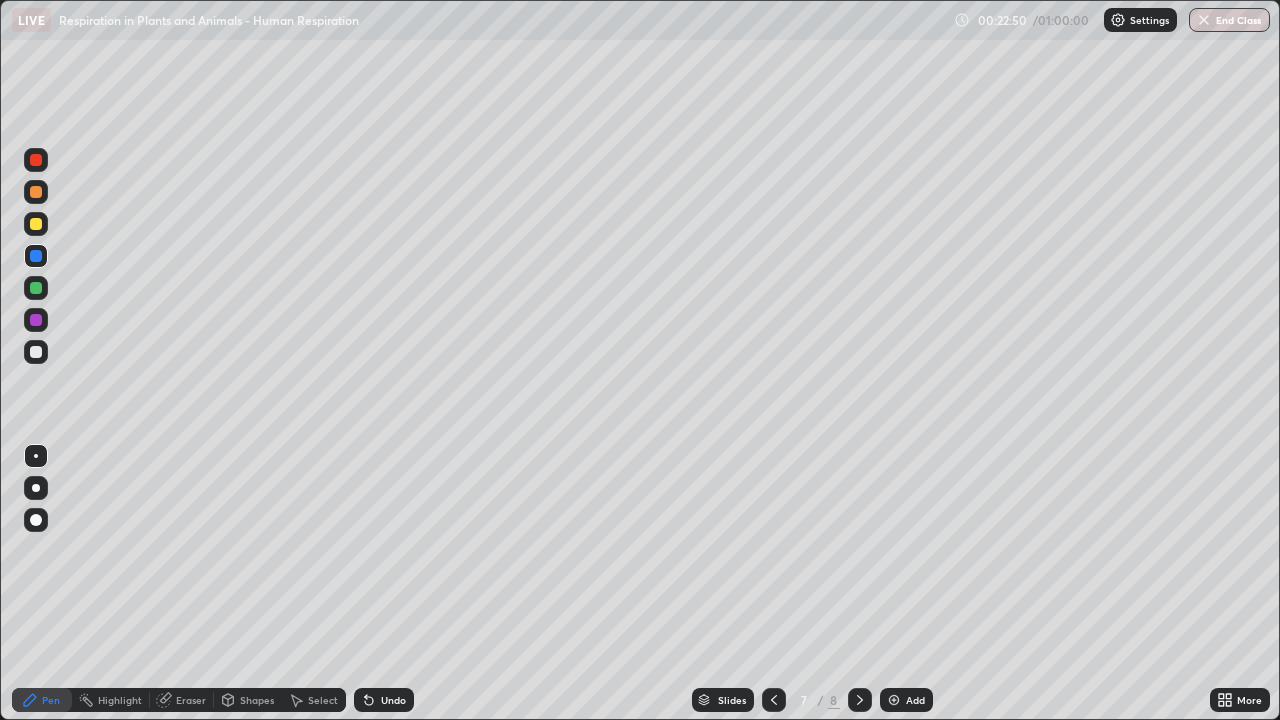 click at bounding box center (36, 288) 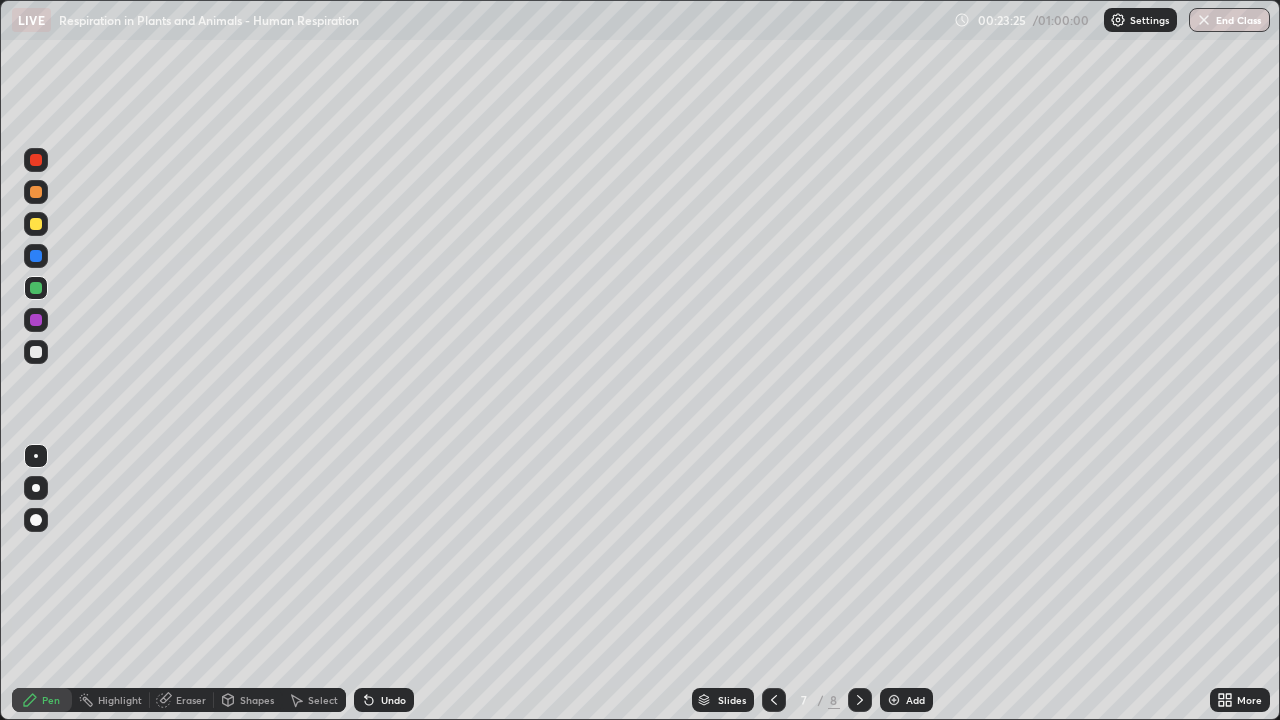click 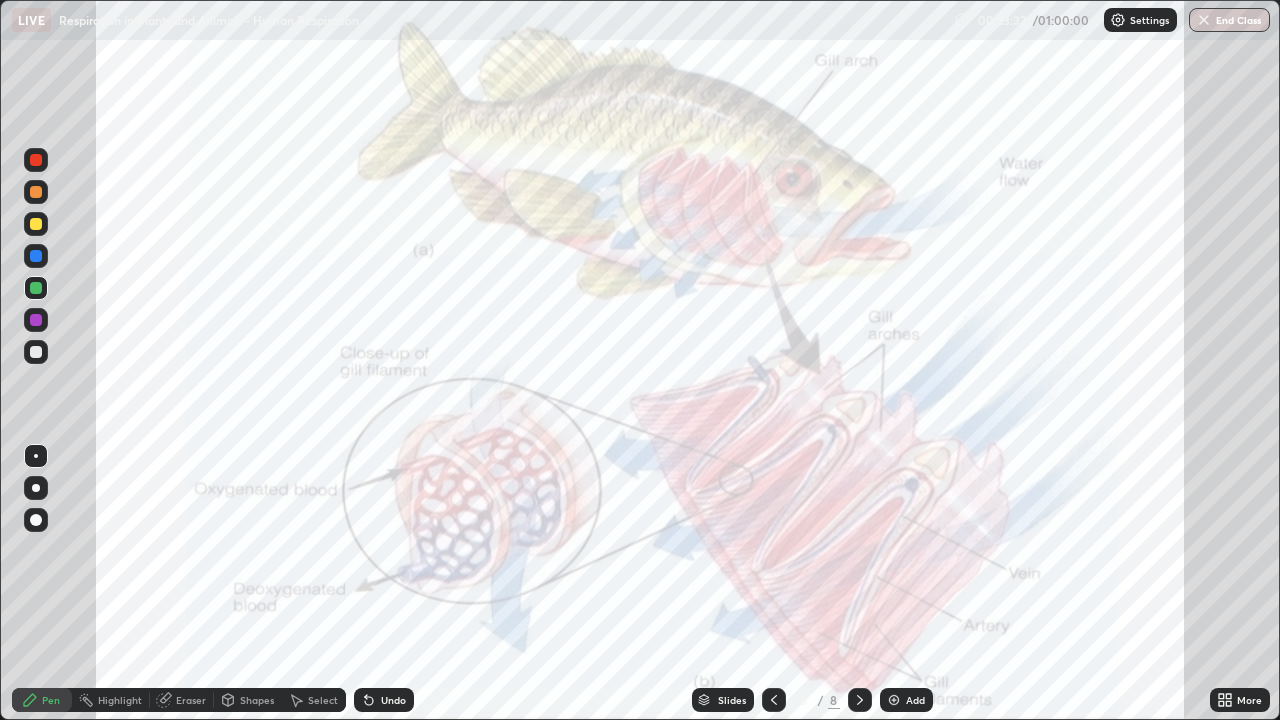 click 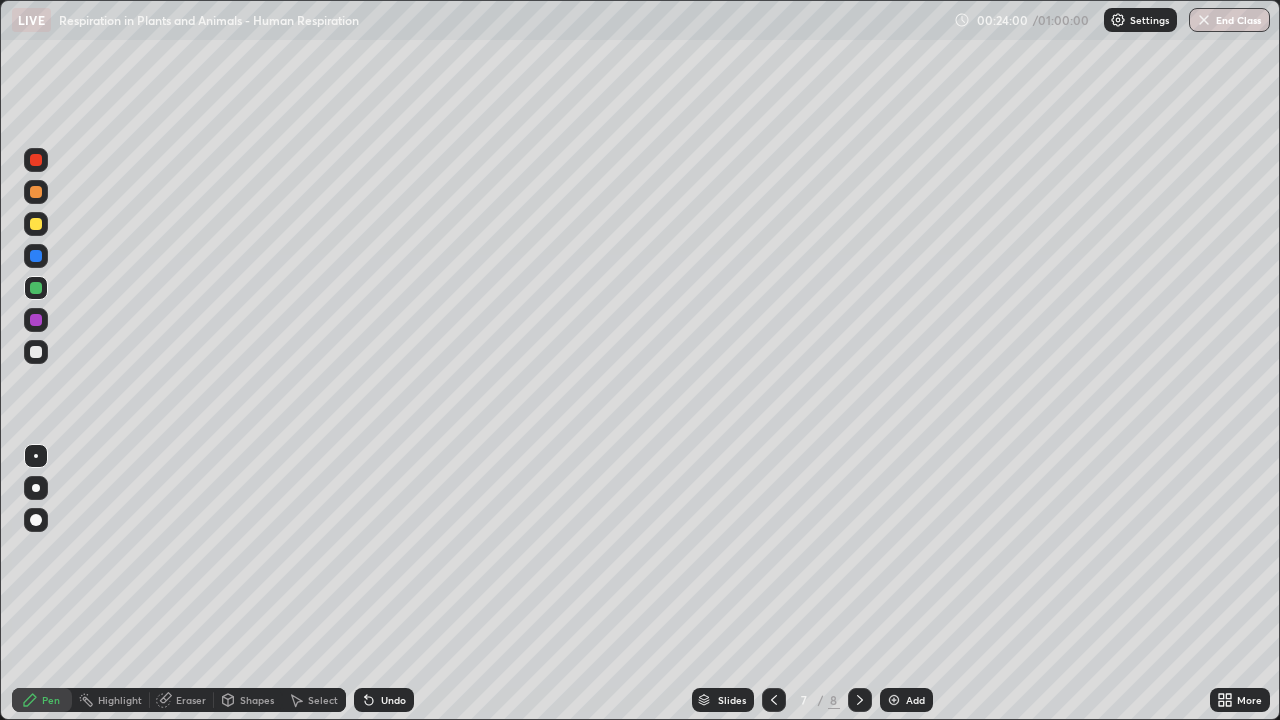 click 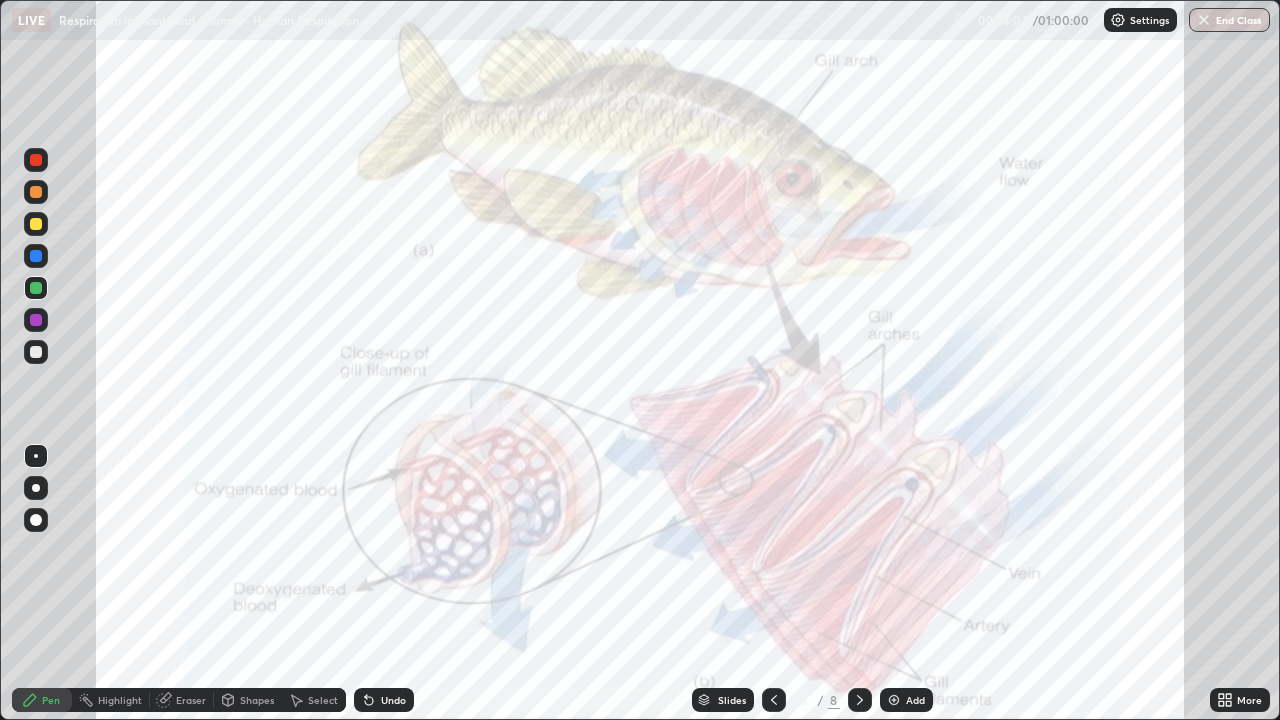 click 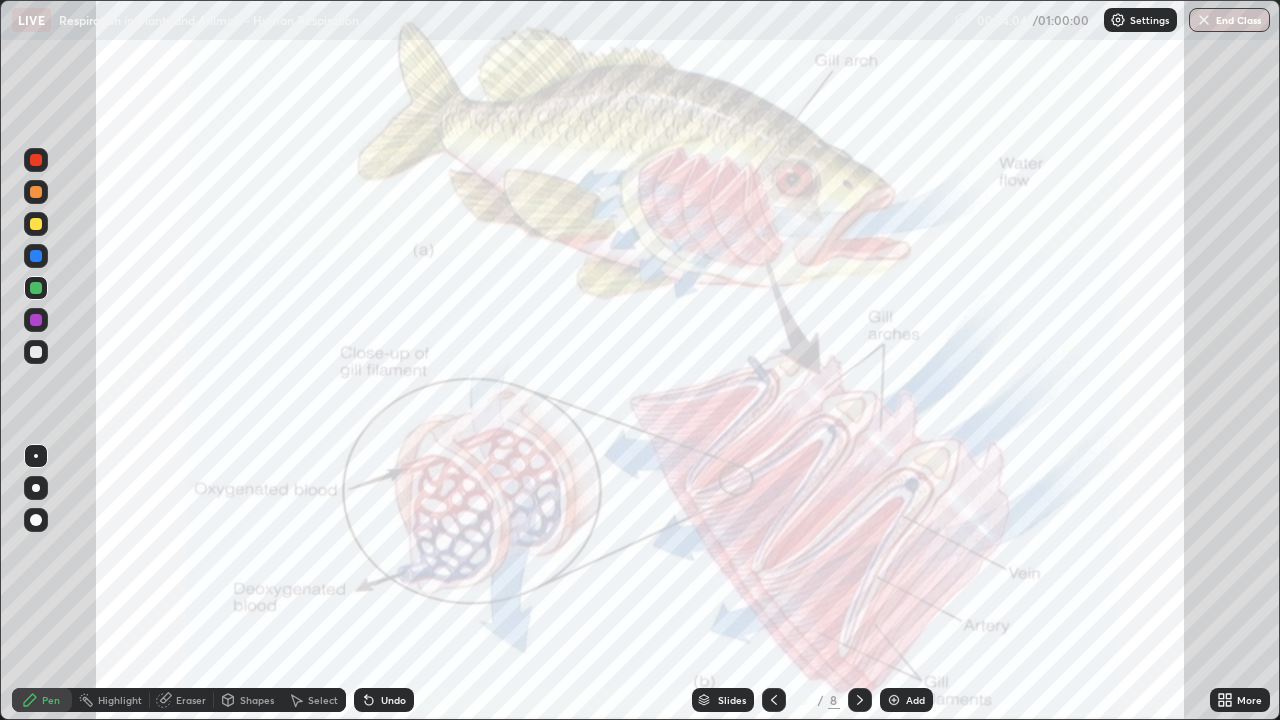 click at bounding box center [894, 700] 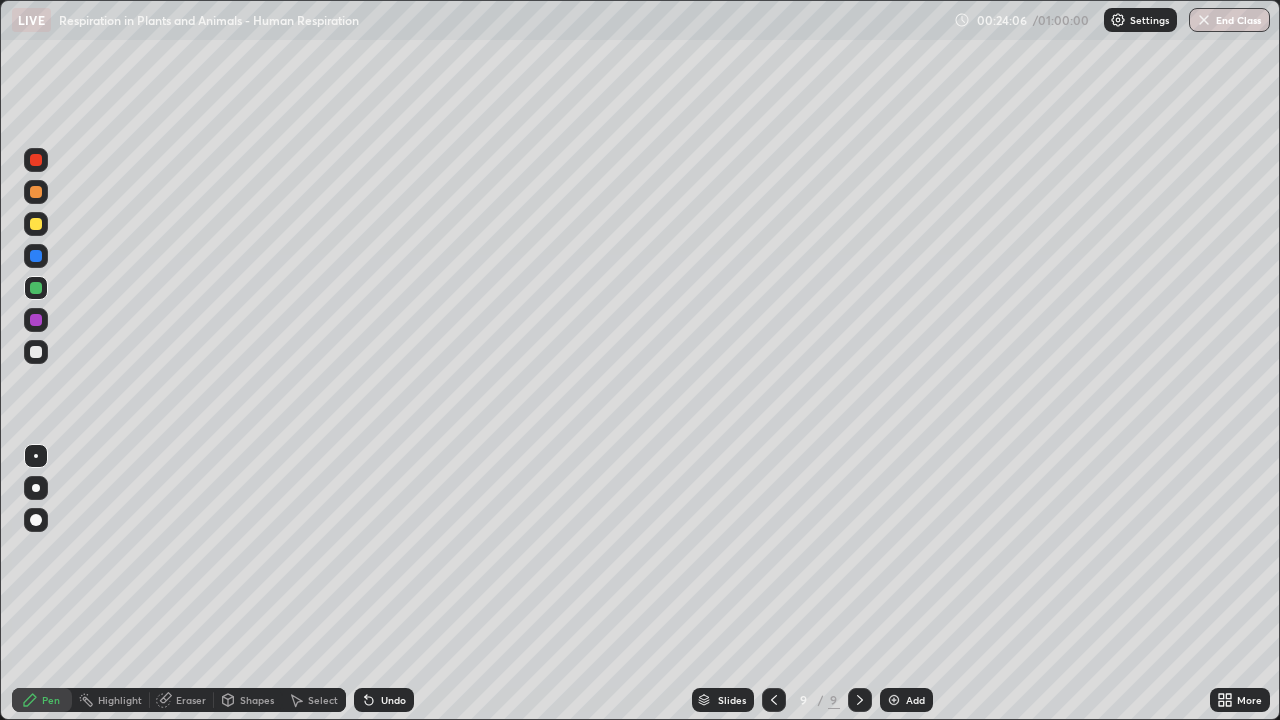 click at bounding box center [36, 256] 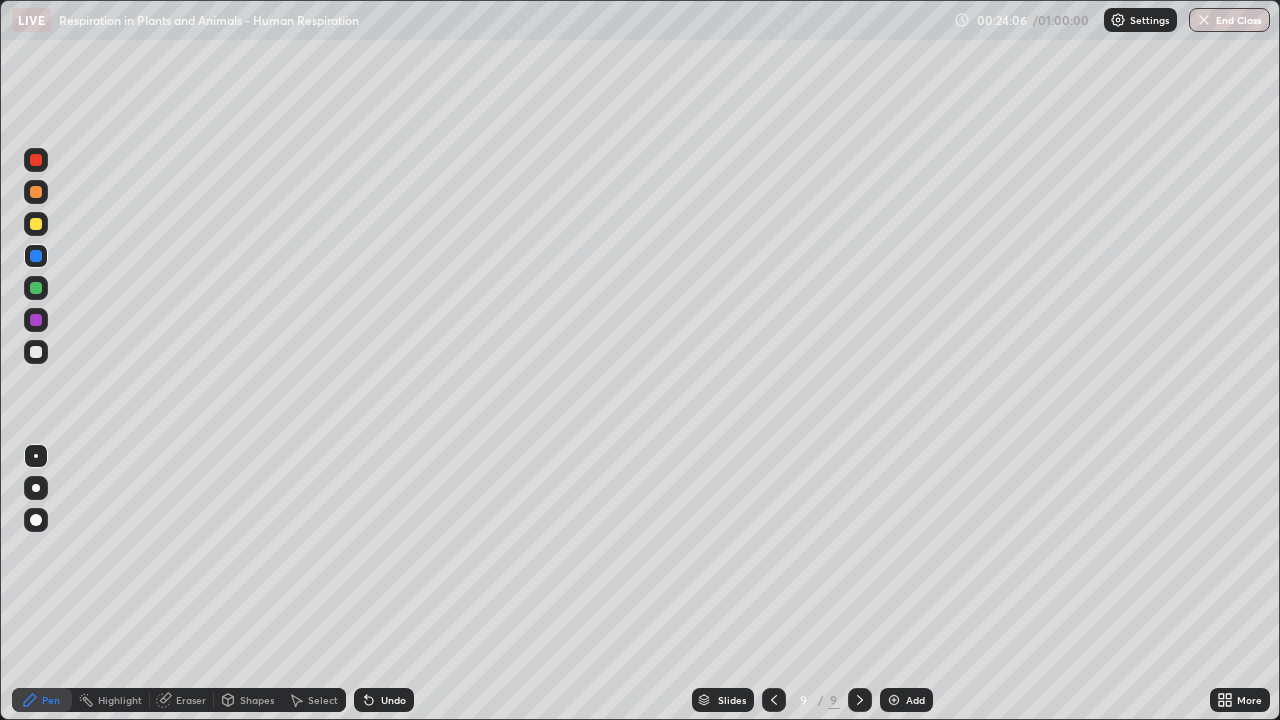 click at bounding box center (36, 488) 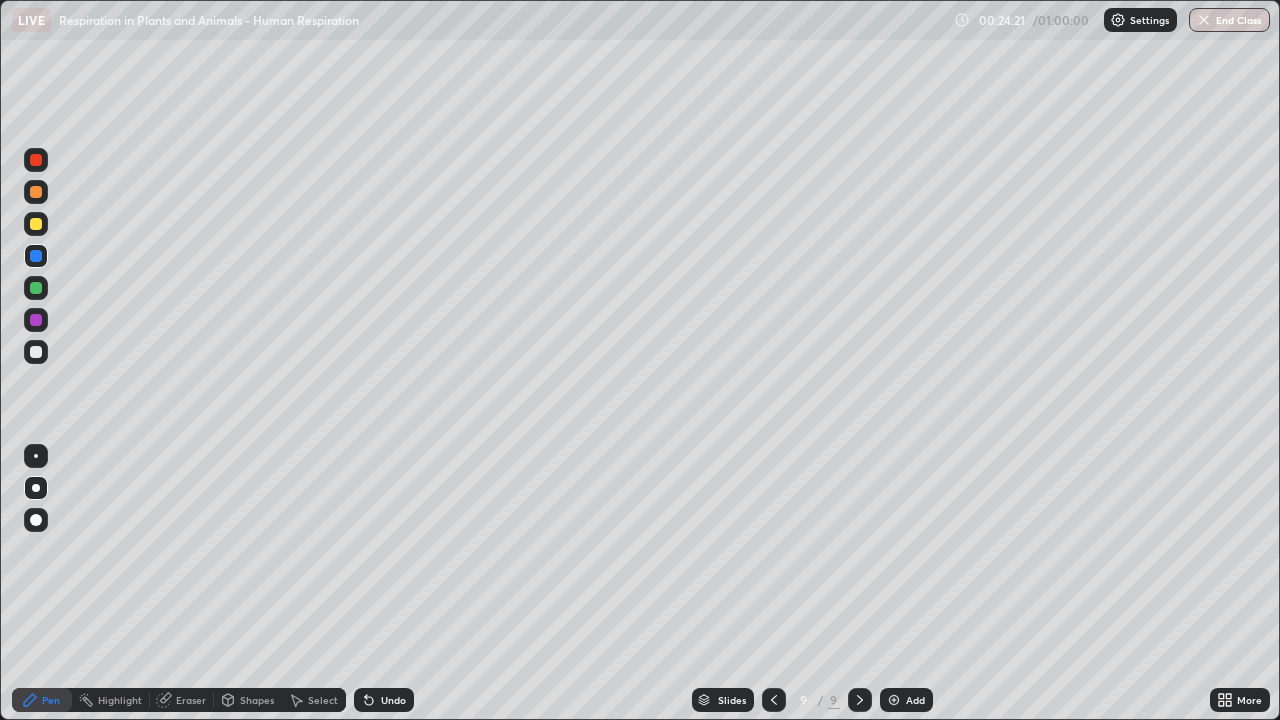 click at bounding box center (36, 352) 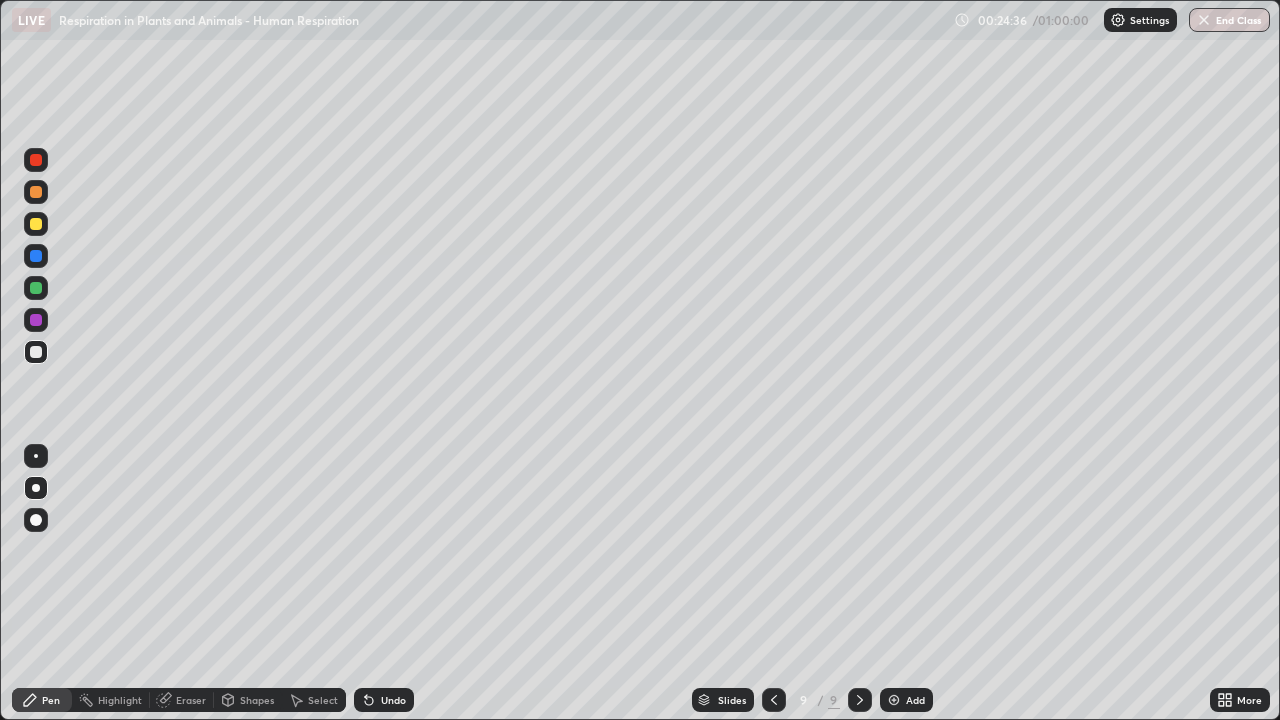 click at bounding box center [36, 456] 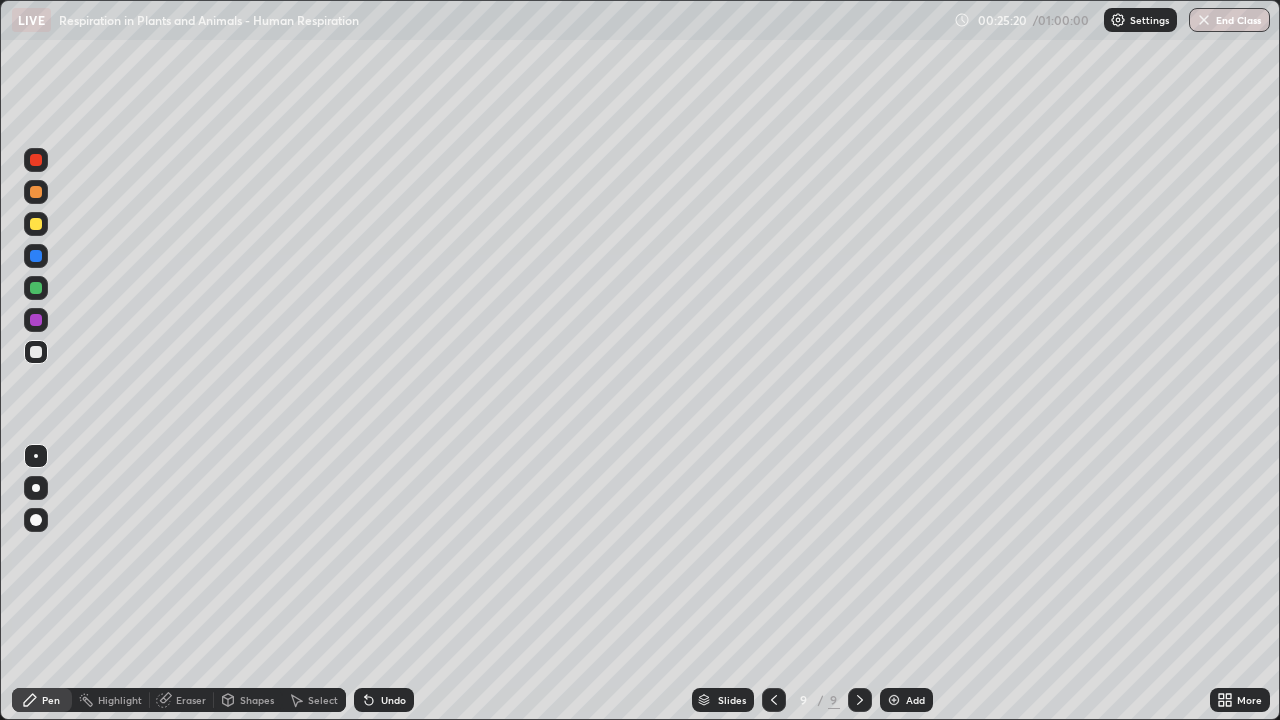 click 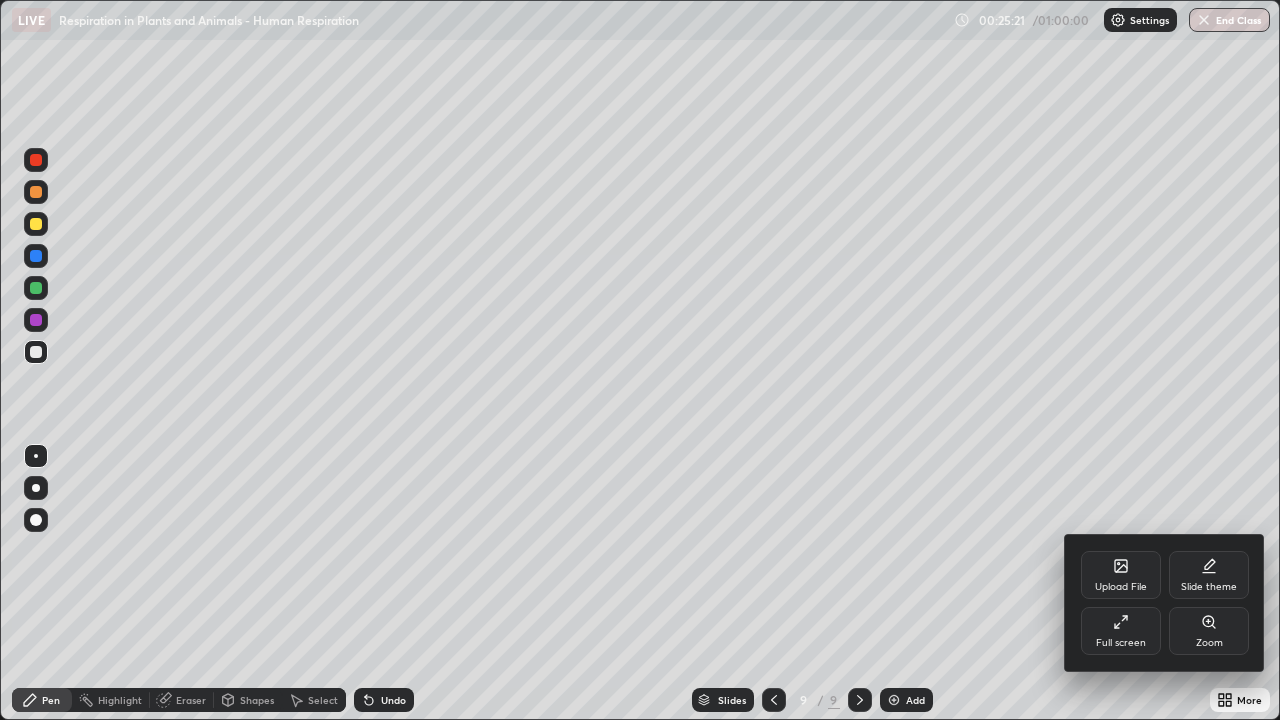 click on "Upload File" at bounding box center [1121, 575] 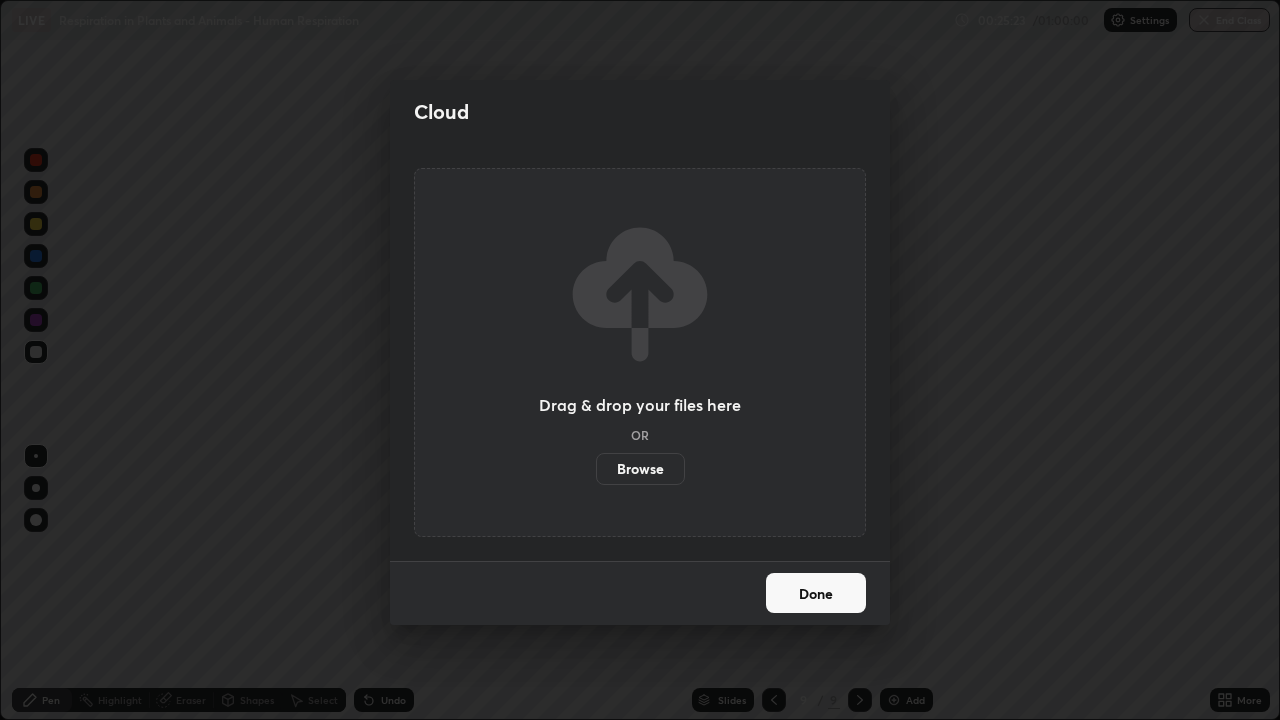 click on "Browse" at bounding box center [640, 469] 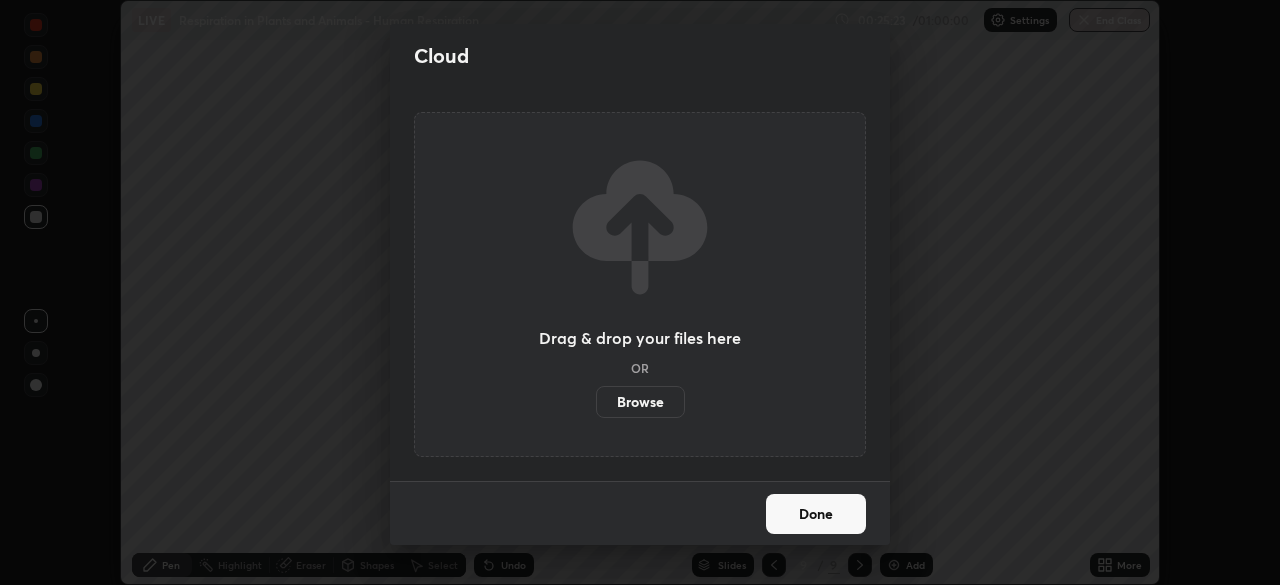 scroll, scrollTop: 585, scrollLeft: 1280, axis: both 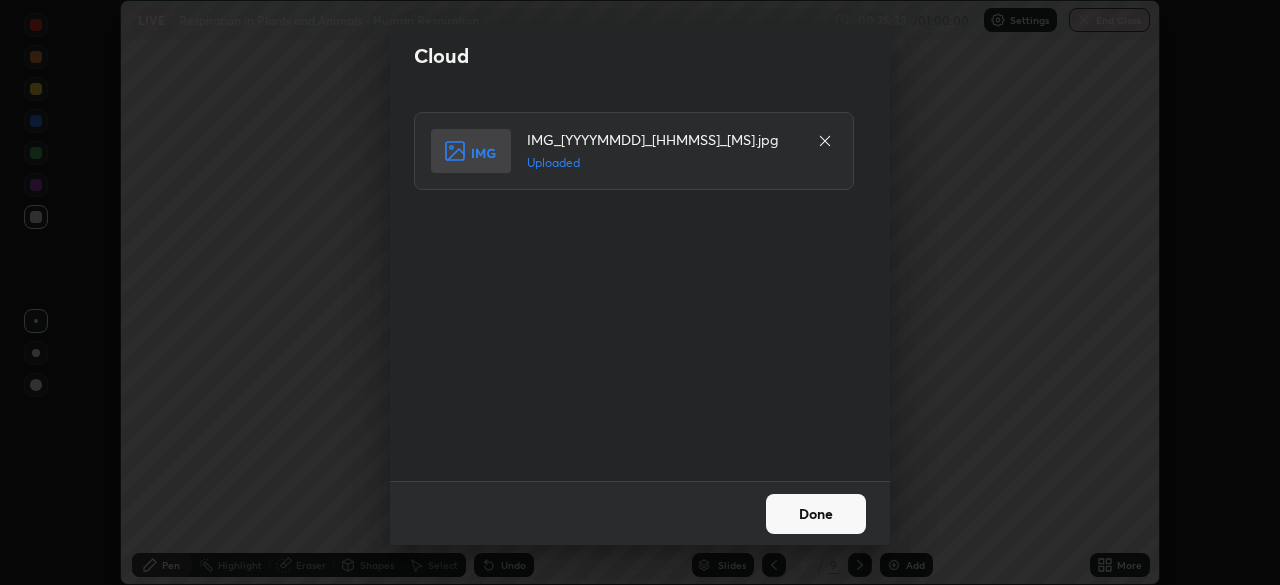 click on "Done" at bounding box center [816, 514] 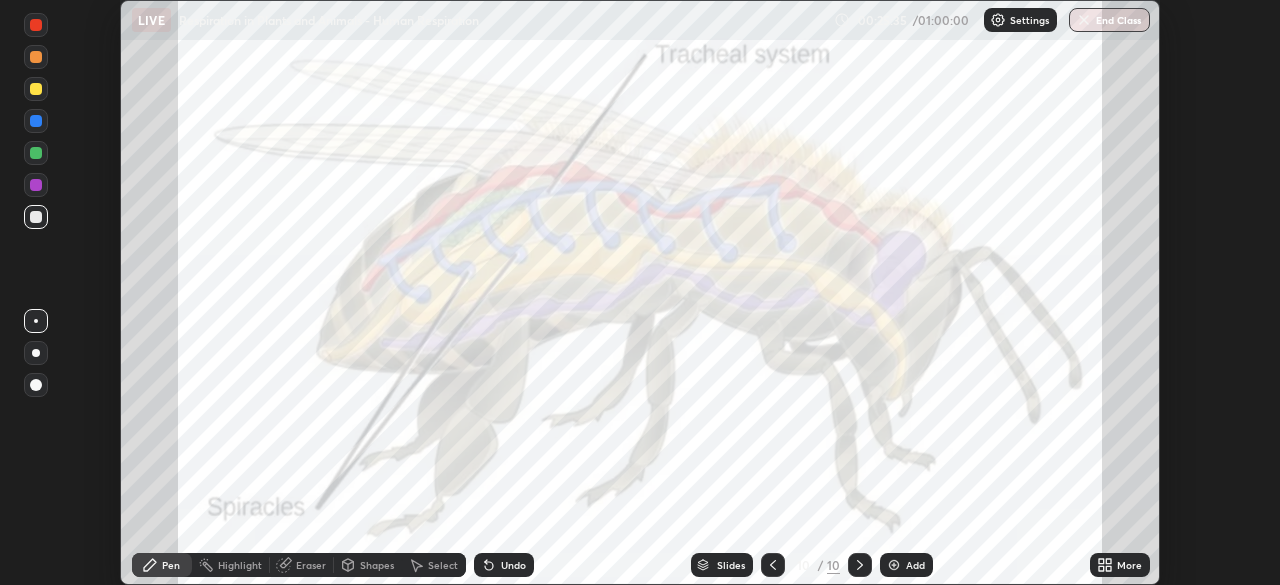 click 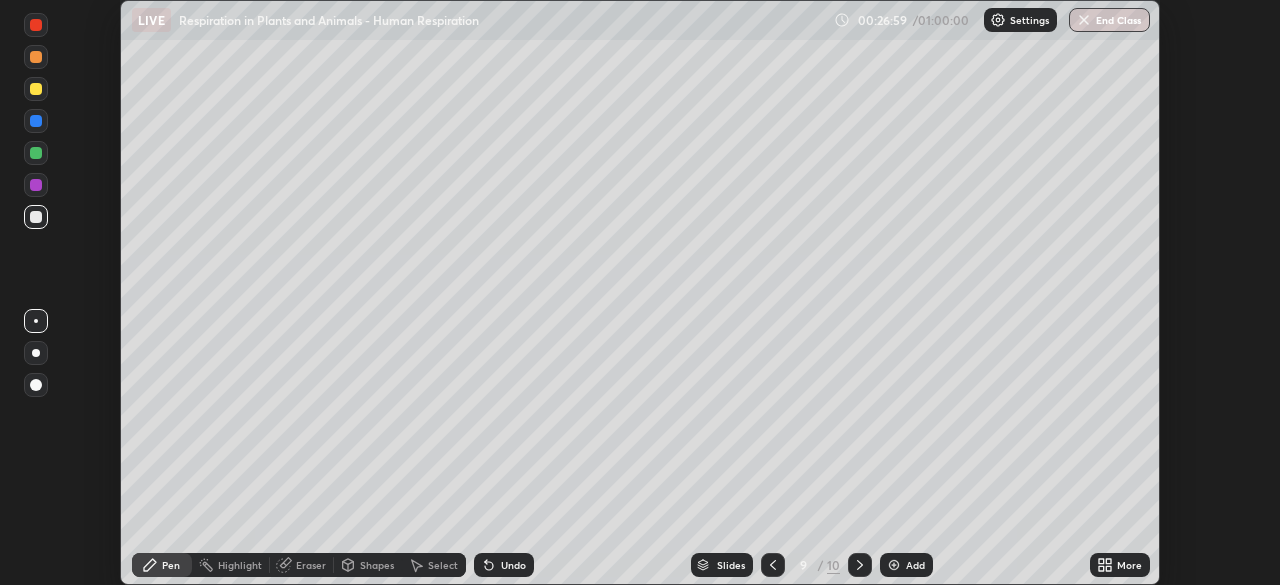 click 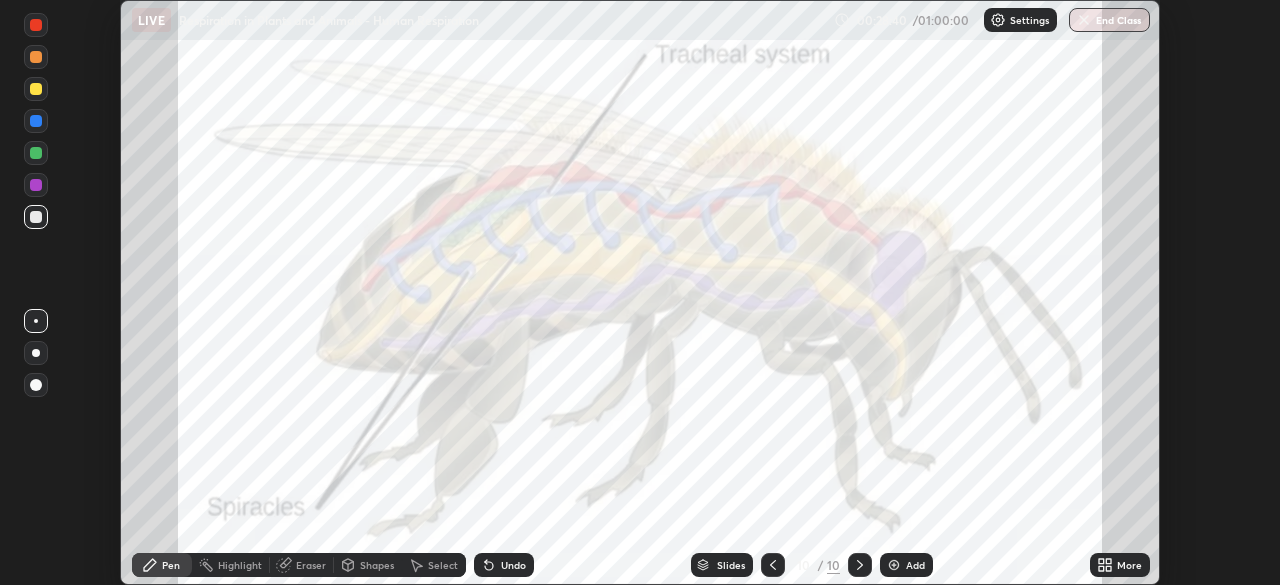 click 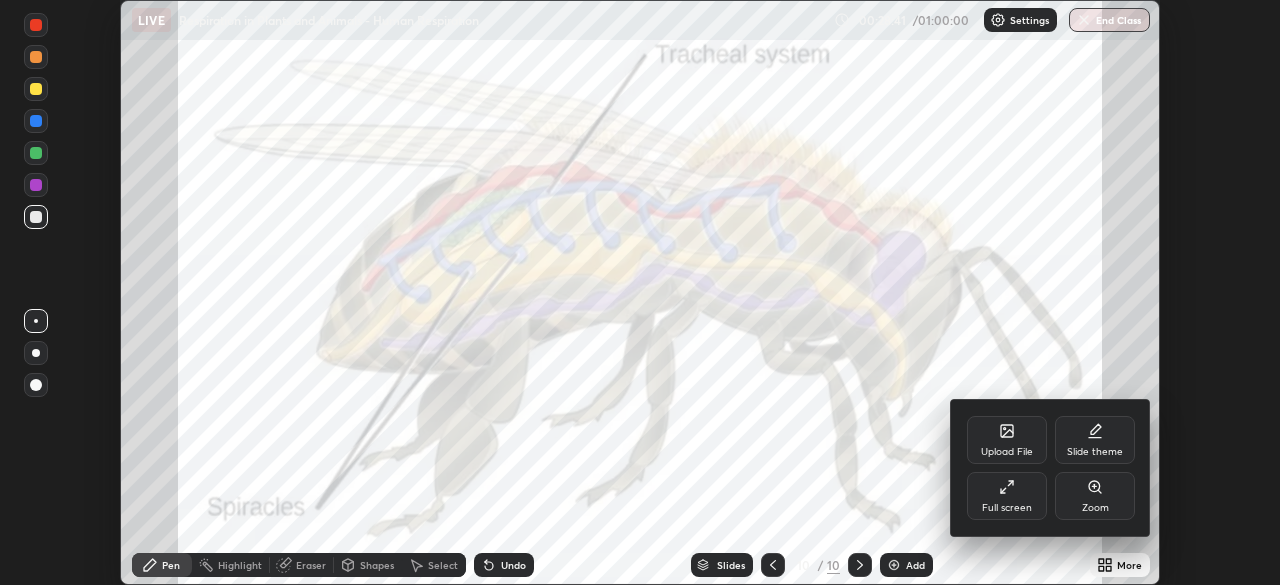 click on "Full screen" at bounding box center [1007, 496] 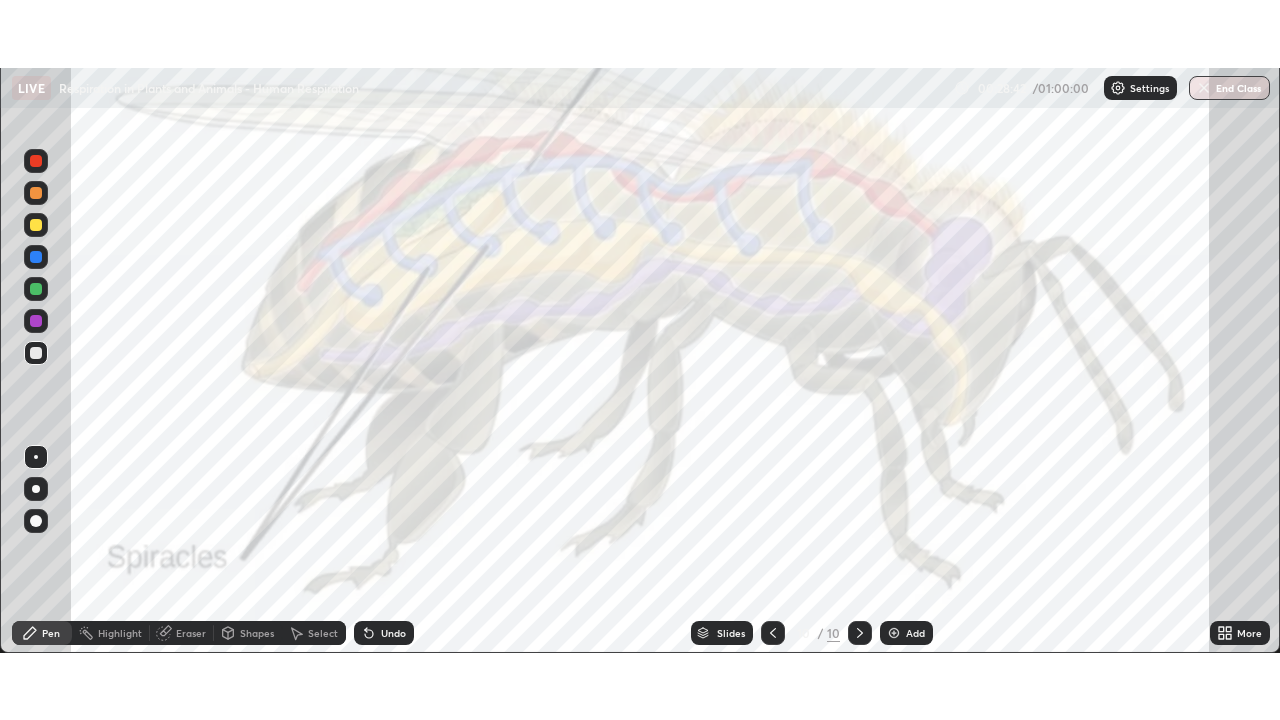 scroll, scrollTop: 99280, scrollLeft: 98720, axis: both 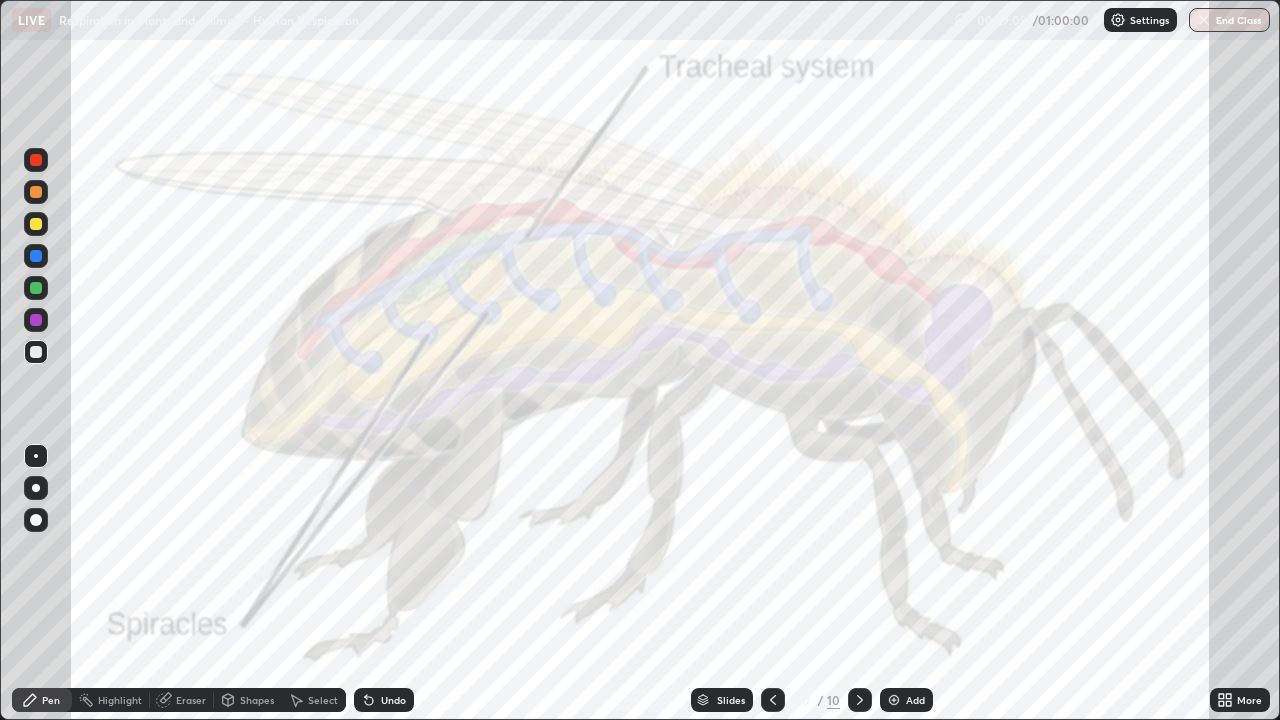 click at bounding box center (773, 700) 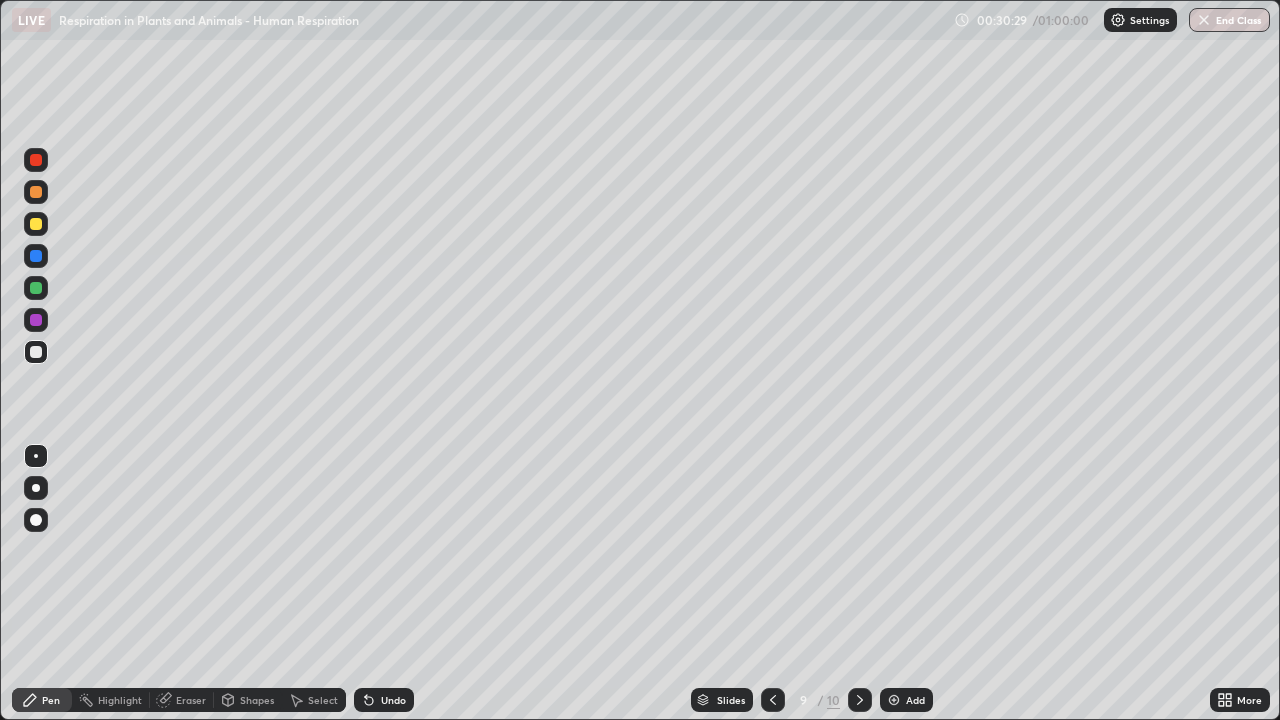 click at bounding box center (36, 224) 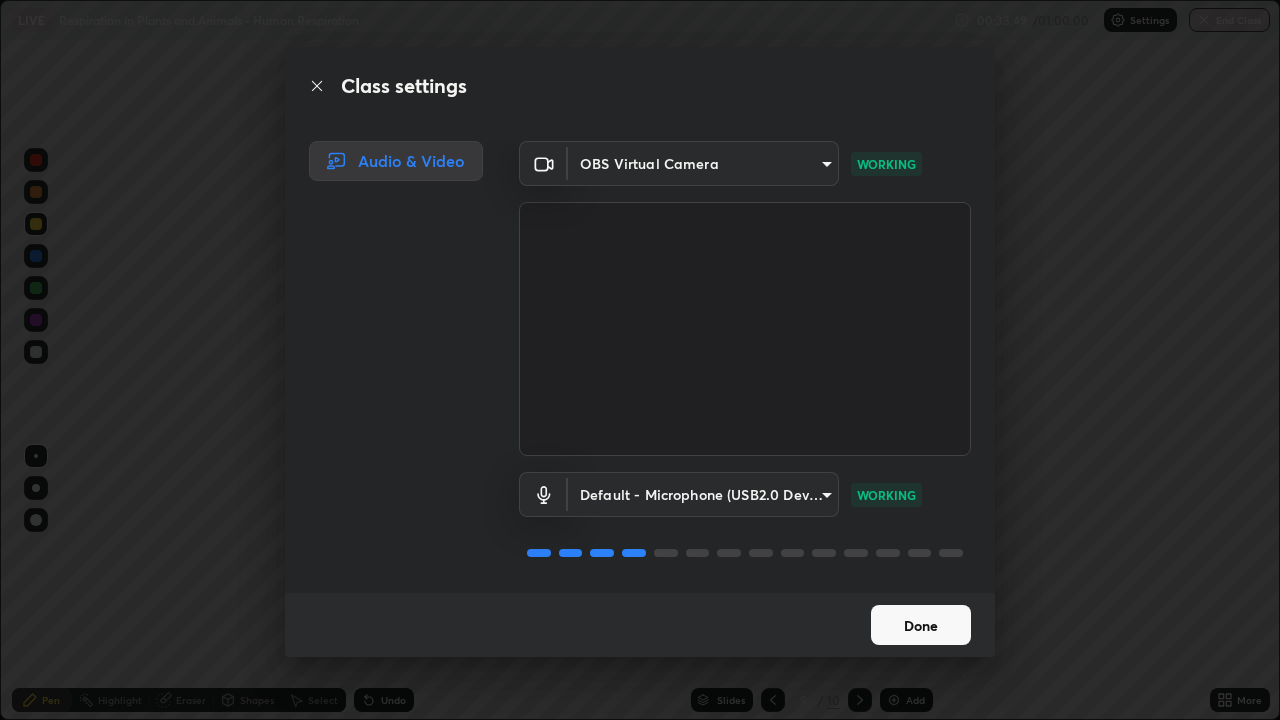click on "Done" at bounding box center [921, 625] 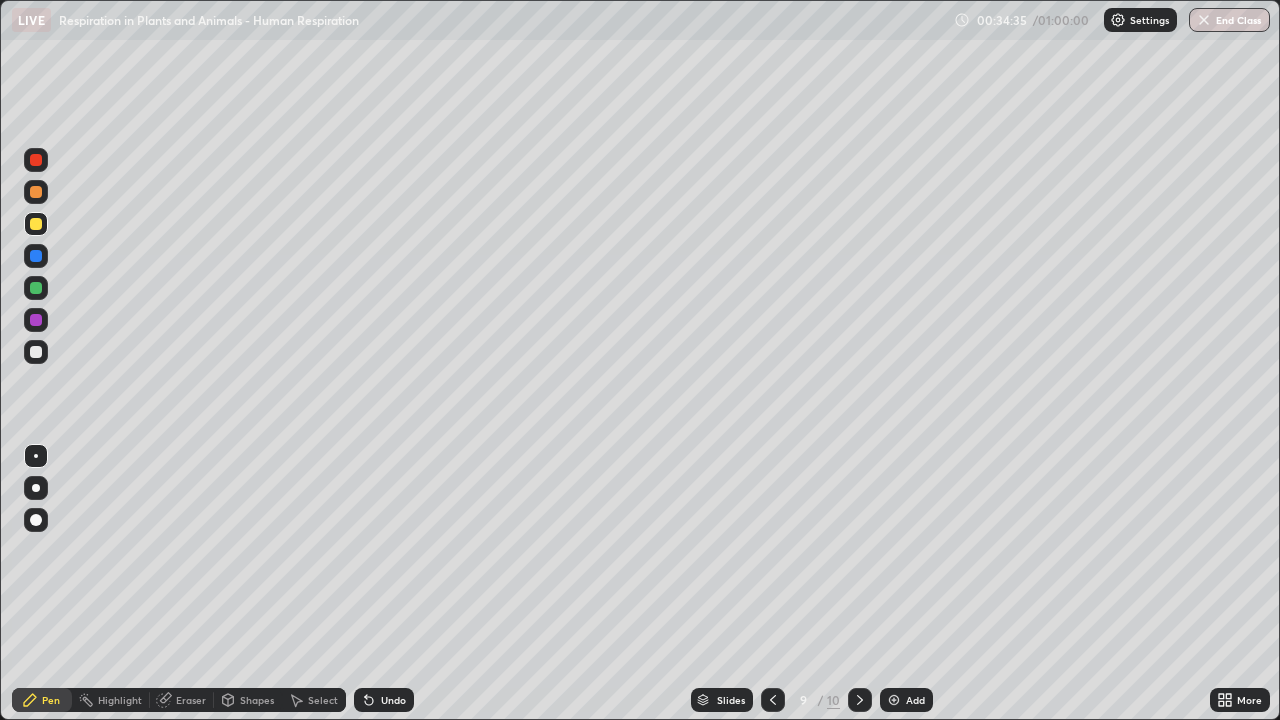click at bounding box center [36, 352] 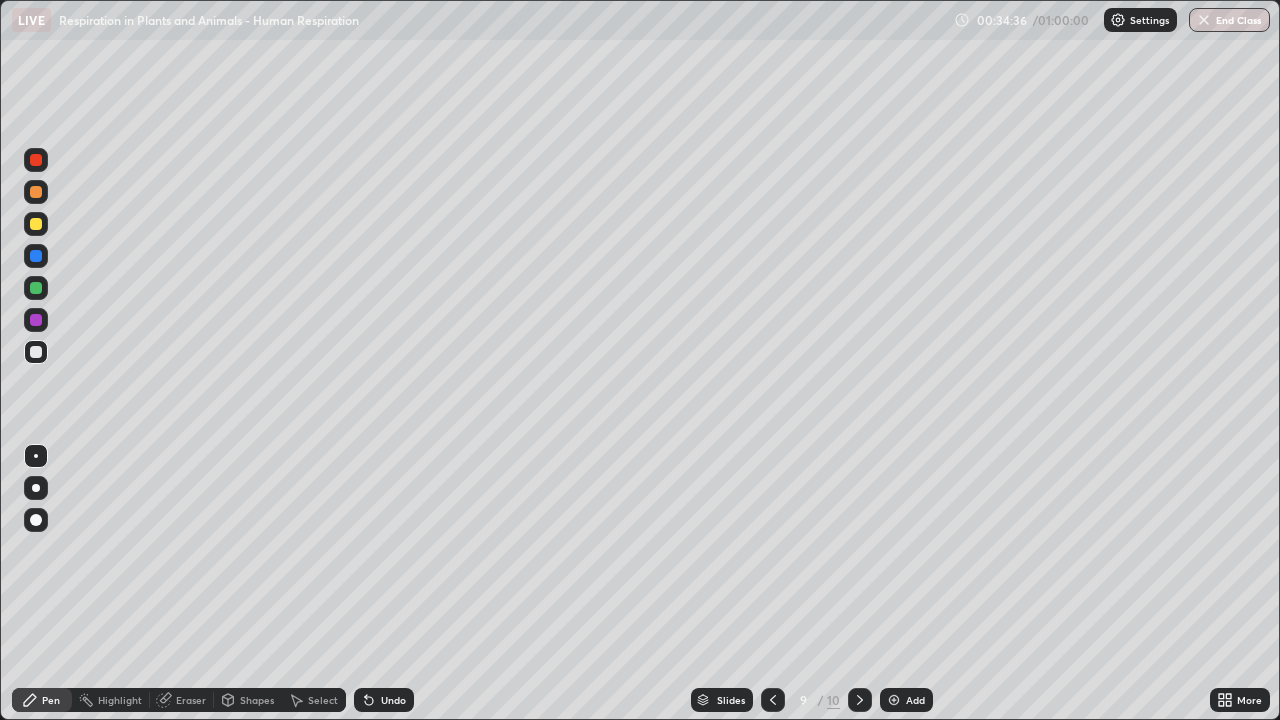 click at bounding box center [36, 456] 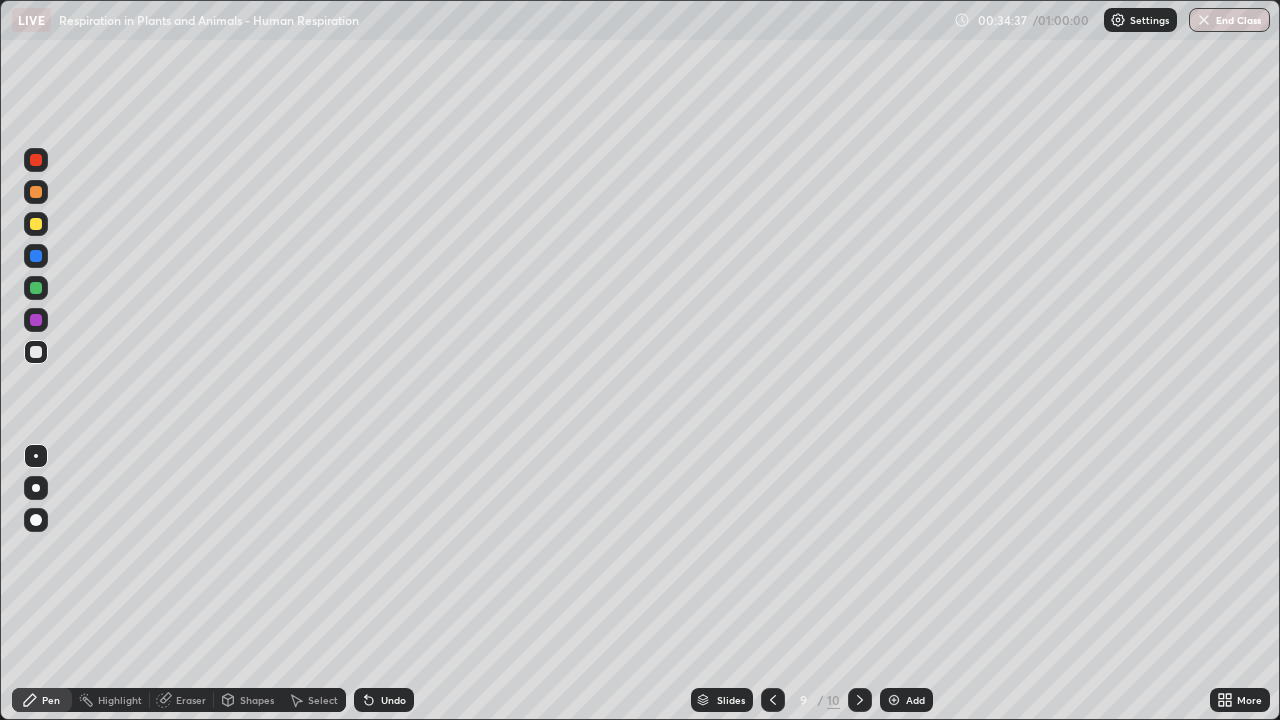 click at bounding box center [36, 352] 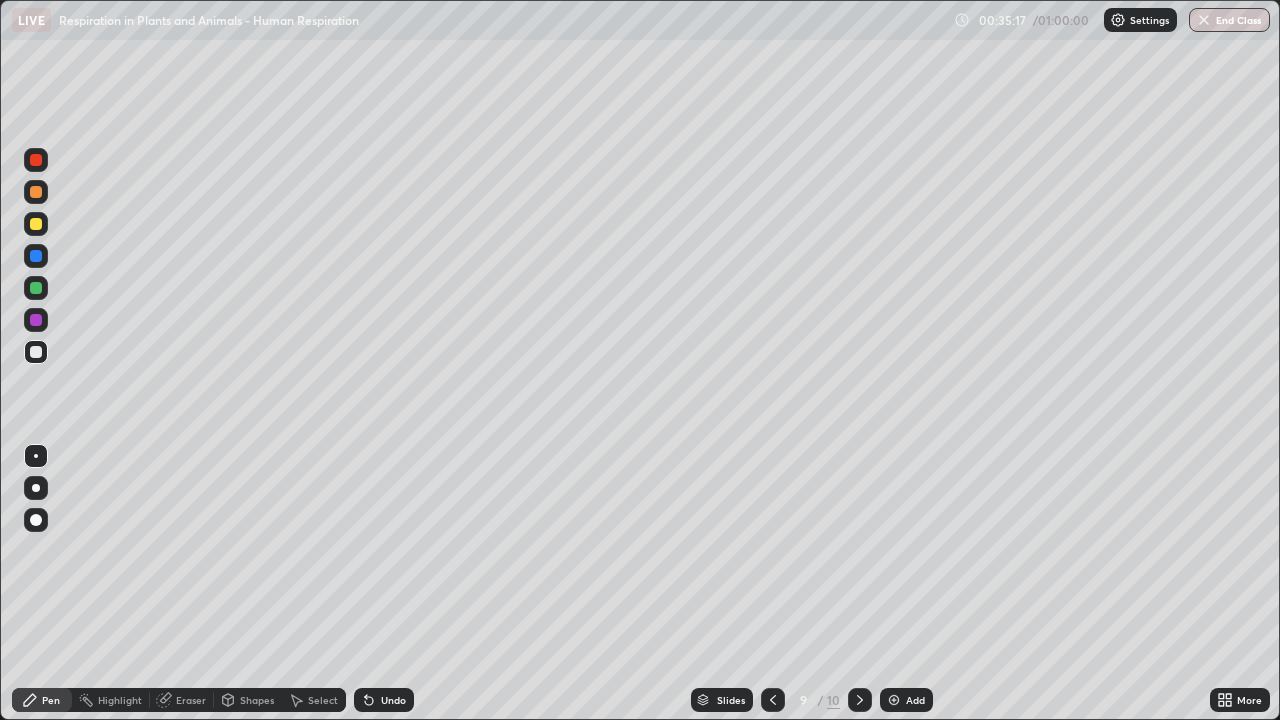 click at bounding box center [860, 700] 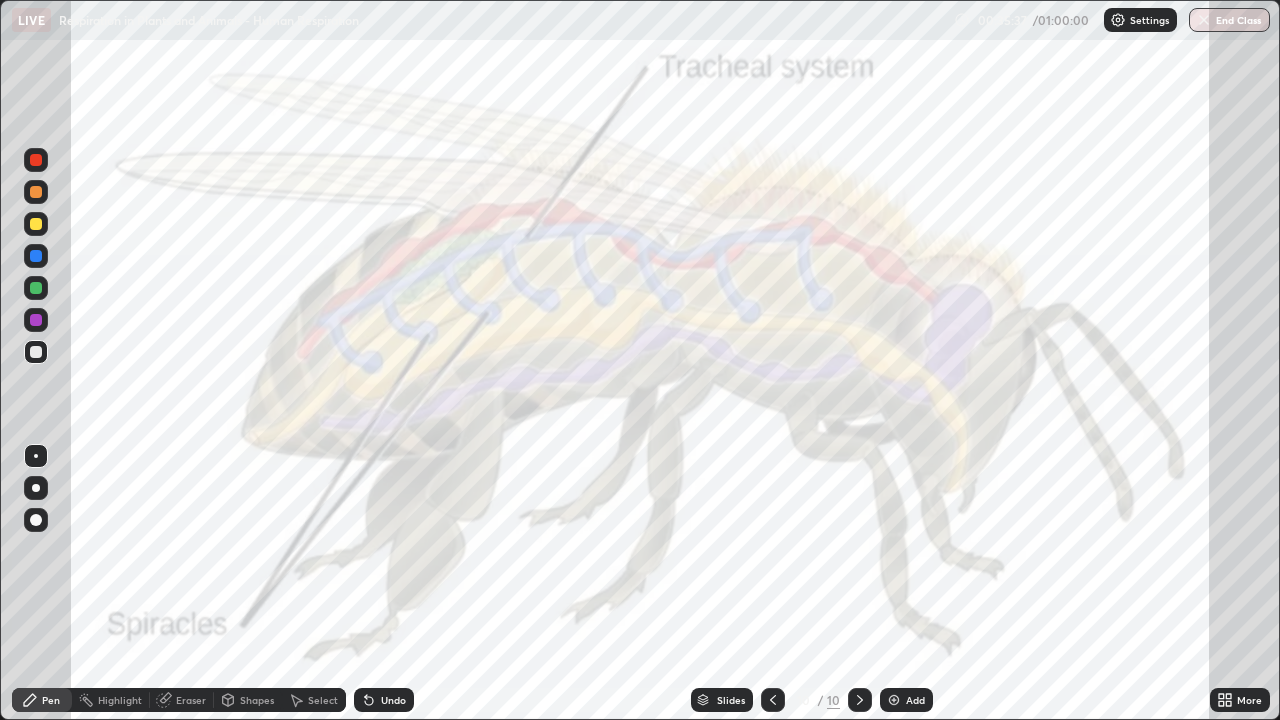 click 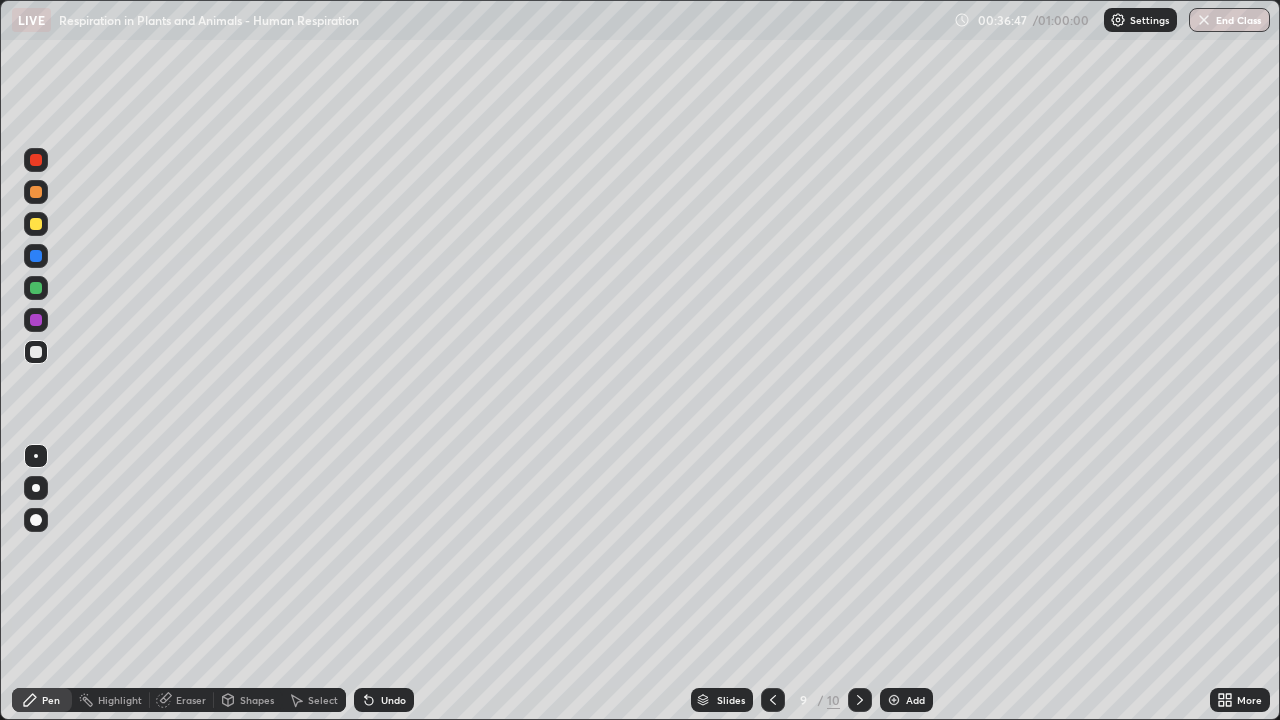 click 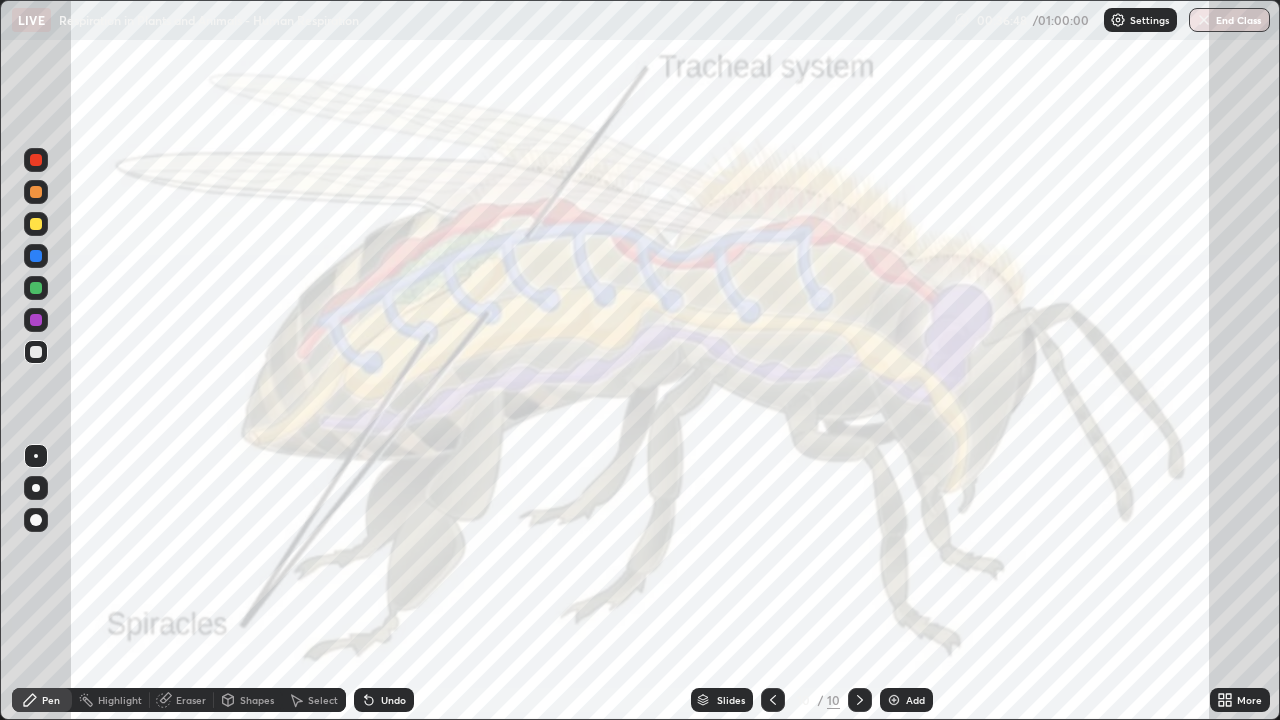 click at bounding box center (894, 700) 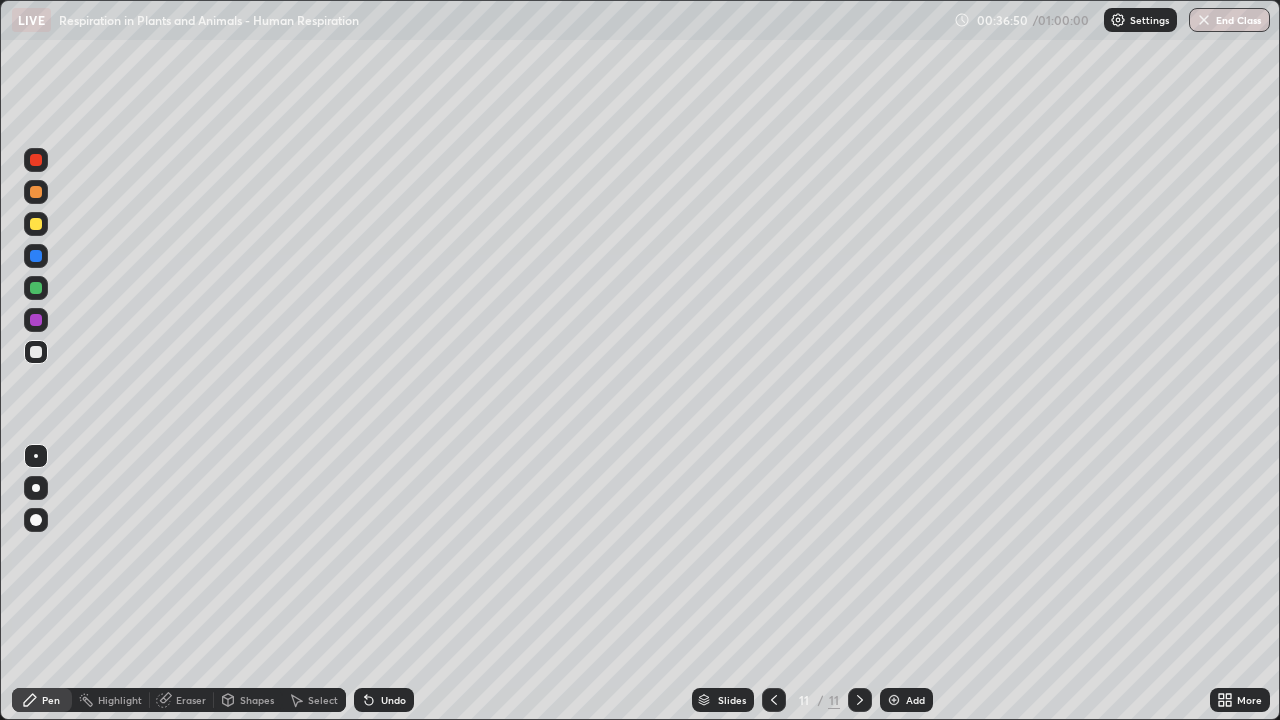 click 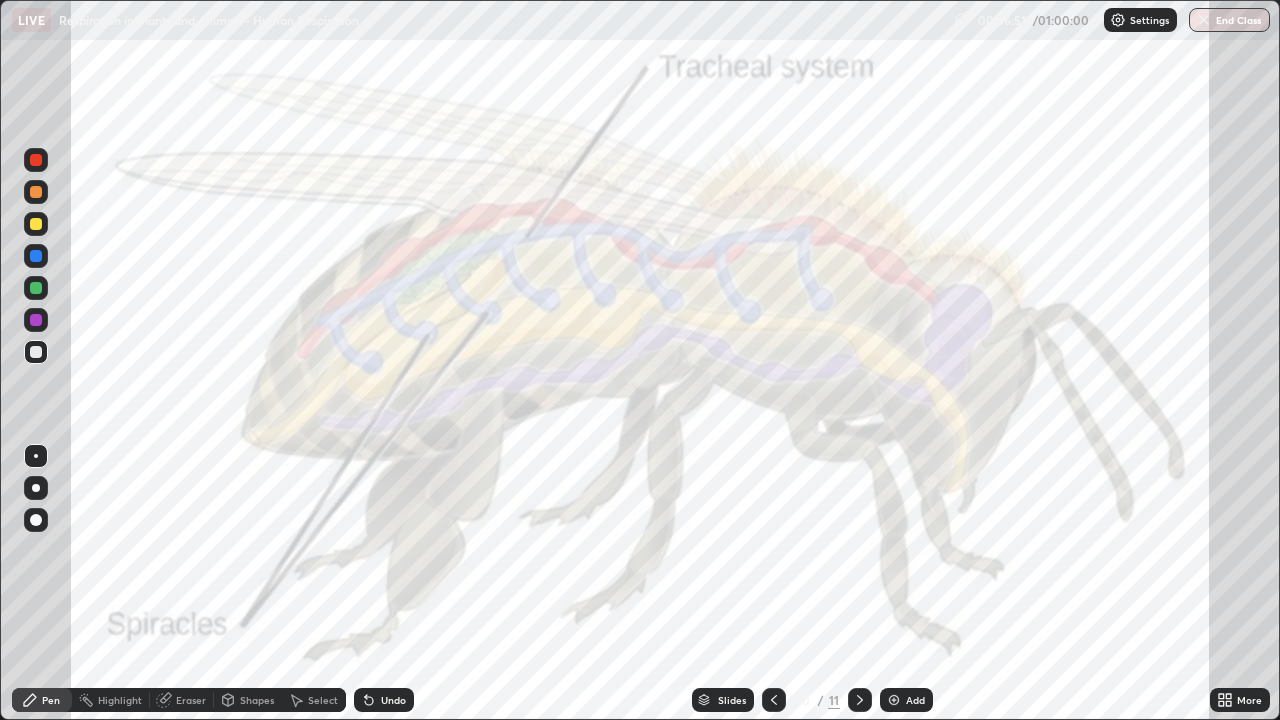 click 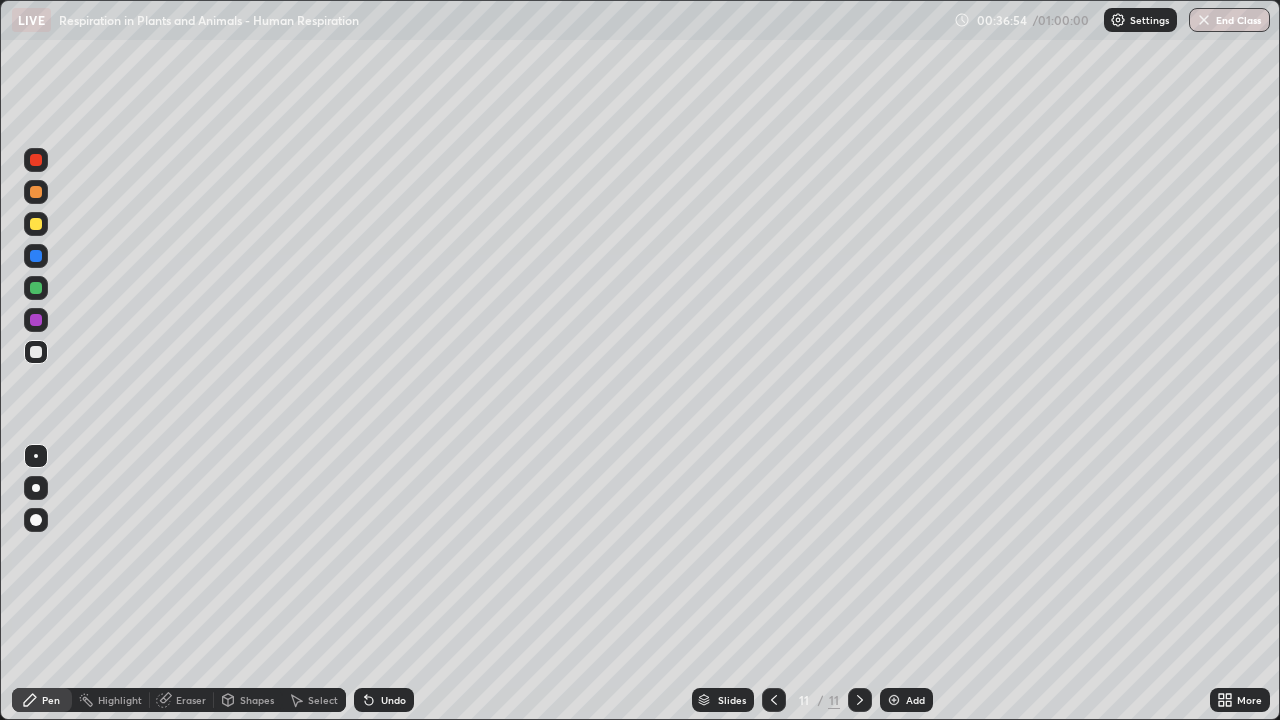click at bounding box center (36, 256) 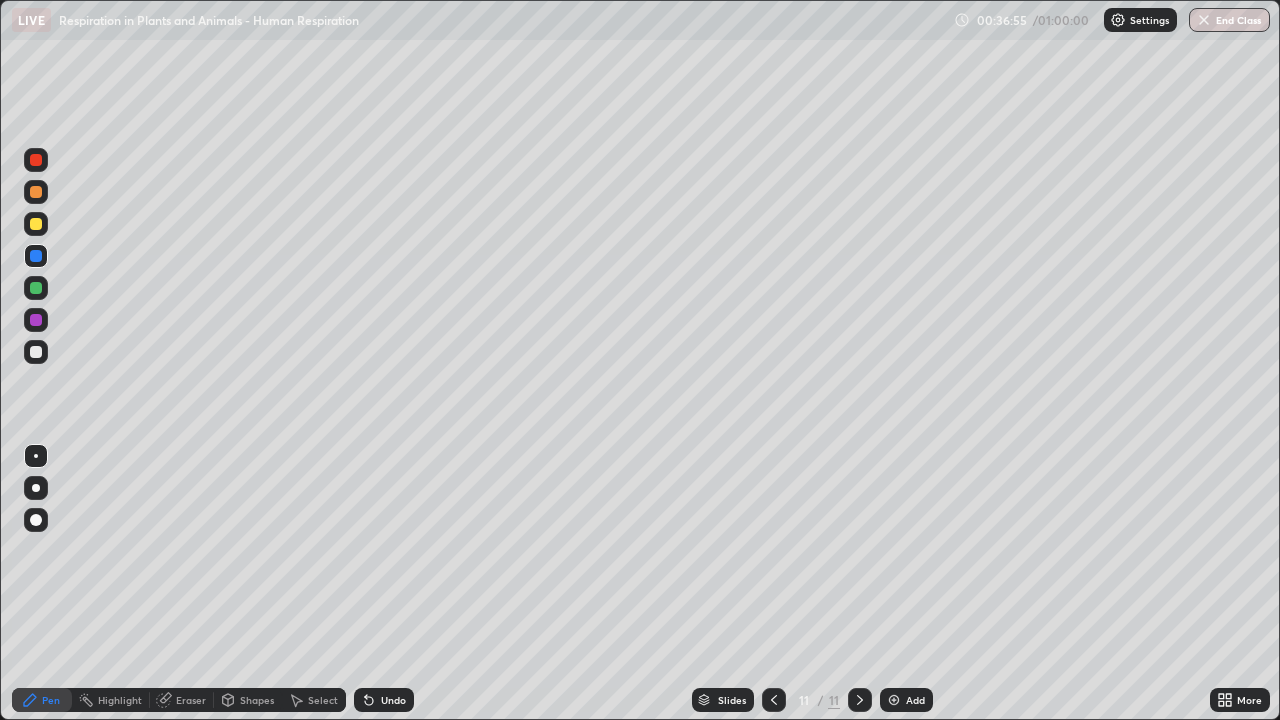 click at bounding box center [36, 488] 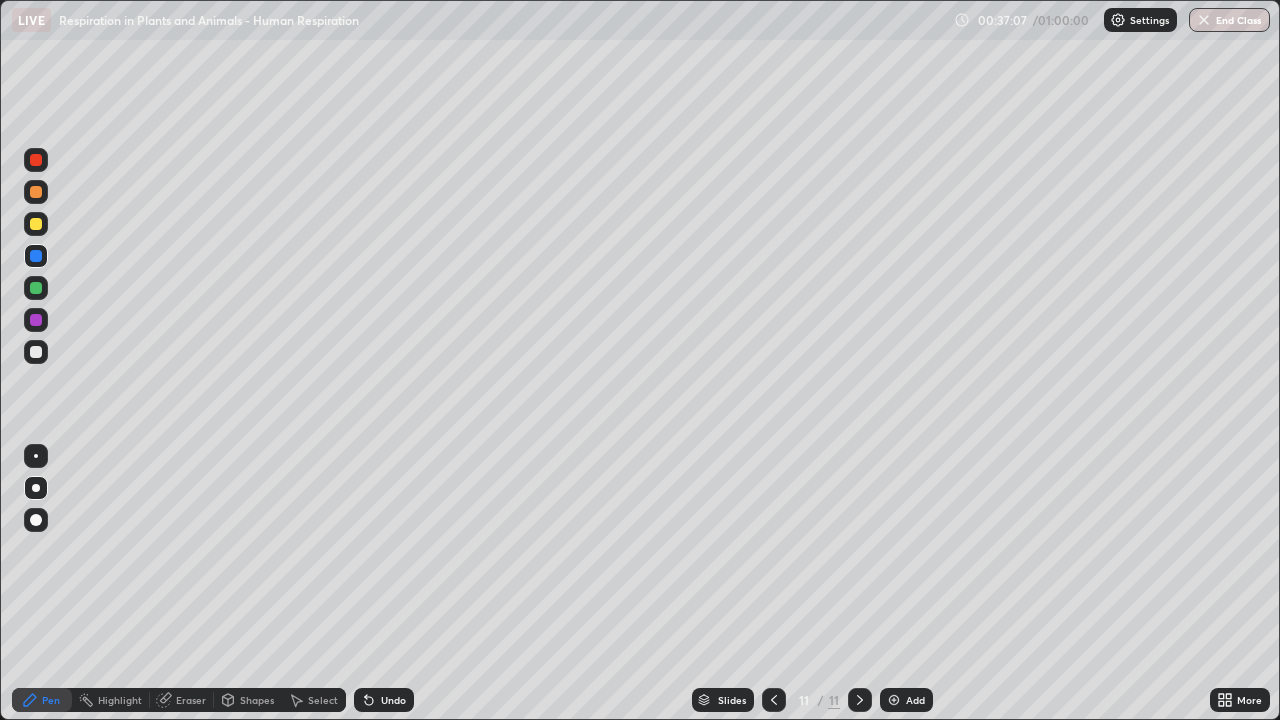 click at bounding box center [36, 352] 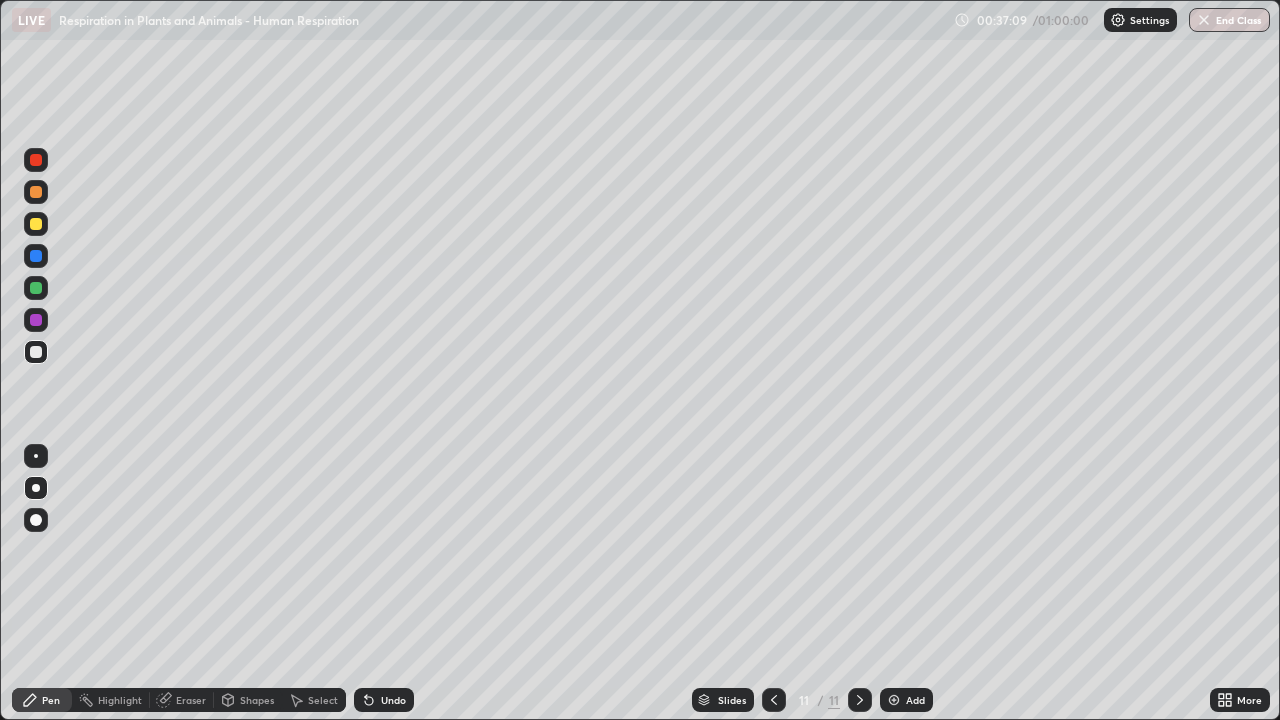 click at bounding box center (36, 456) 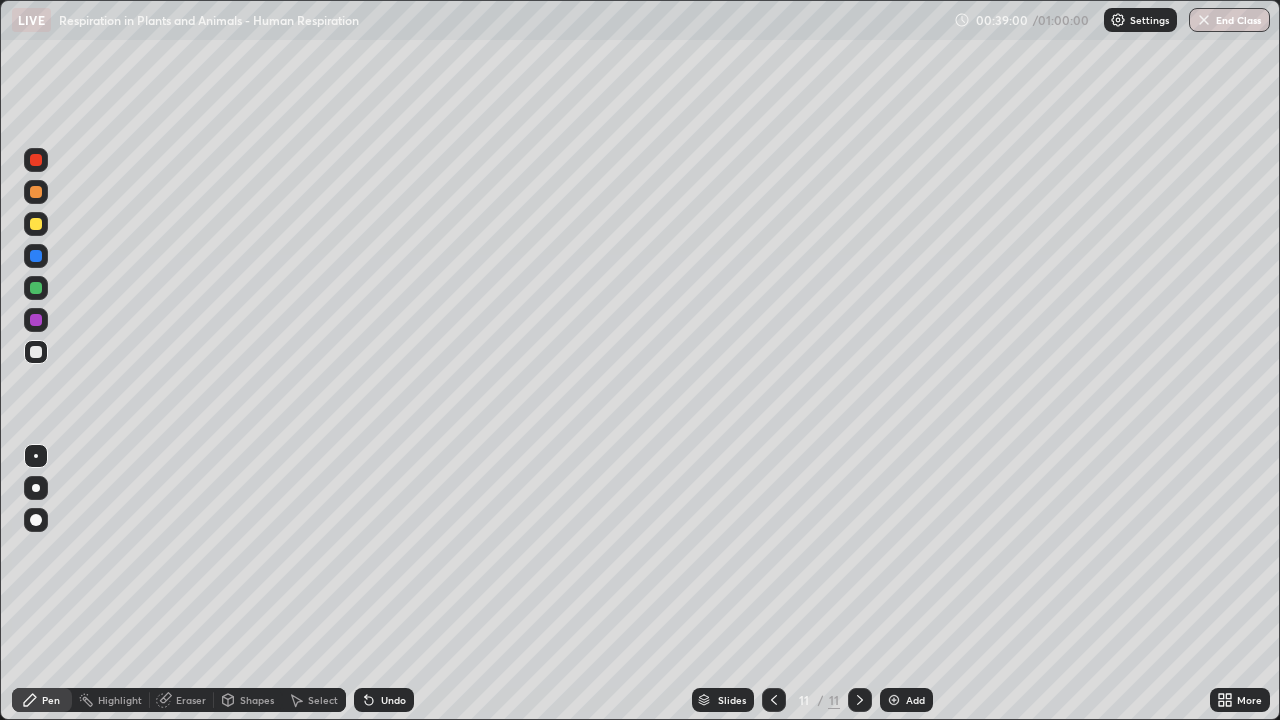 click at bounding box center [36, 256] 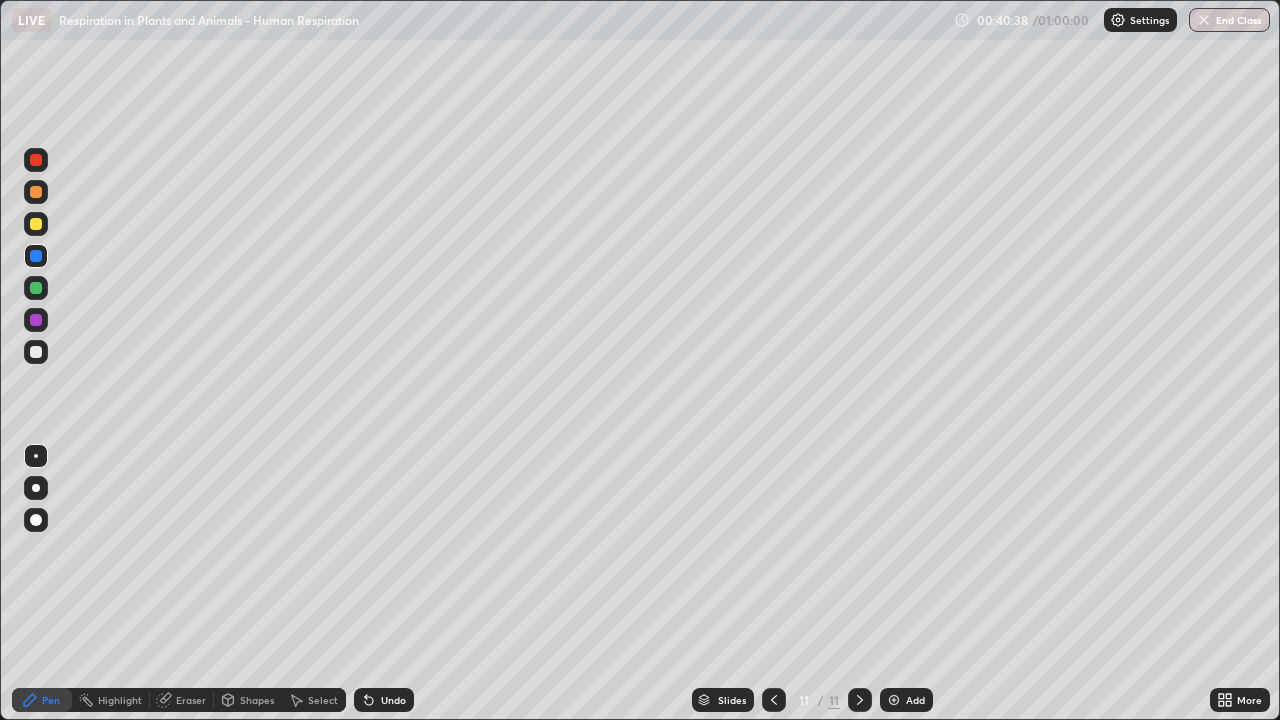 click at bounding box center (36, 352) 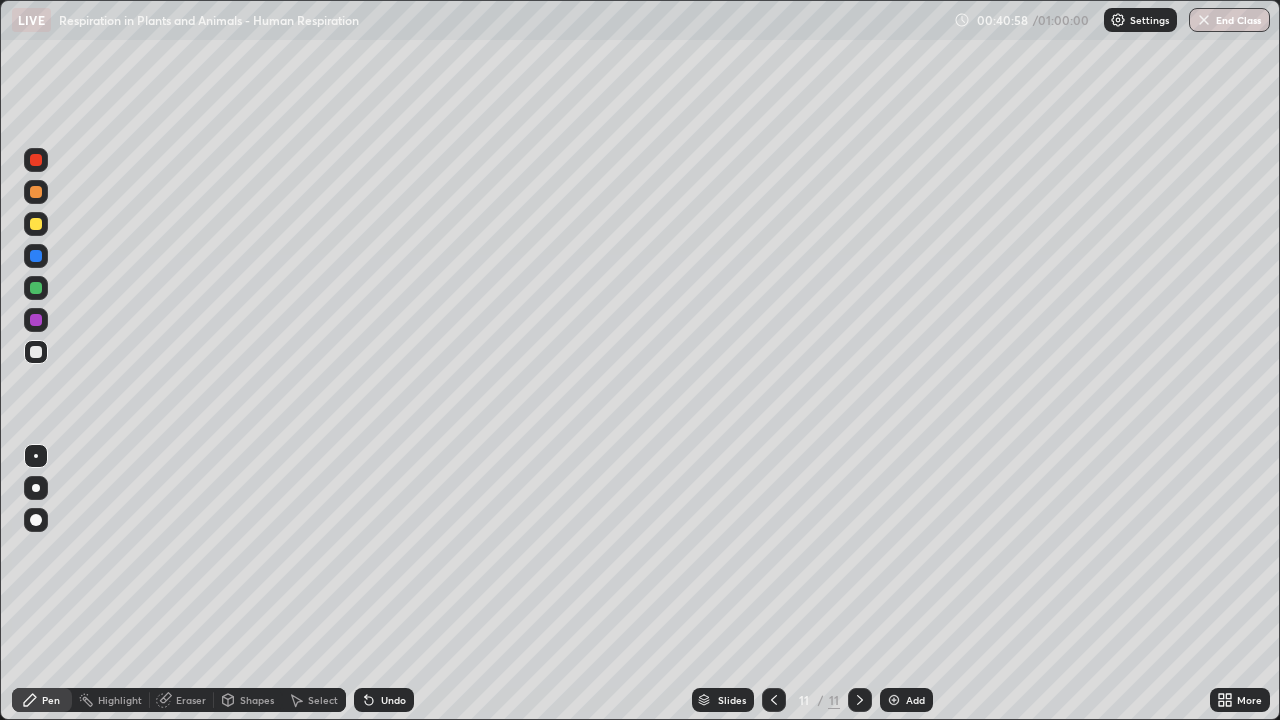 click at bounding box center [36, 192] 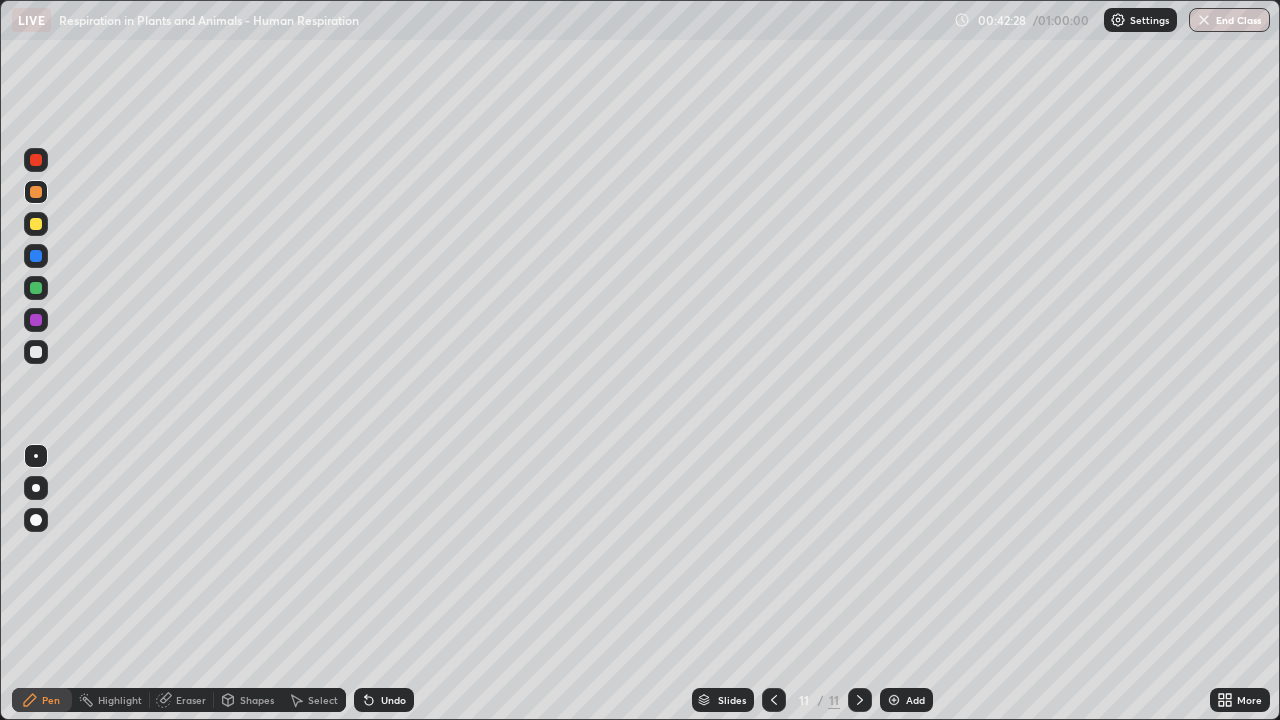 click 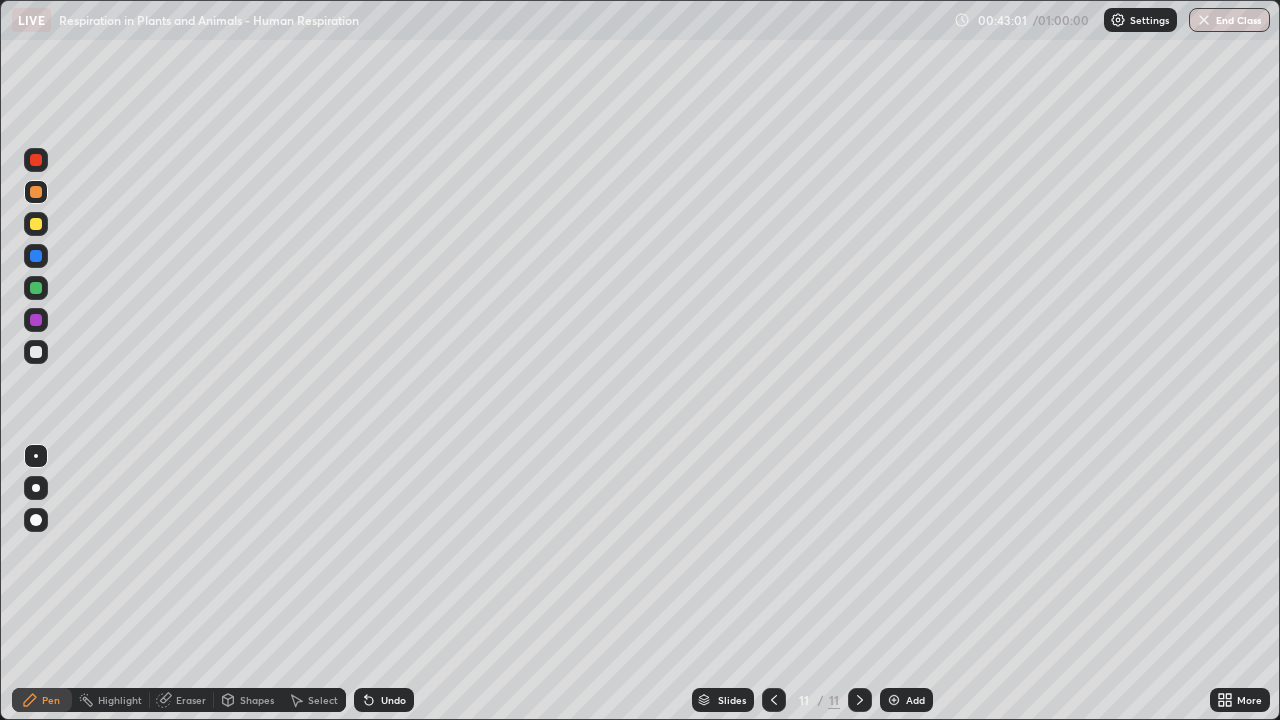 click 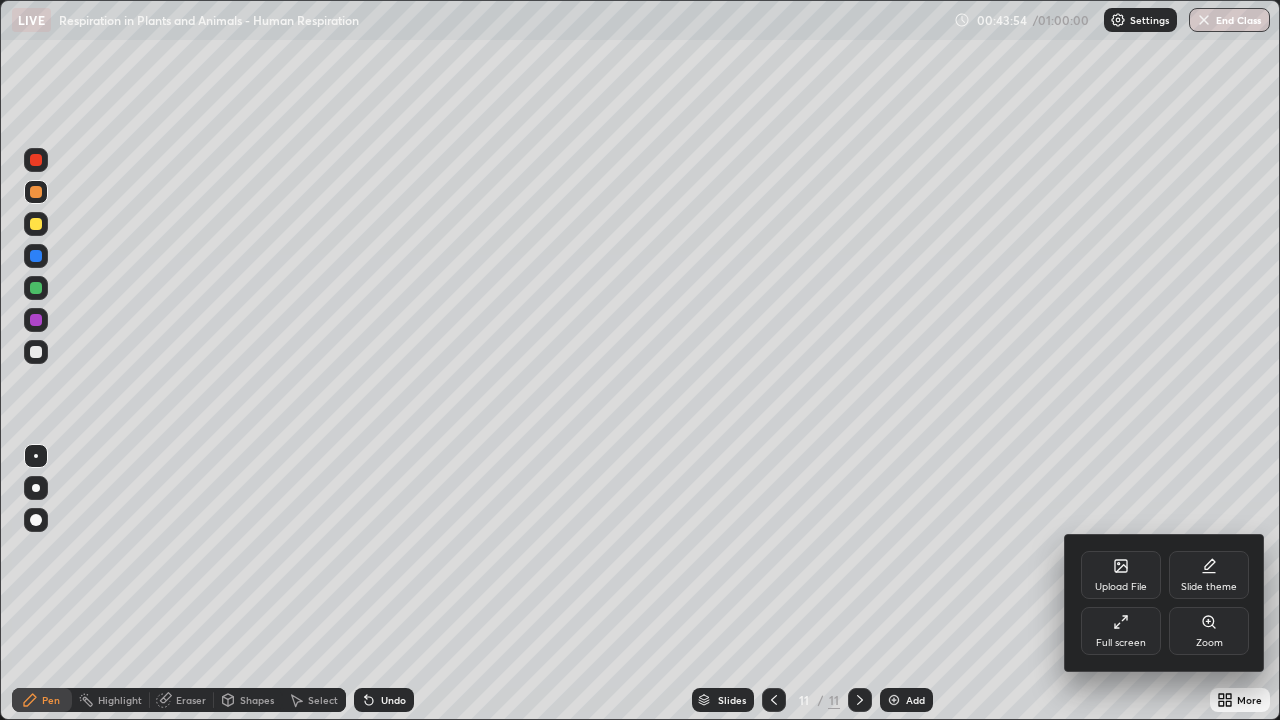 click on "Upload File" at bounding box center (1121, 575) 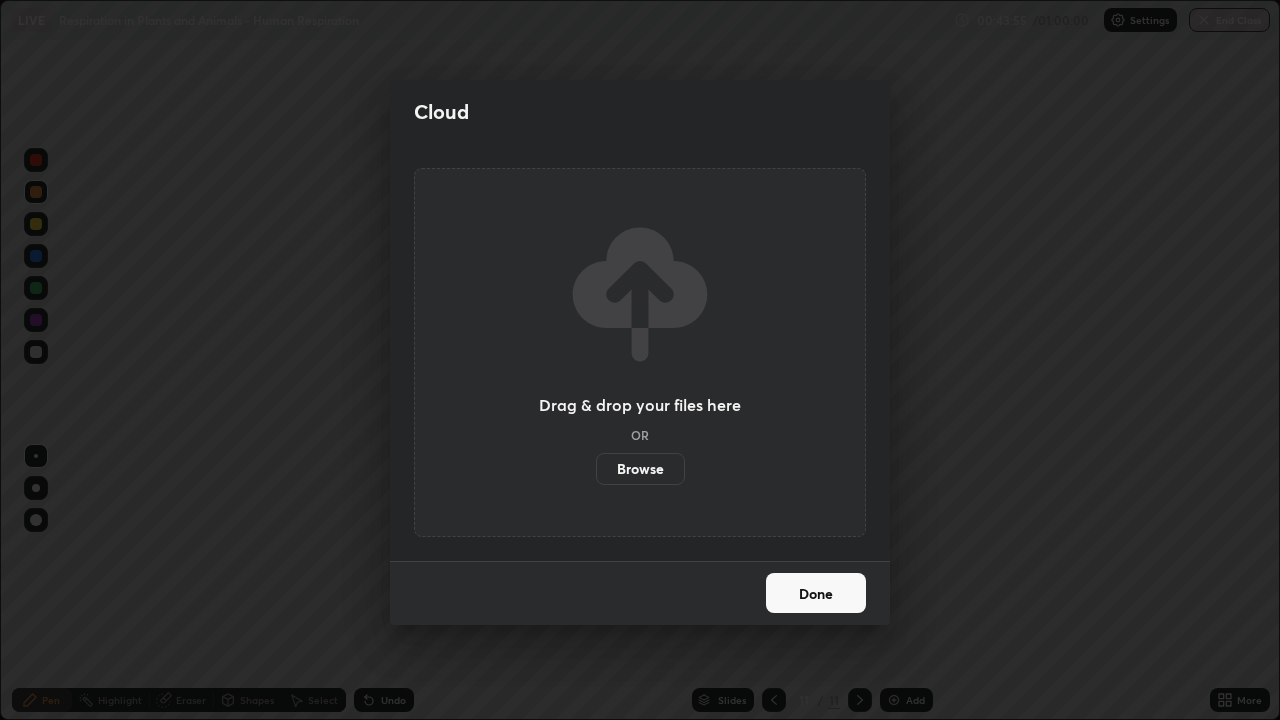 click on "Browse" at bounding box center [640, 469] 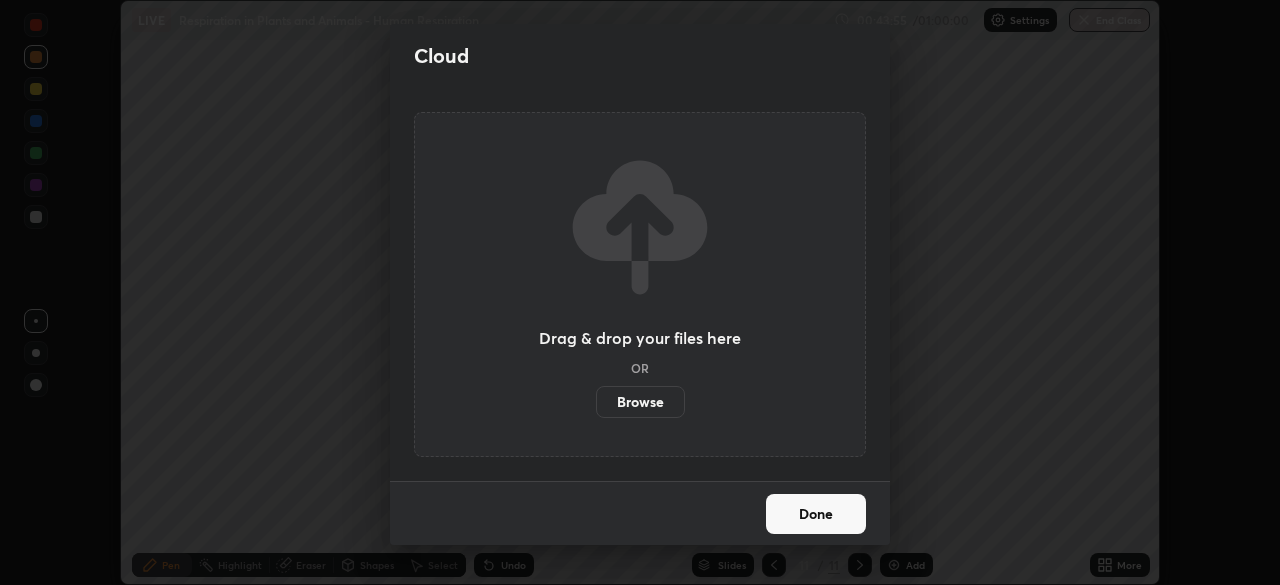 scroll, scrollTop: 585, scrollLeft: 1280, axis: both 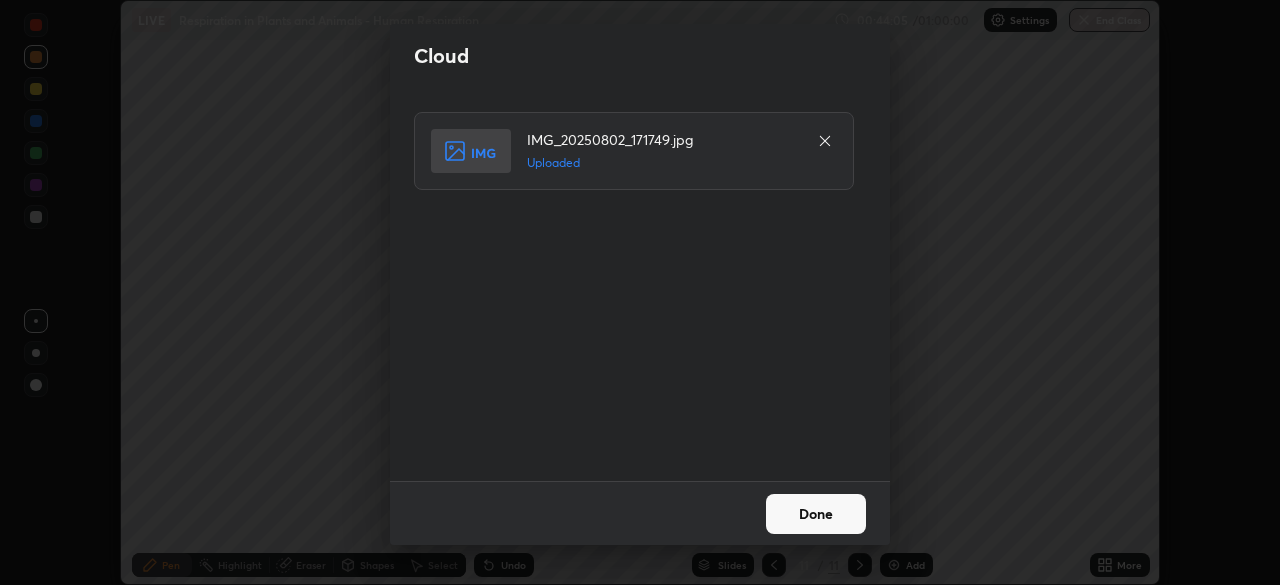 click on "Done" at bounding box center [816, 514] 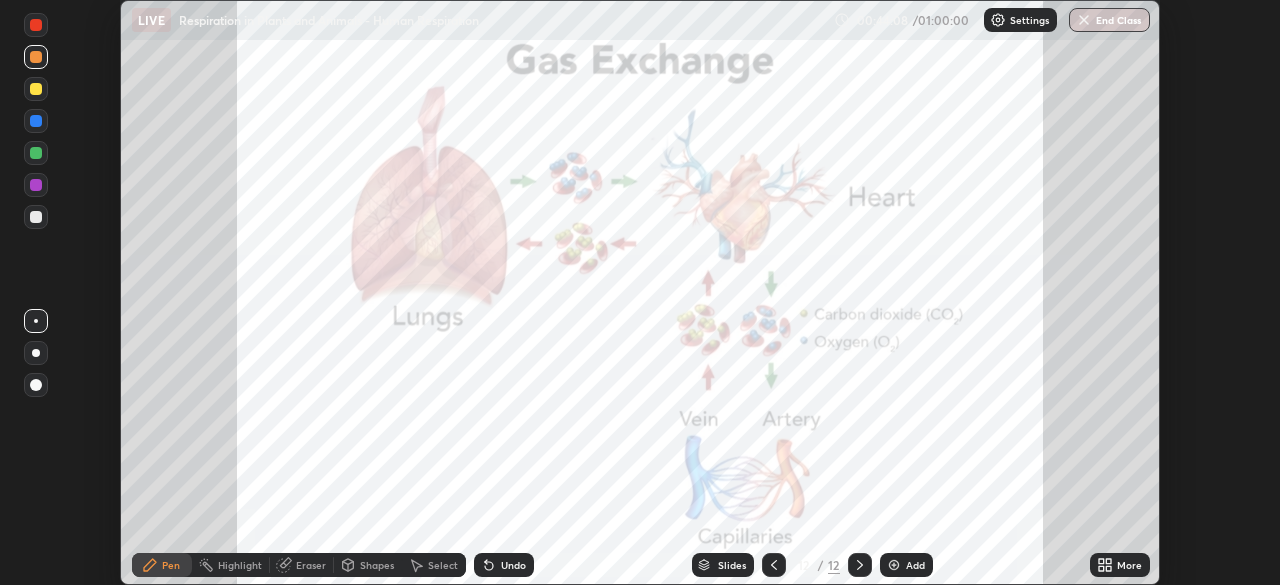 click on "More" at bounding box center (1129, 565) 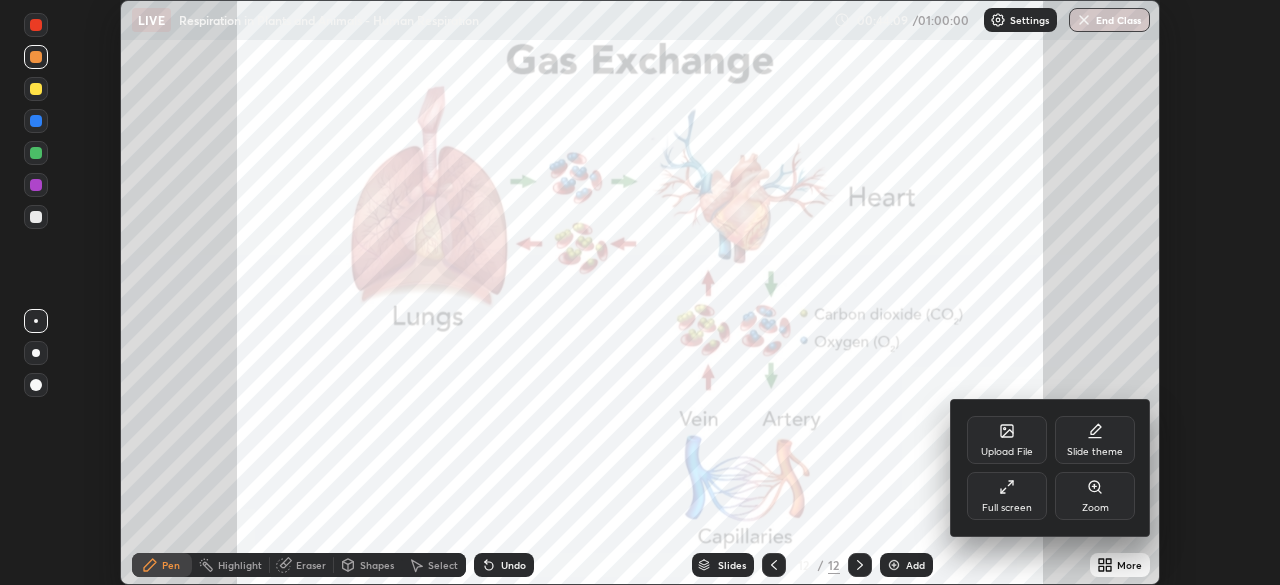 click 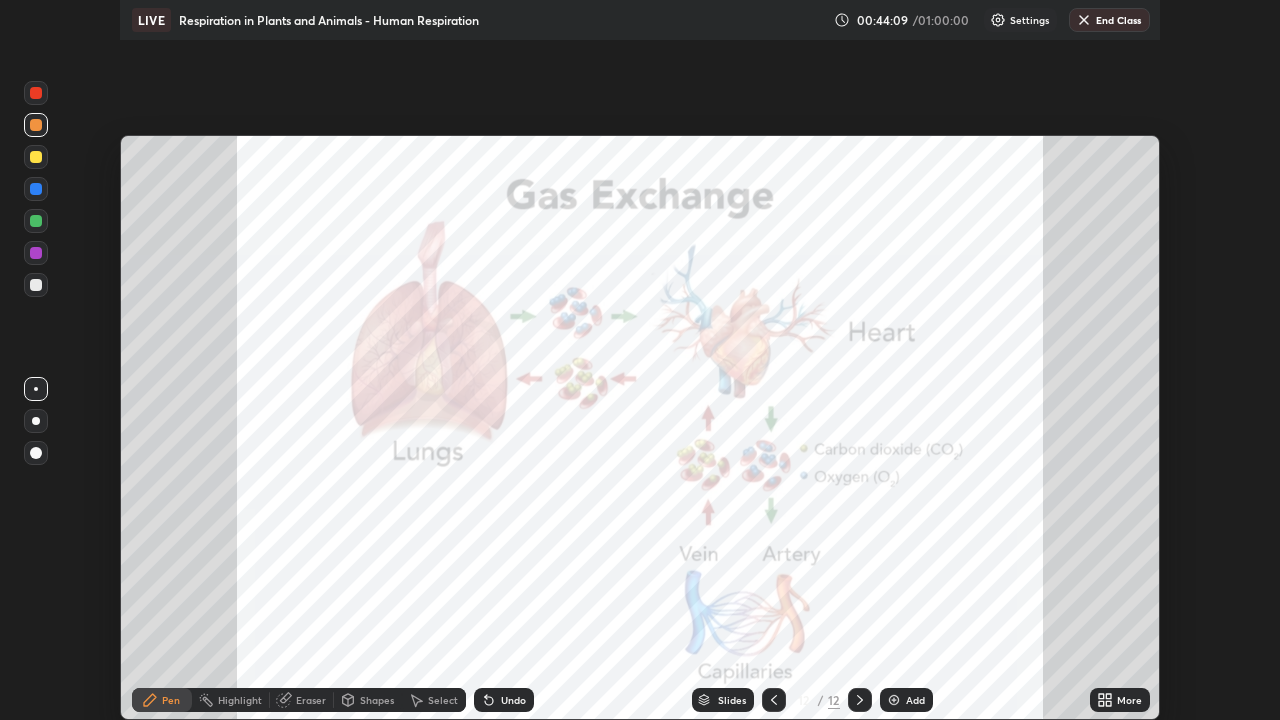 scroll, scrollTop: 99280, scrollLeft: 98720, axis: both 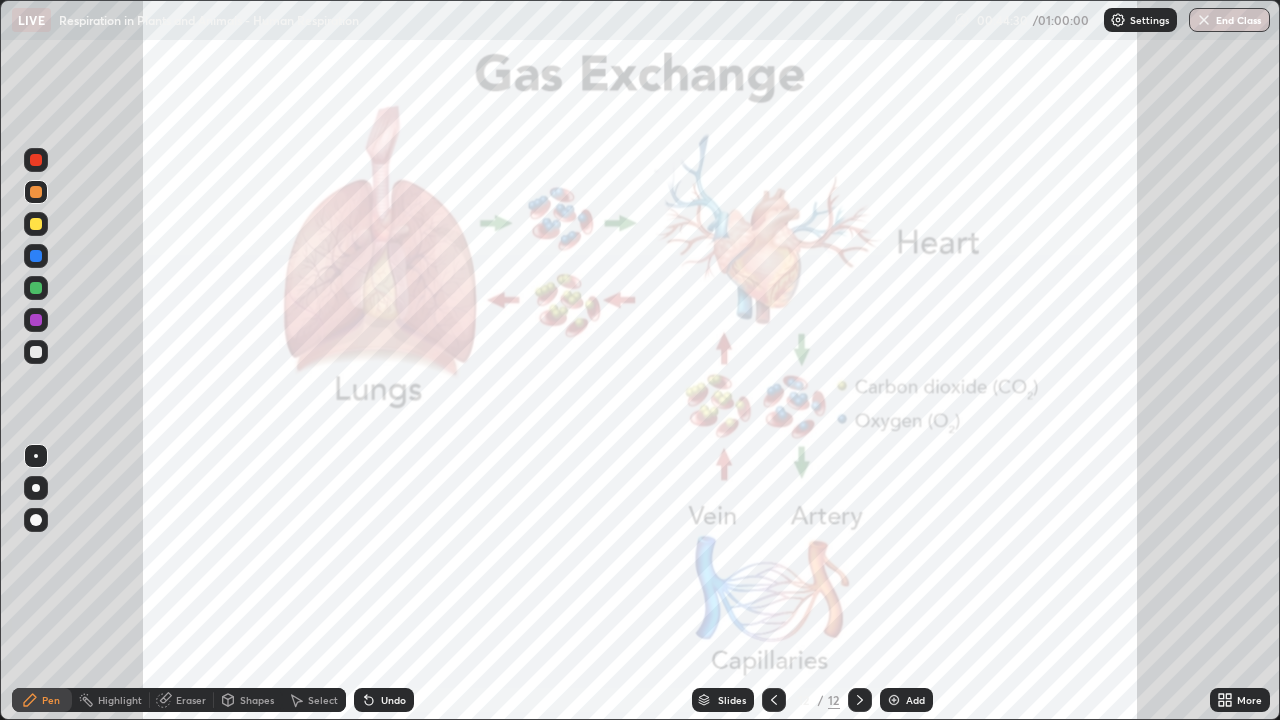 click 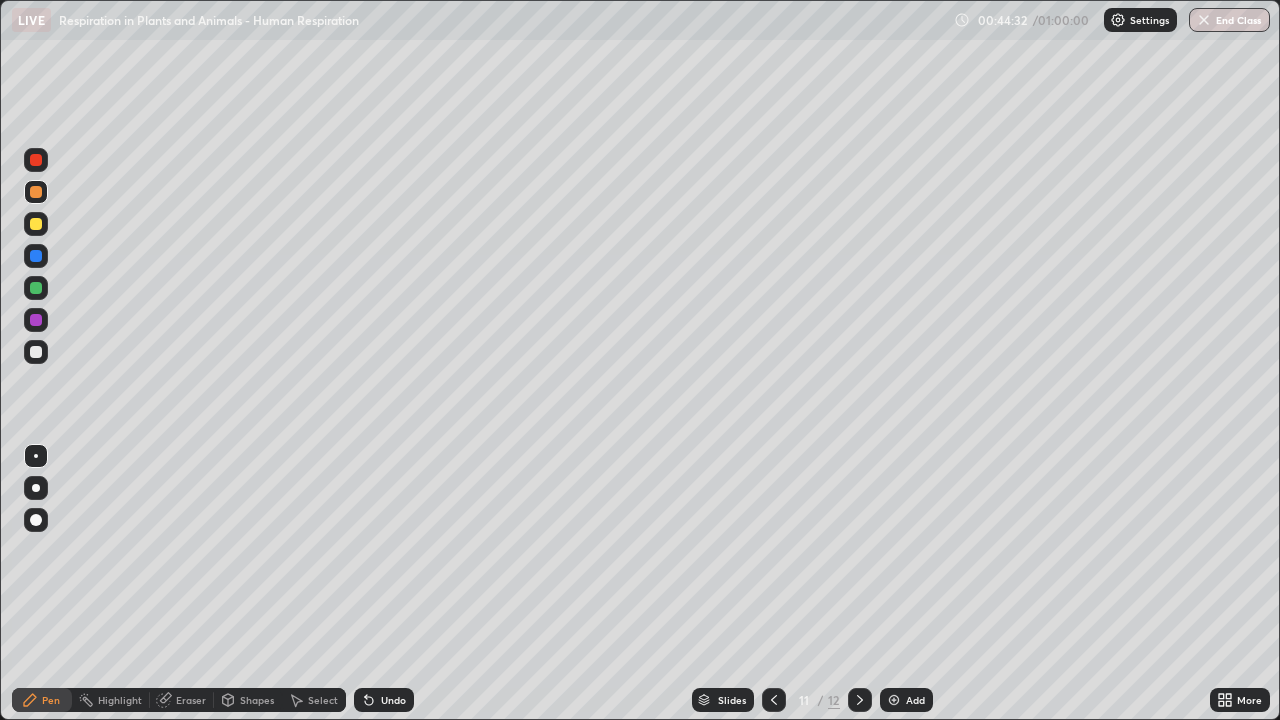 click 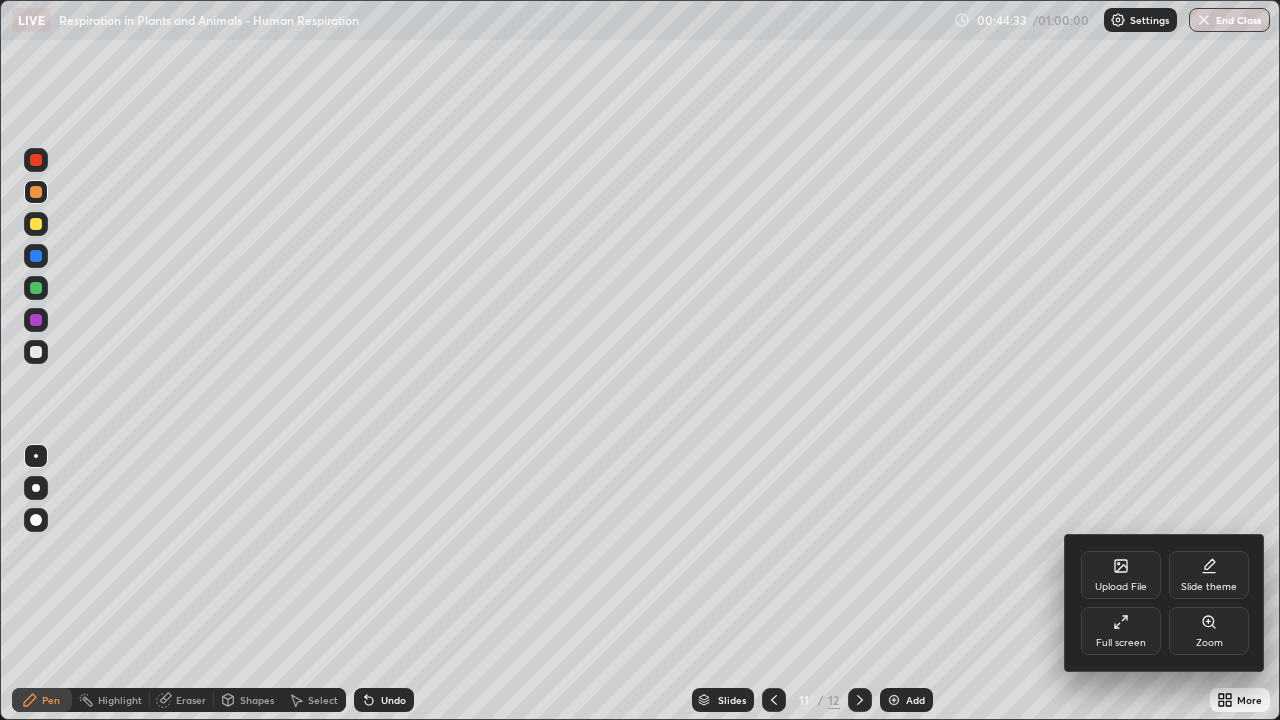 click on "Upload File" at bounding box center [1121, 575] 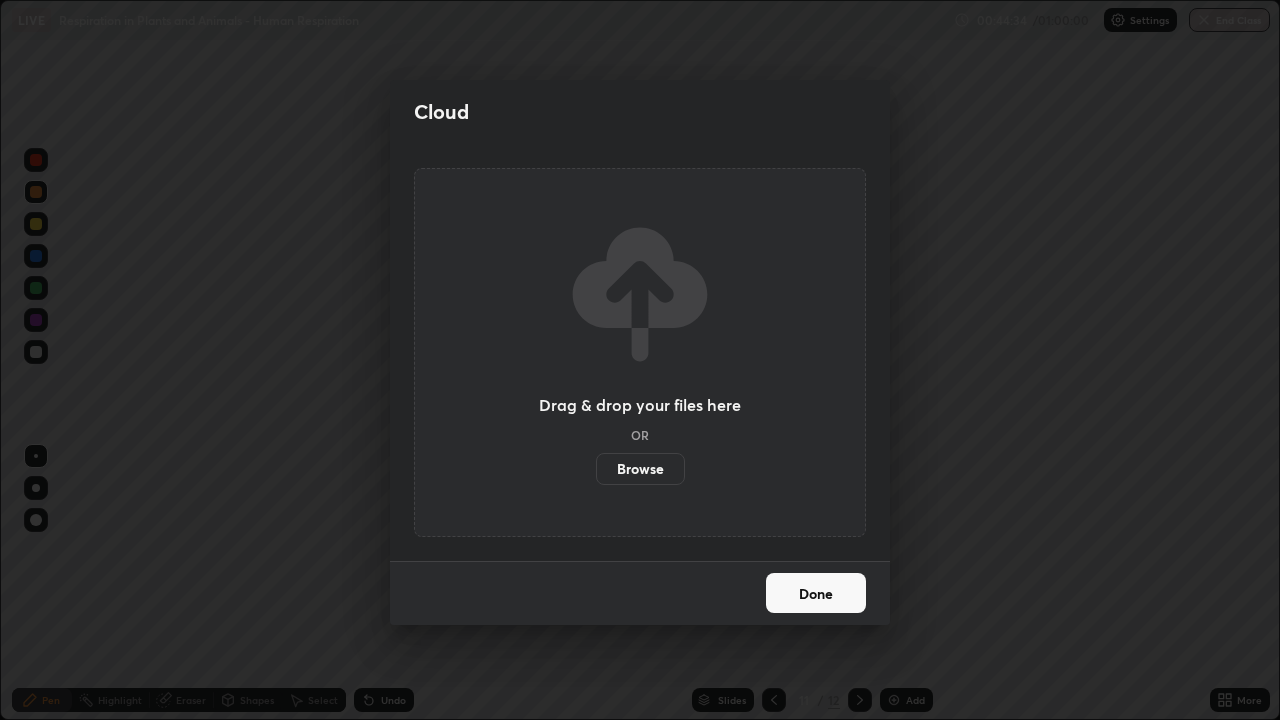 click on "Browse" at bounding box center (640, 469) 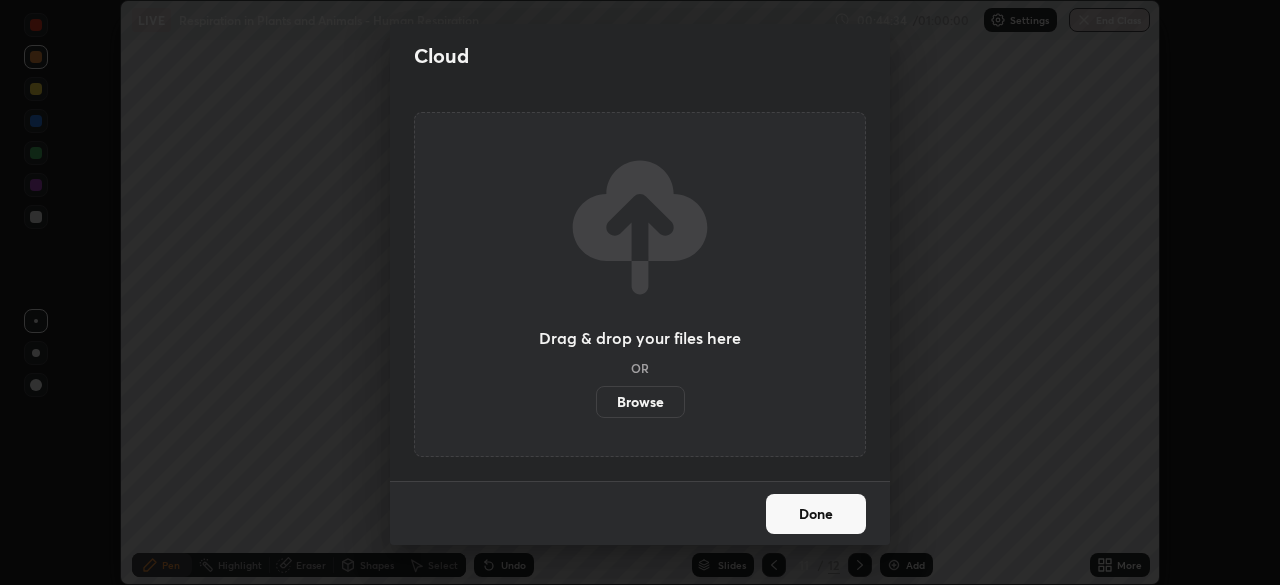 scroll, scrollTop: 585, scrollLeft: 1280, axis: both 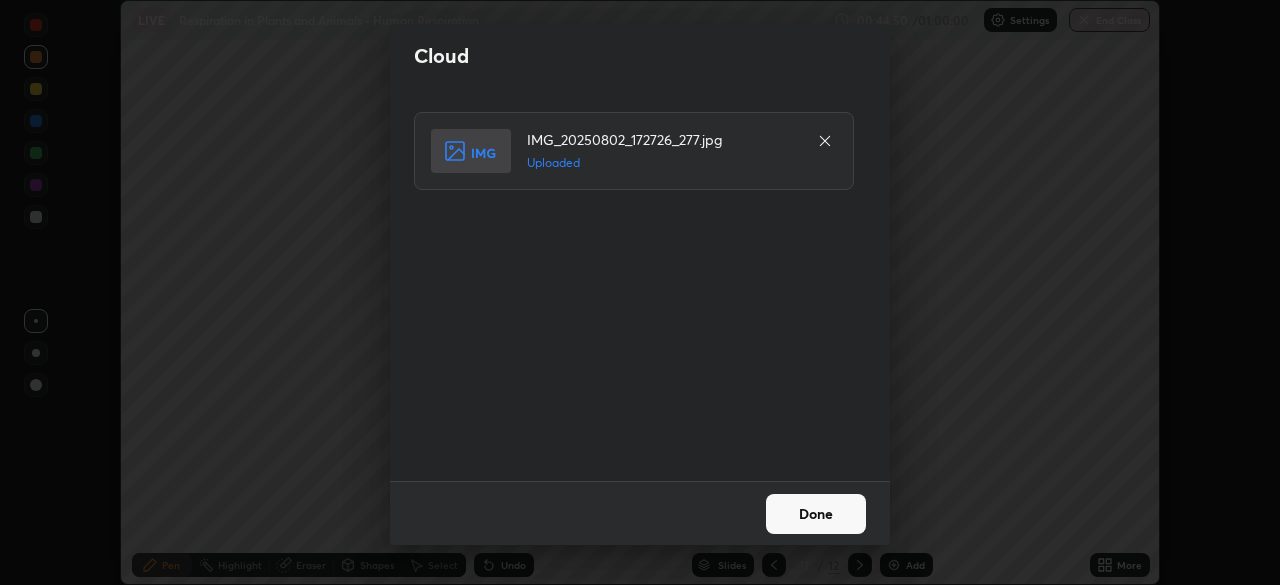 click on "Done" at bounding box center (816, 514) 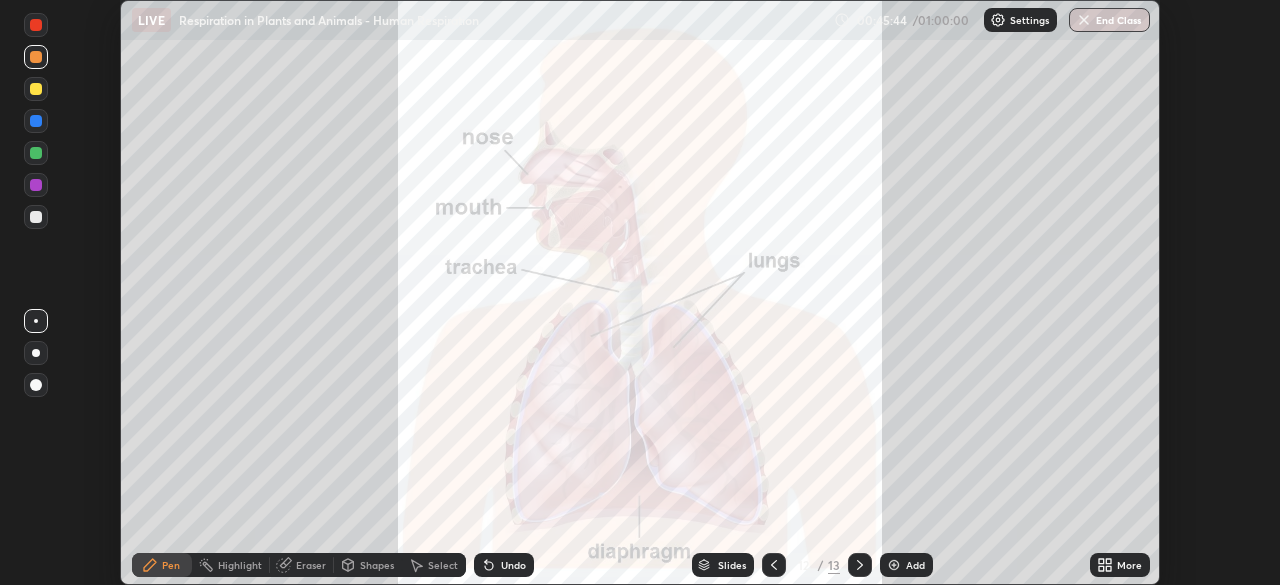 click at bounding box center (36, 153) 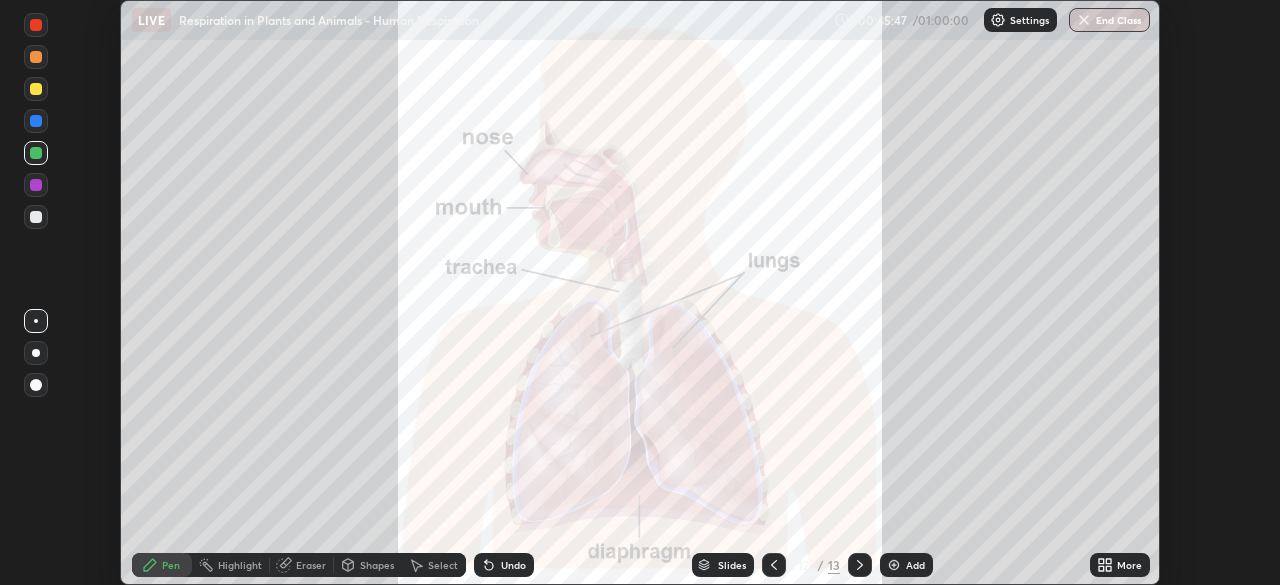 click at bounding box center [36, 25] 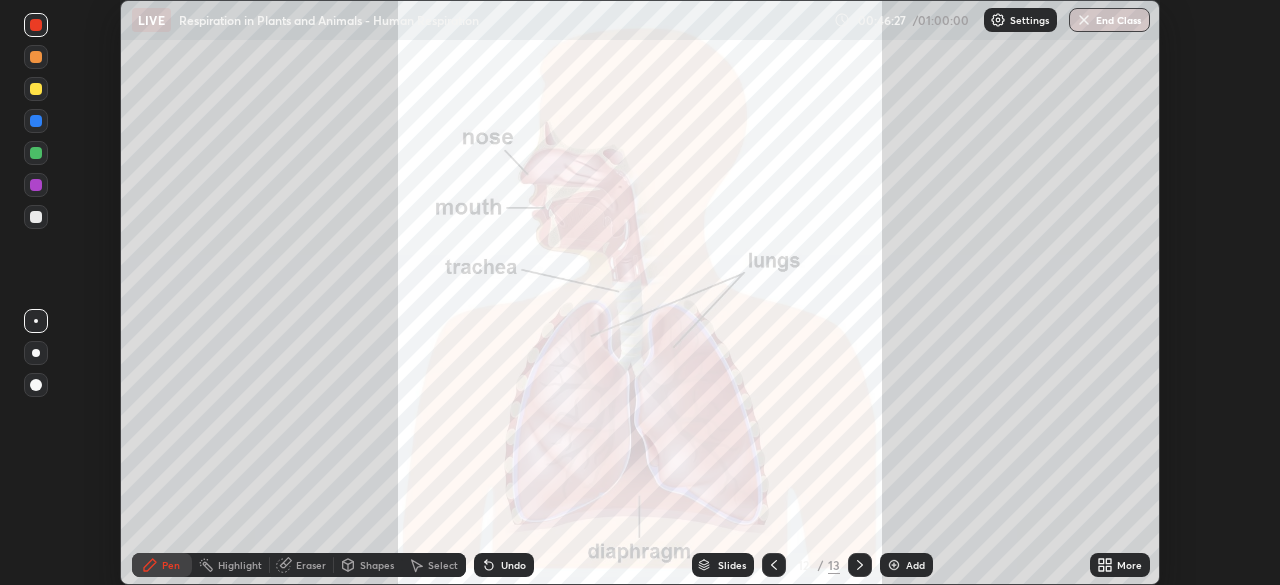 click 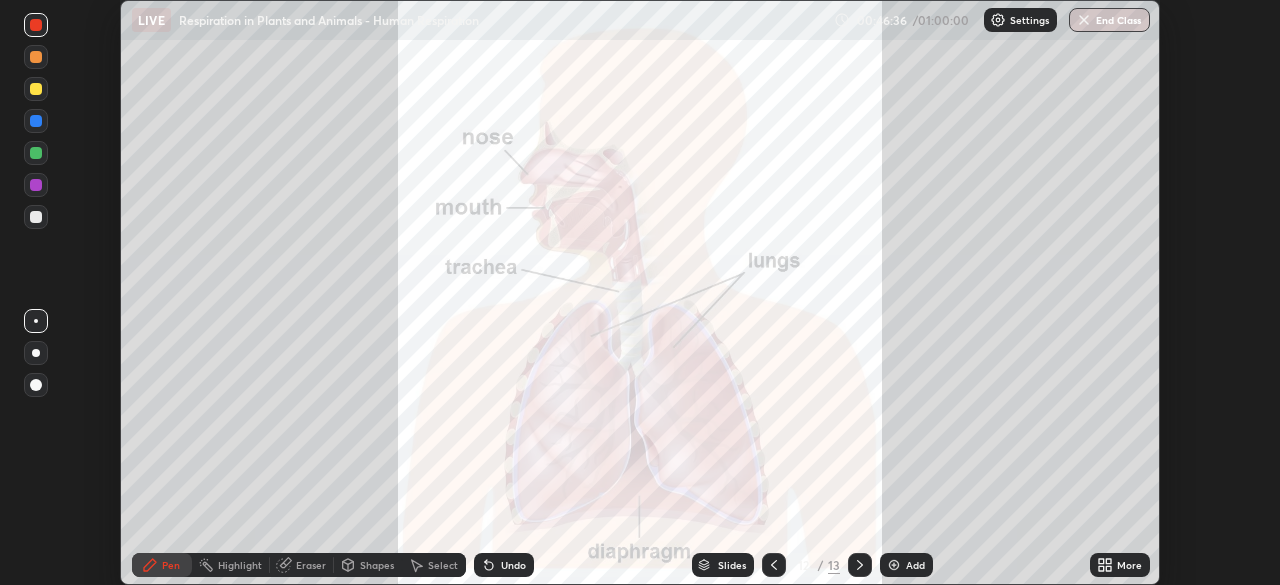 click 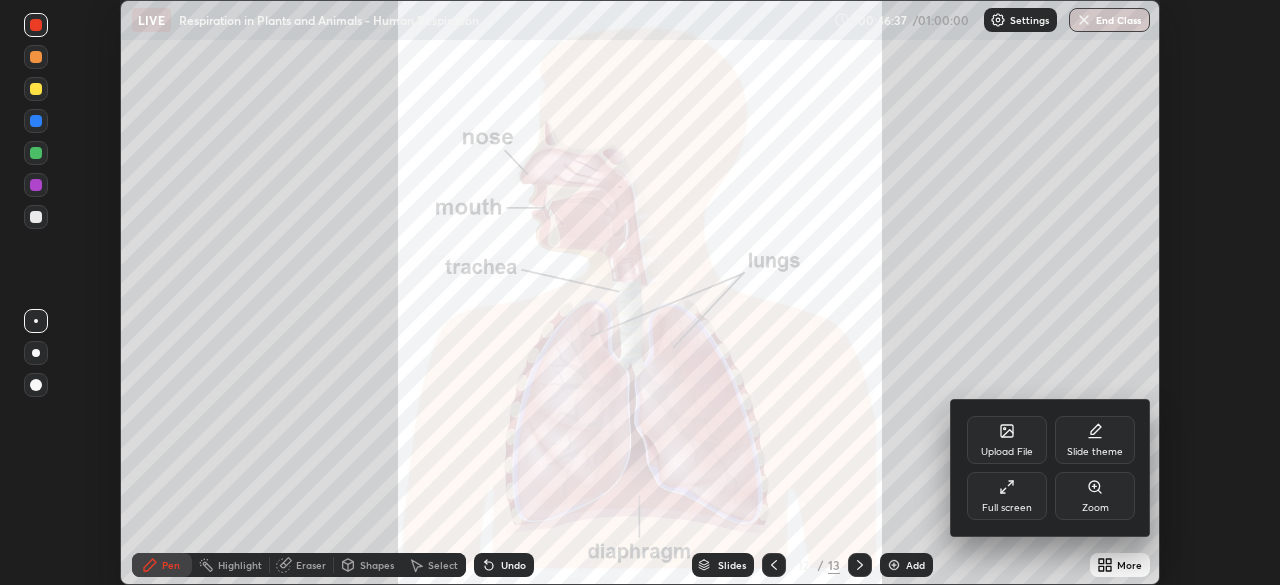 click on "Upload File" at bounding box center [1007, 440] 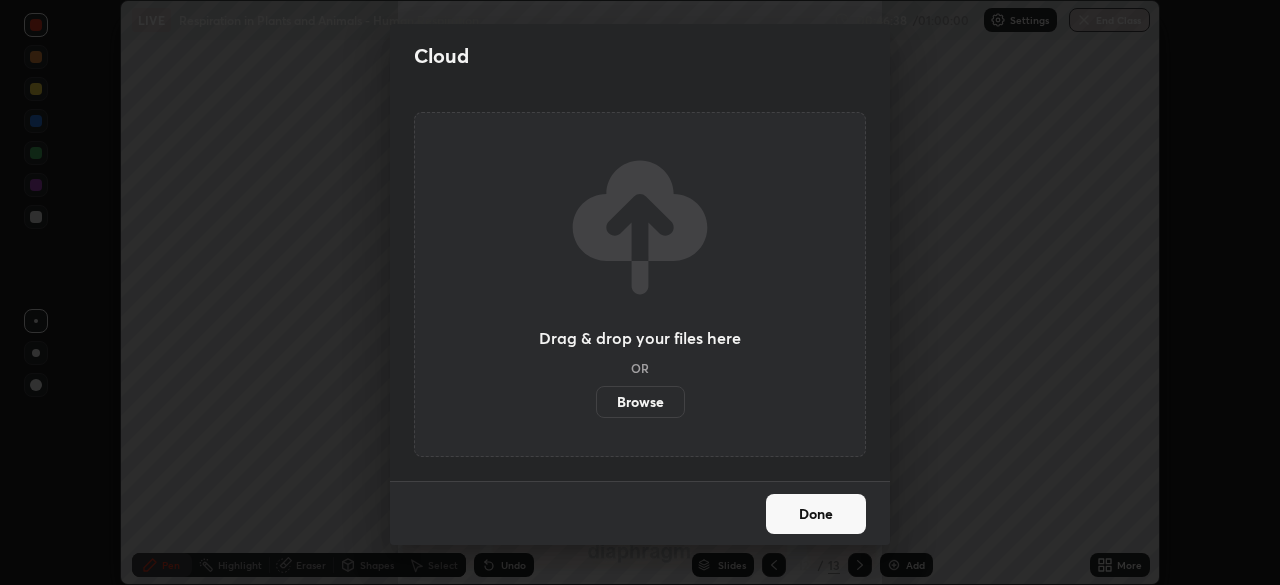 click on "Browse" at bounding box center [640, 402] 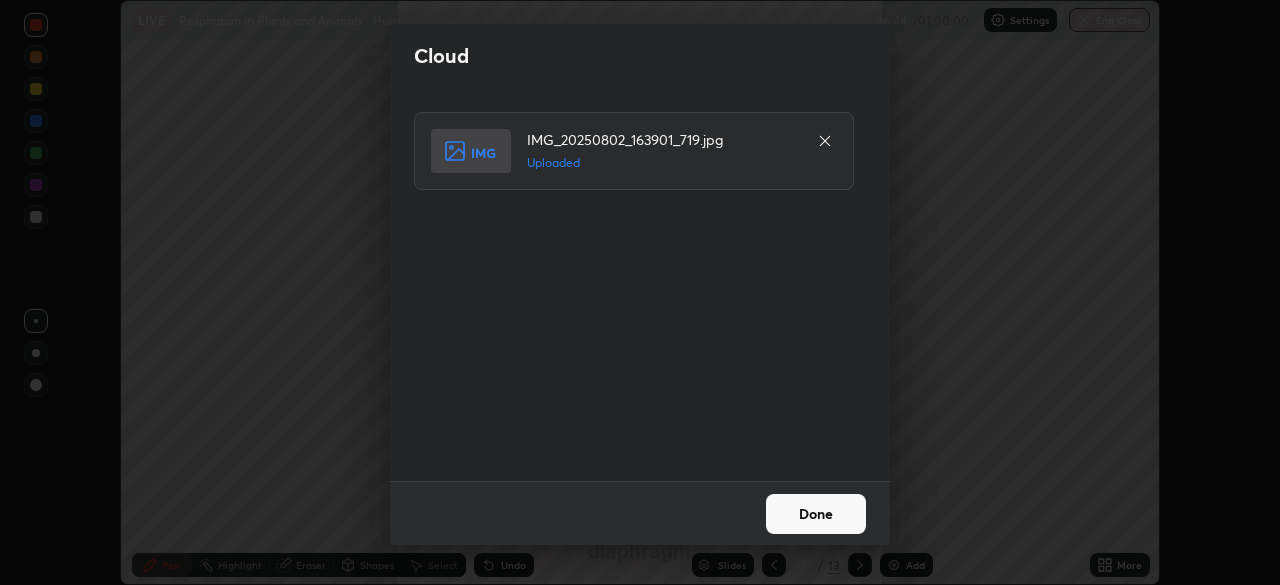 click on "Done" at bounding box center (816, 514) 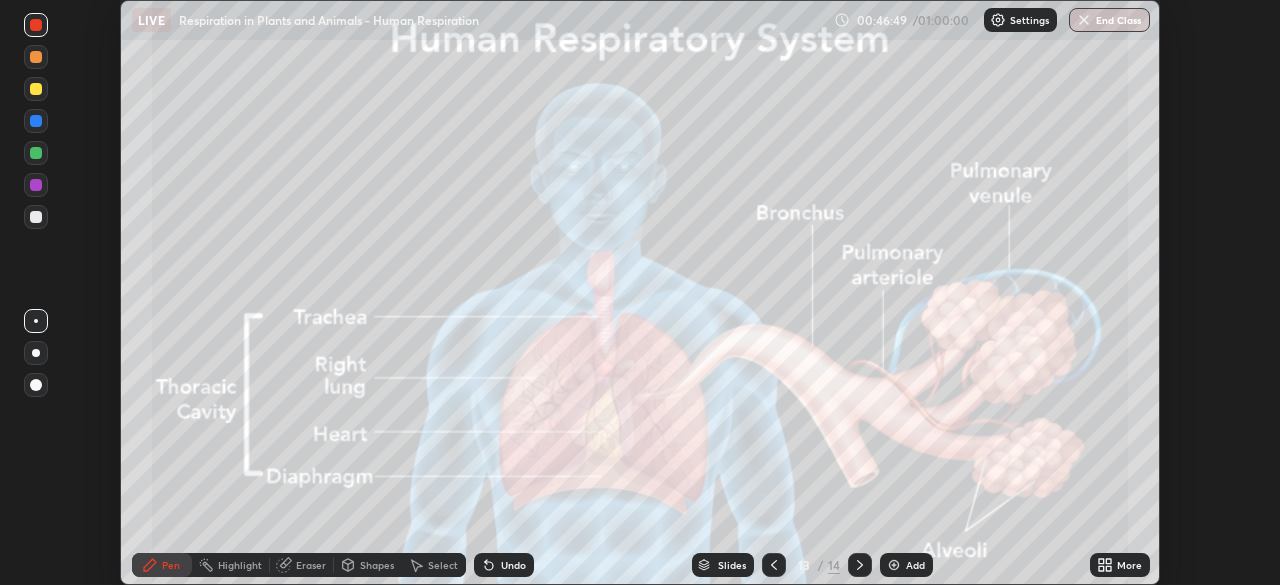 click 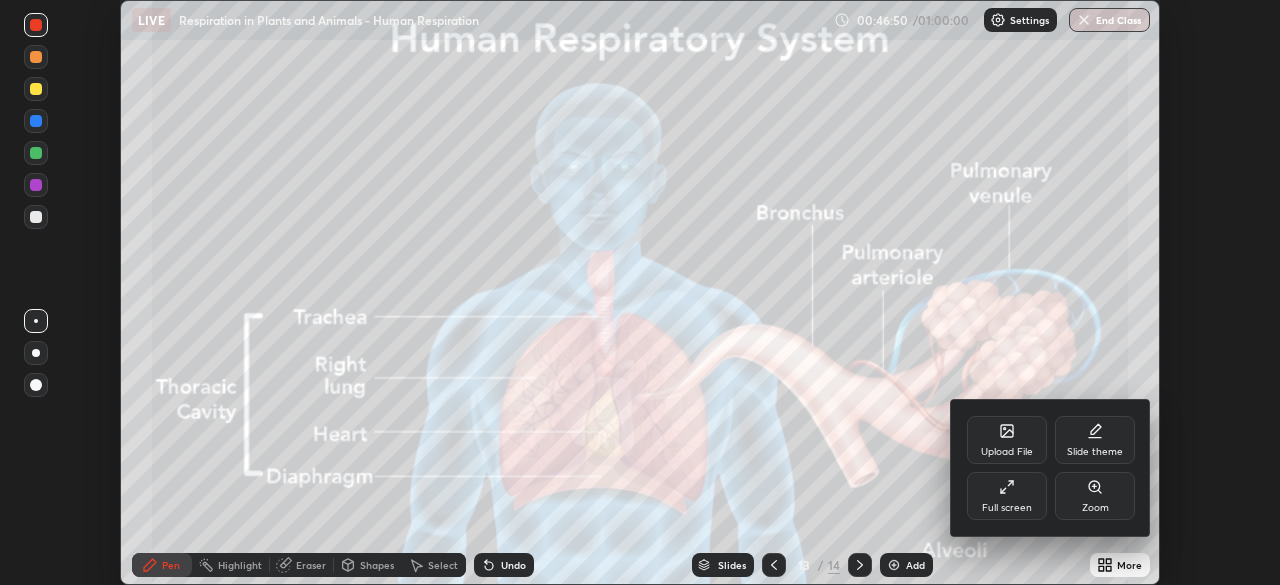 click 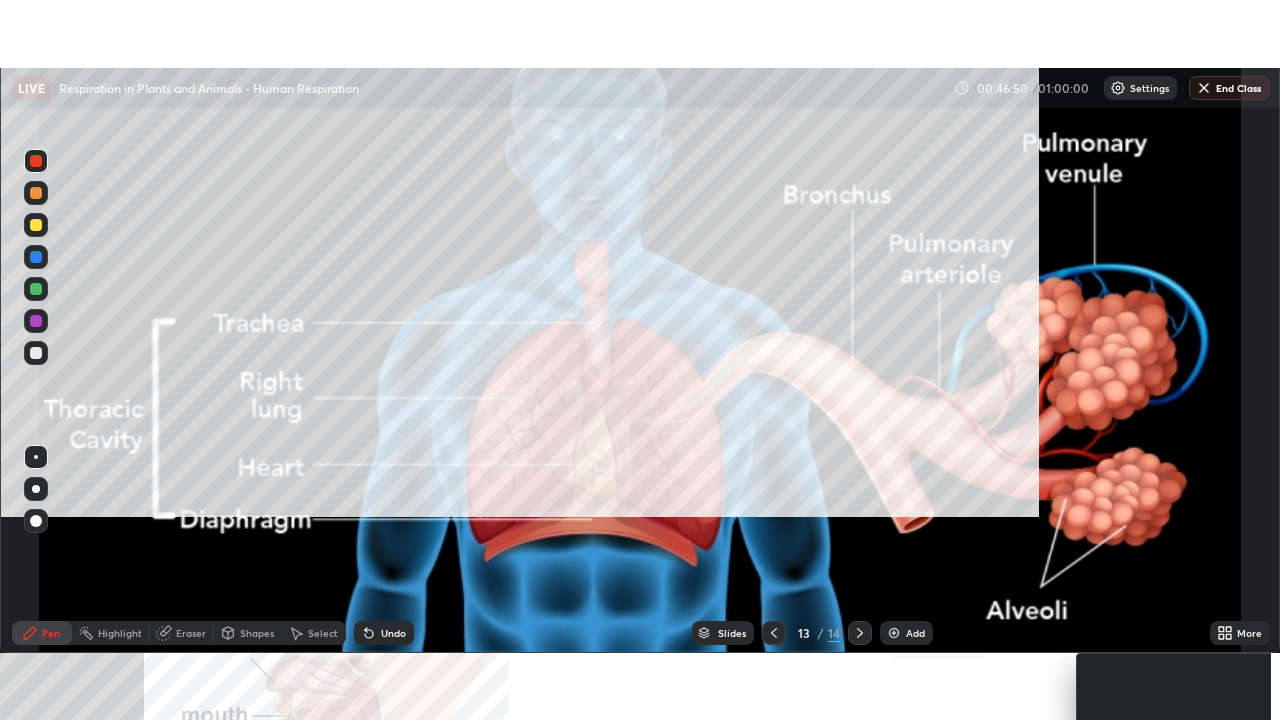 scroll, scrollTop: 99280, scrollLeft: 98720, axis: both 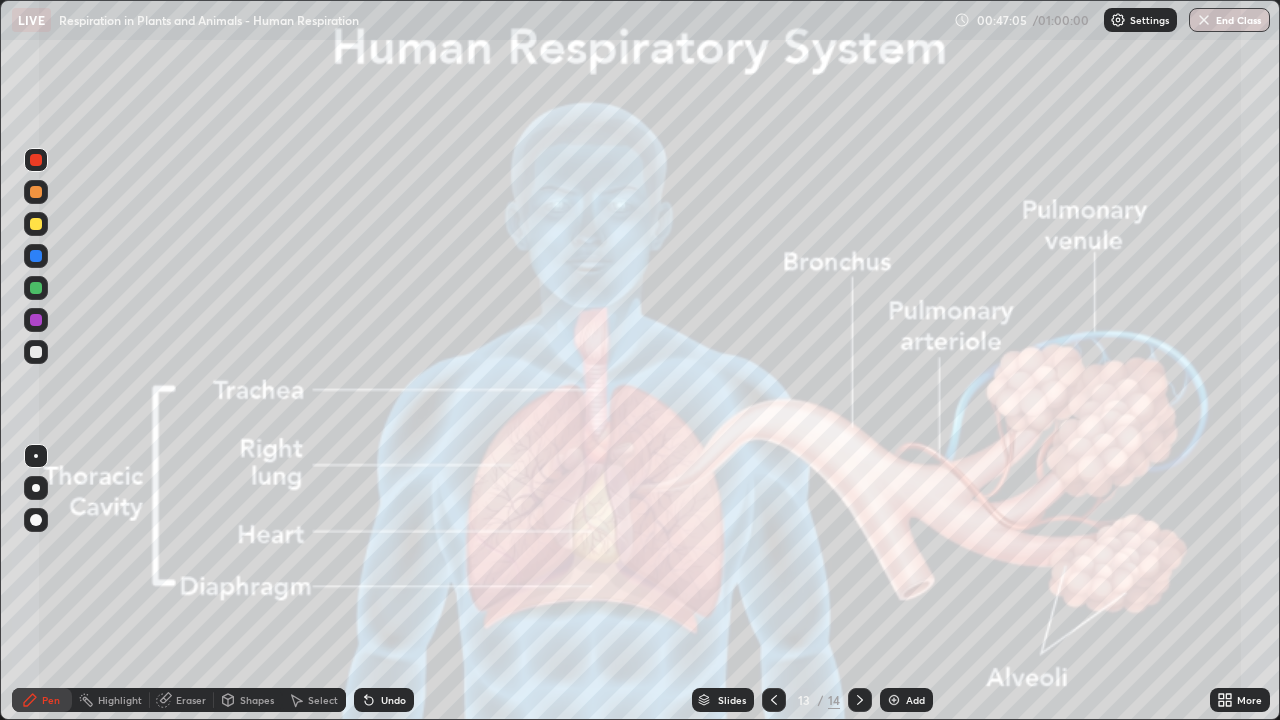 click 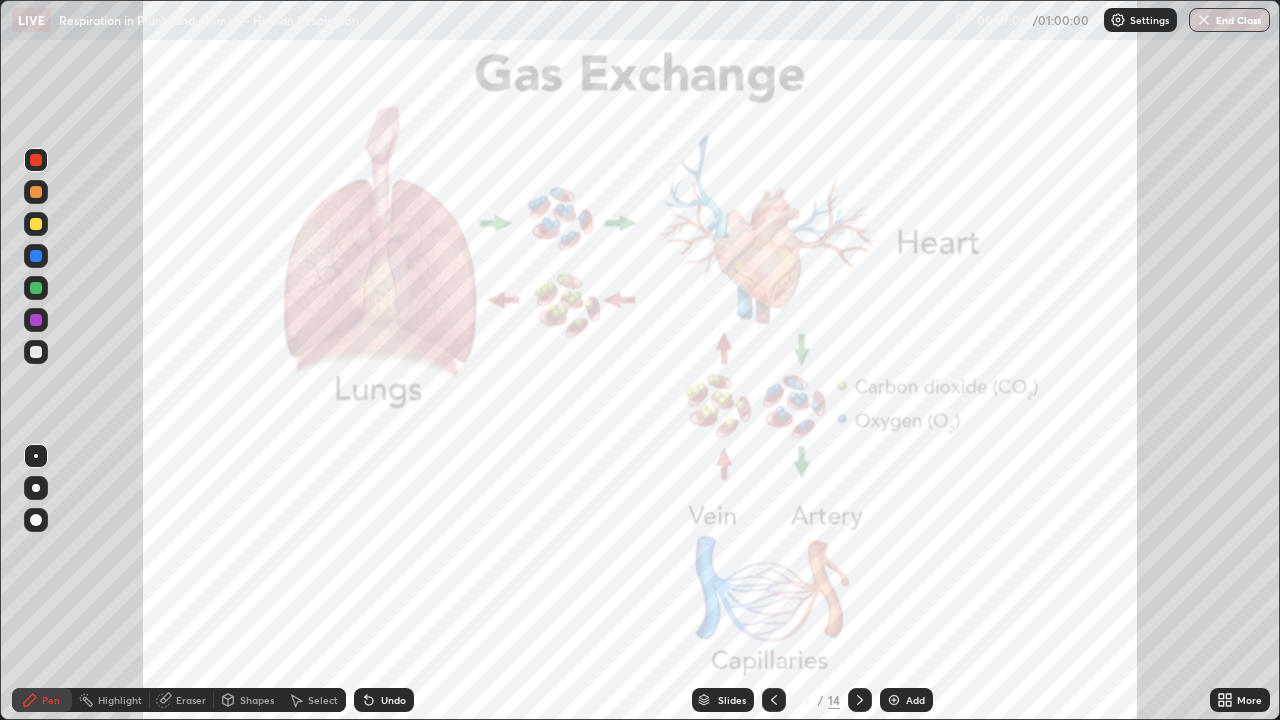 click 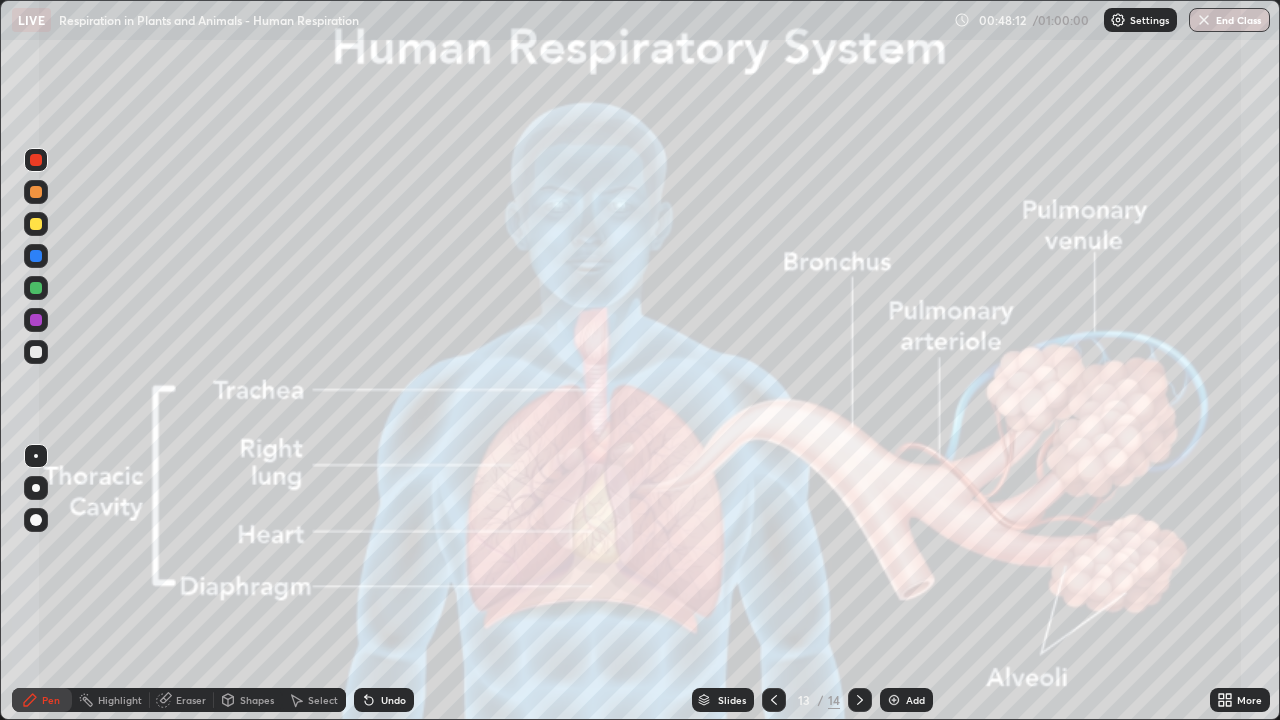 click at bounding box center (36, 160) 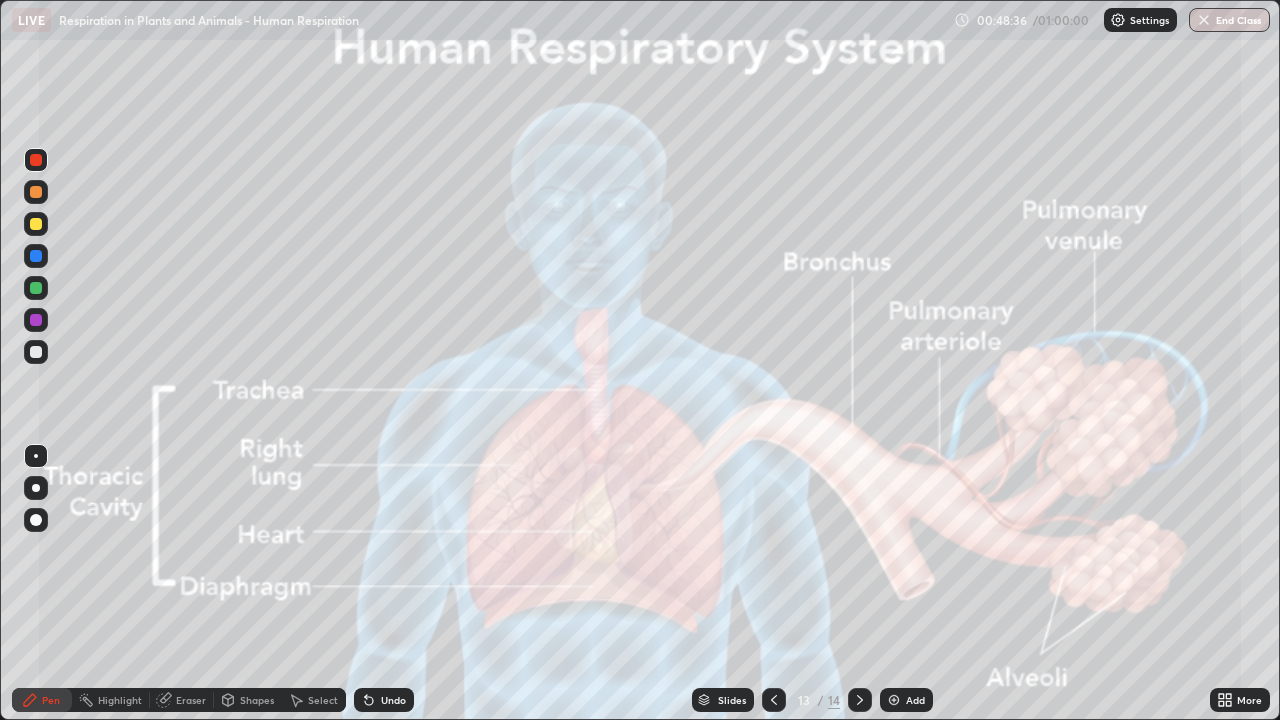 click 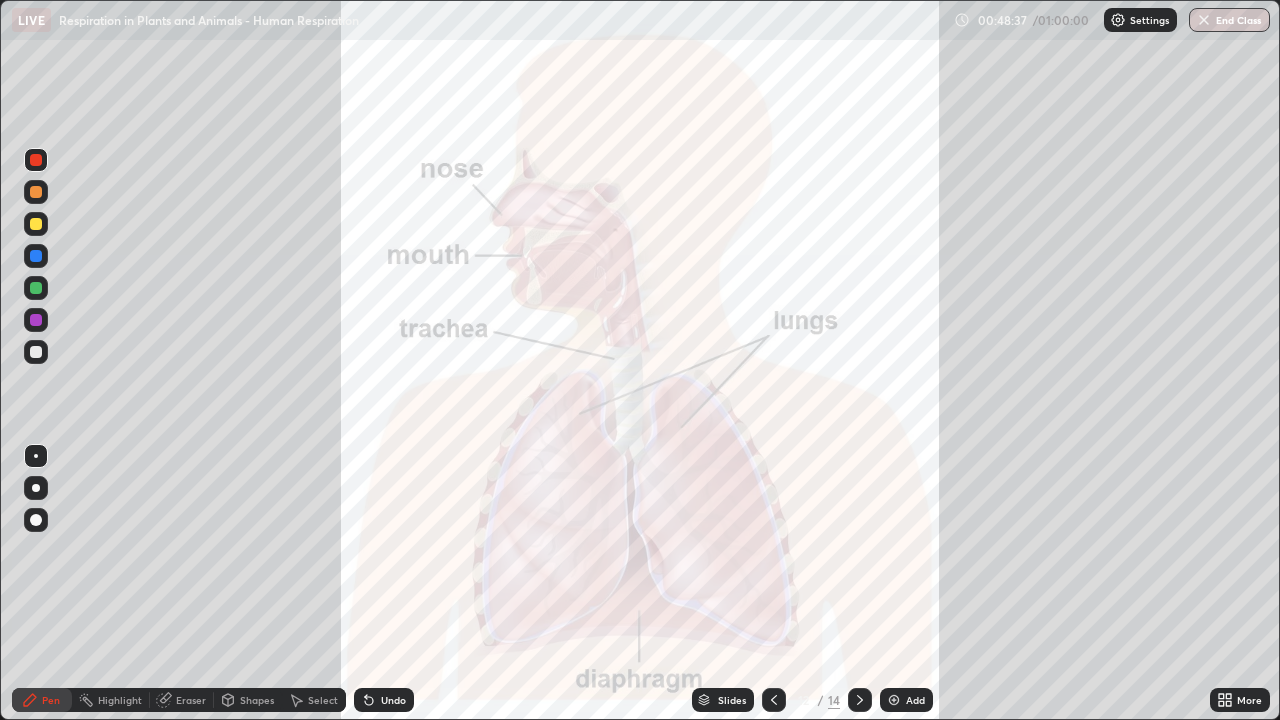click 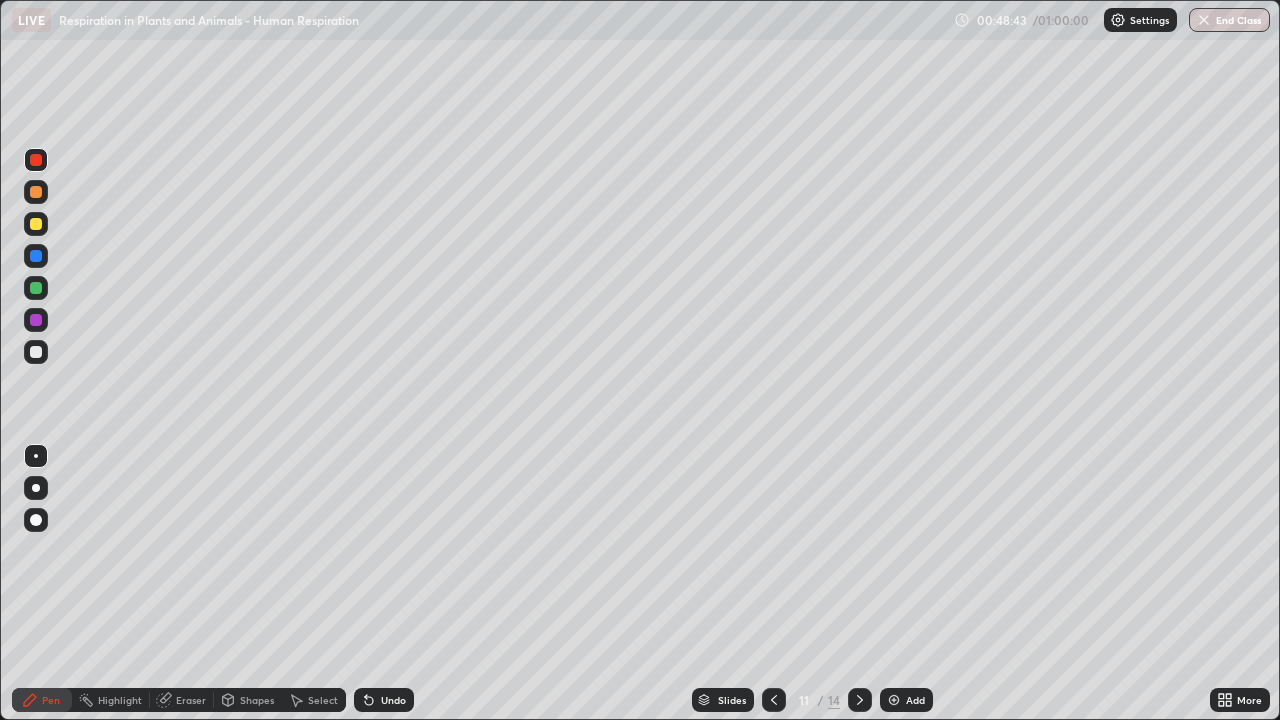 click at bounding box center [36, 224] 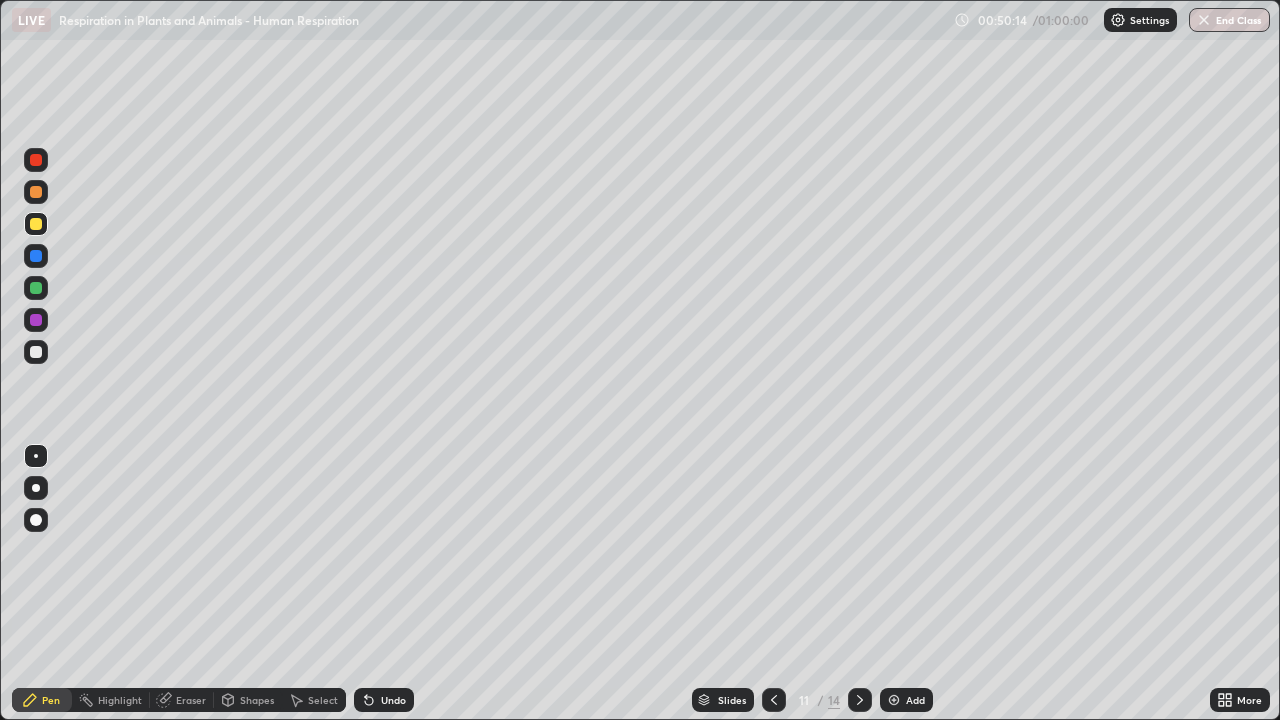 click at bounding box center (1204, 20) 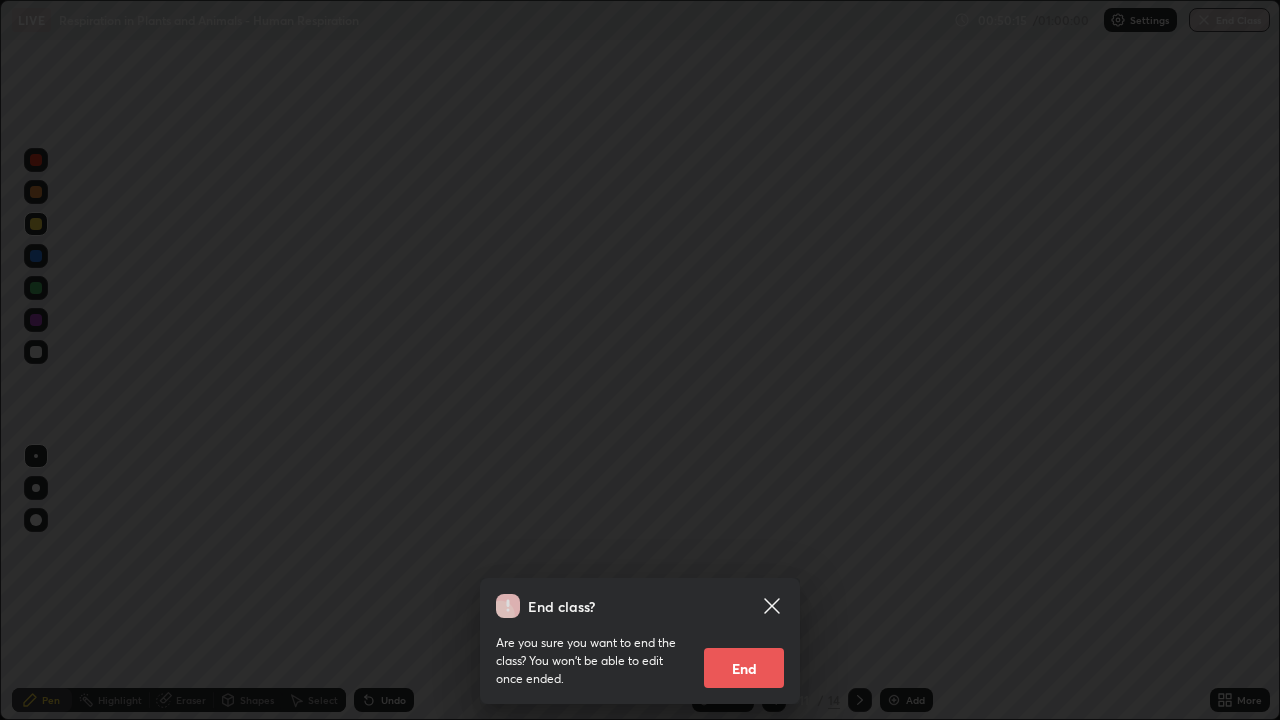 click on "End" at bounding box center [744, 668] 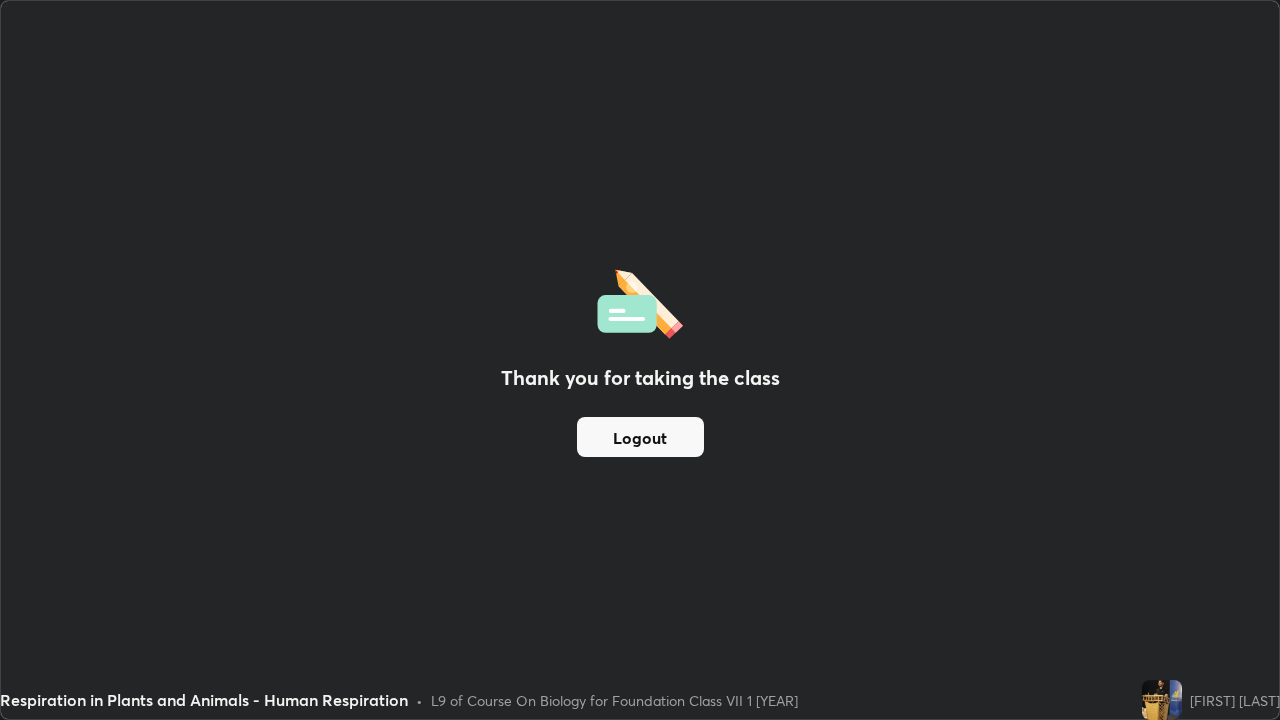 click on "Logout" at bounding box center (640, 437) 